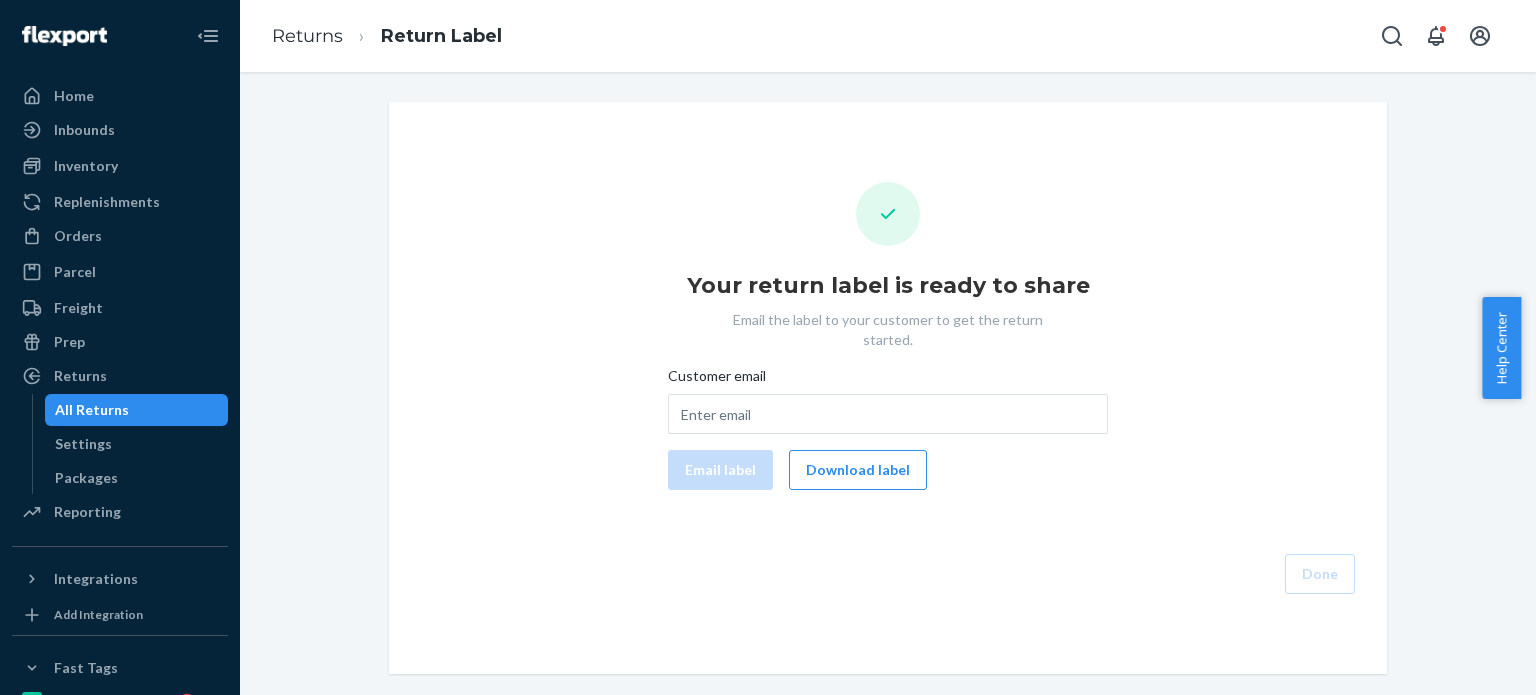 scroll, scrollTop: 0, scrollLeft: 0, axis: both 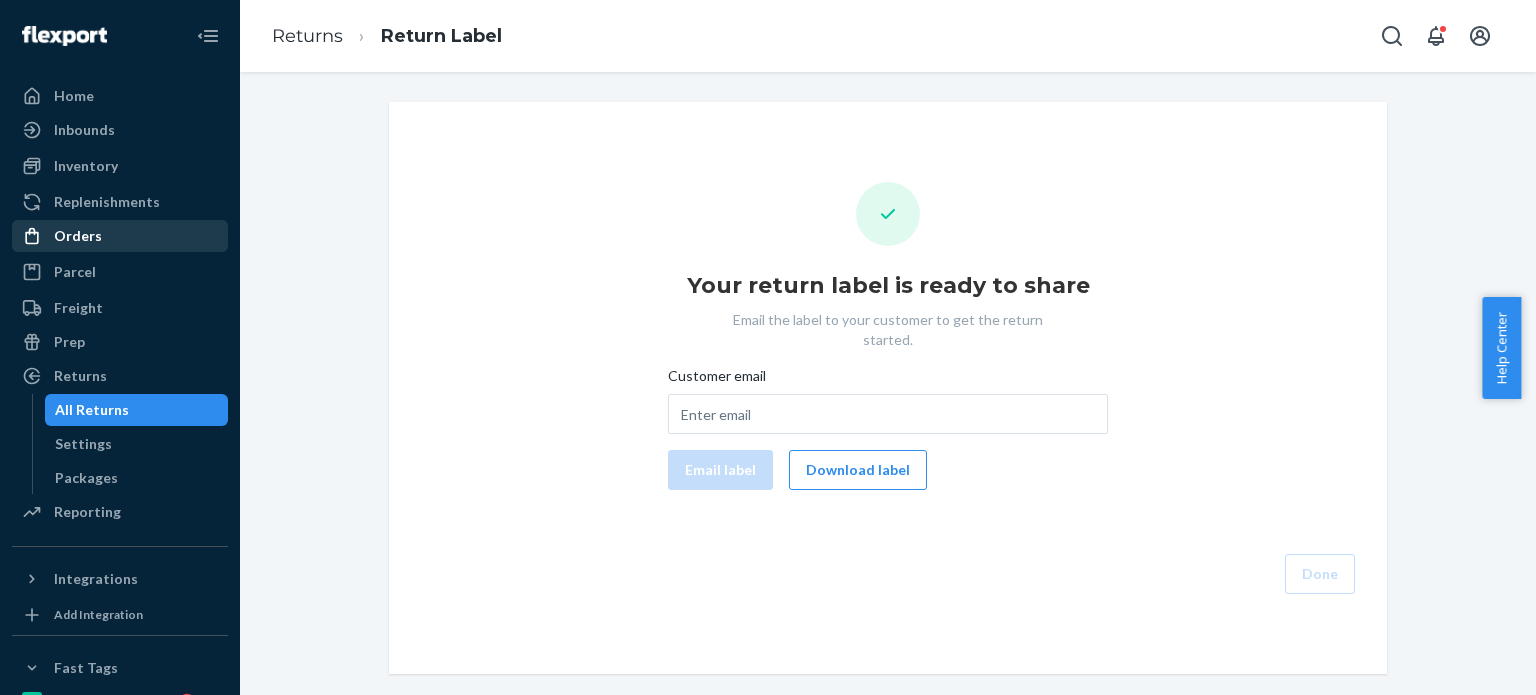click on "Orders" at bounding box center (78, 236) 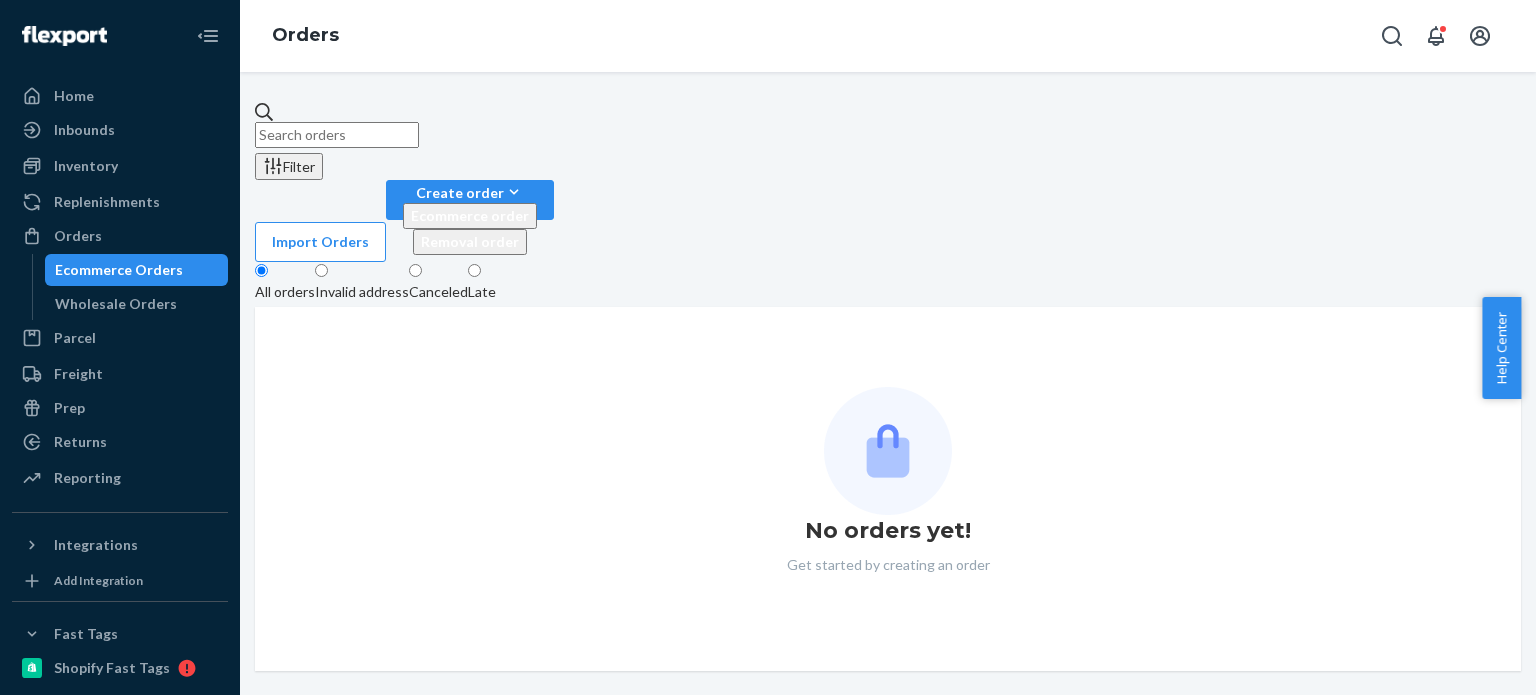 click at bounding box center [337, 135] 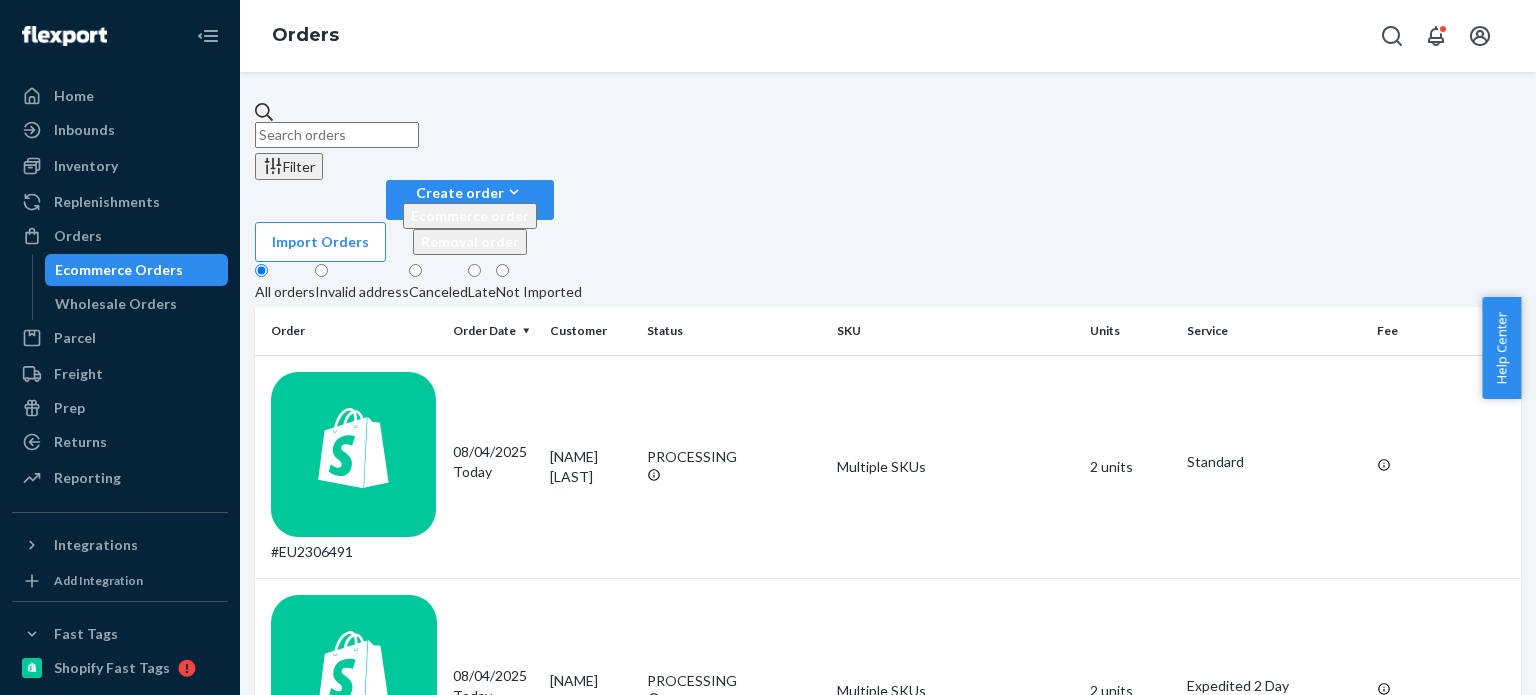 paste on "#EU2249878" 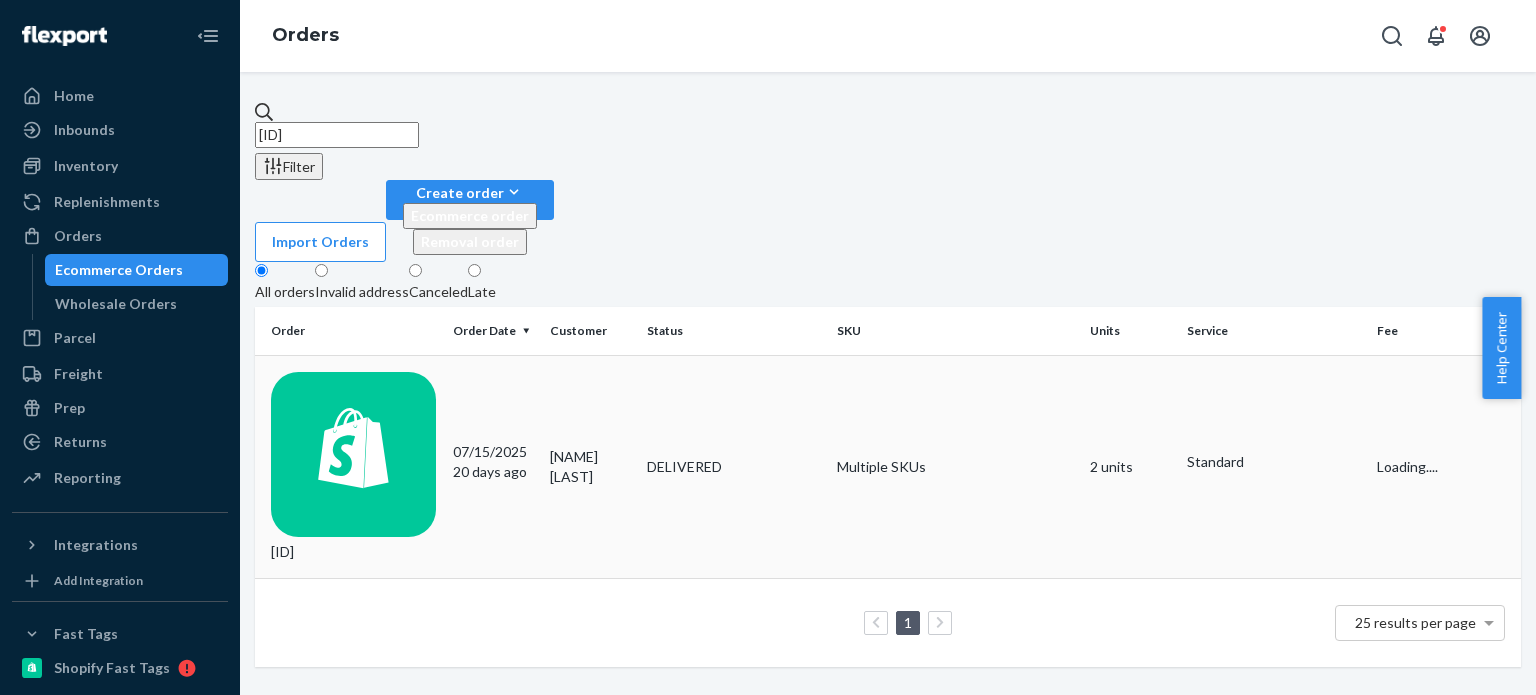 type on "#EU2249878" 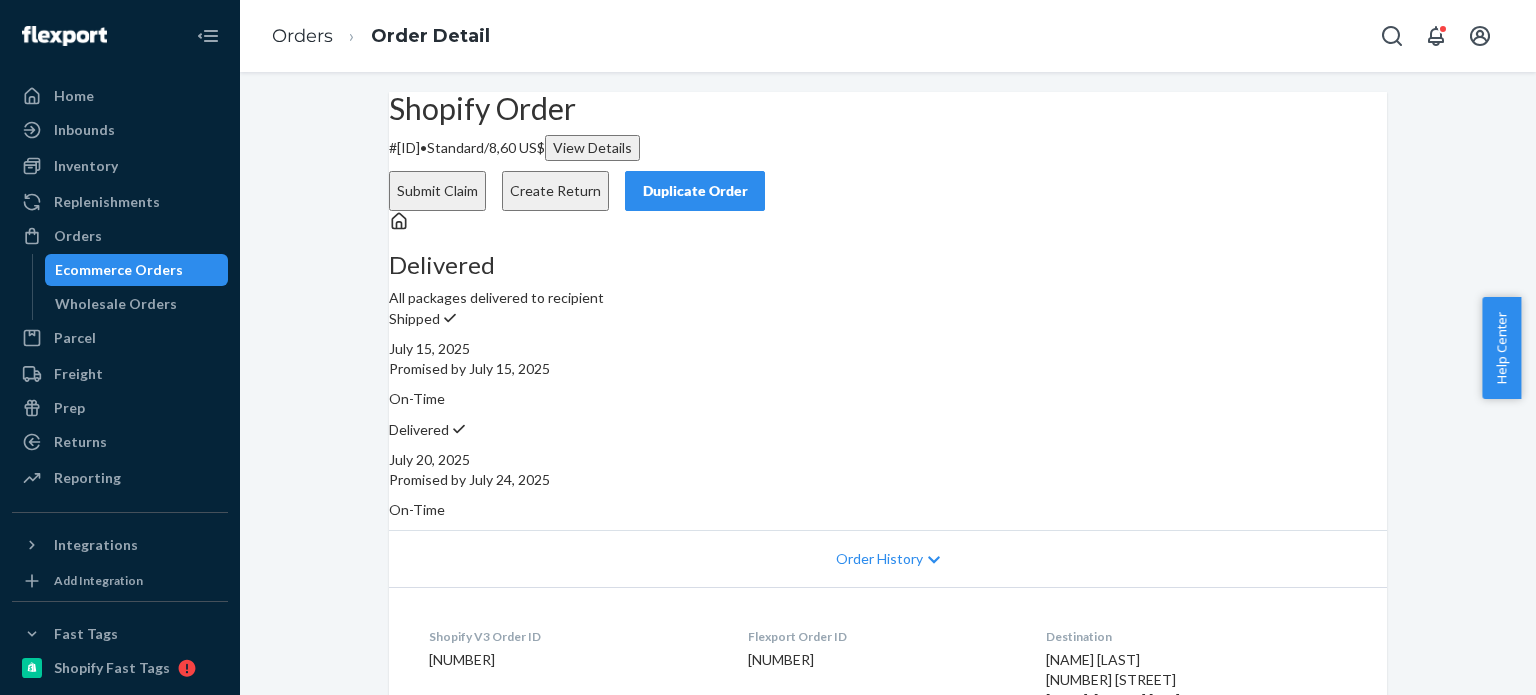 click on "Create Return" at bounding box center (555, 191) 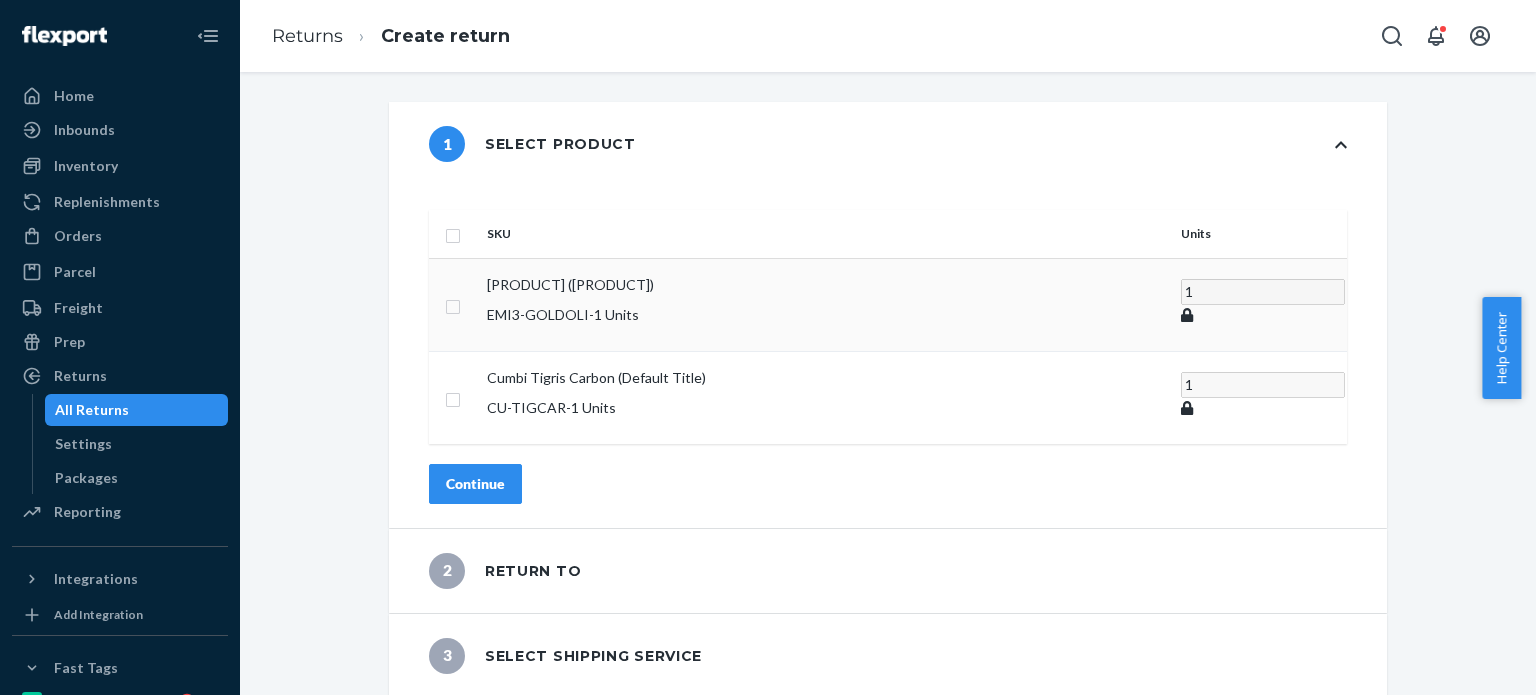 click at bounding box center [453, 304] 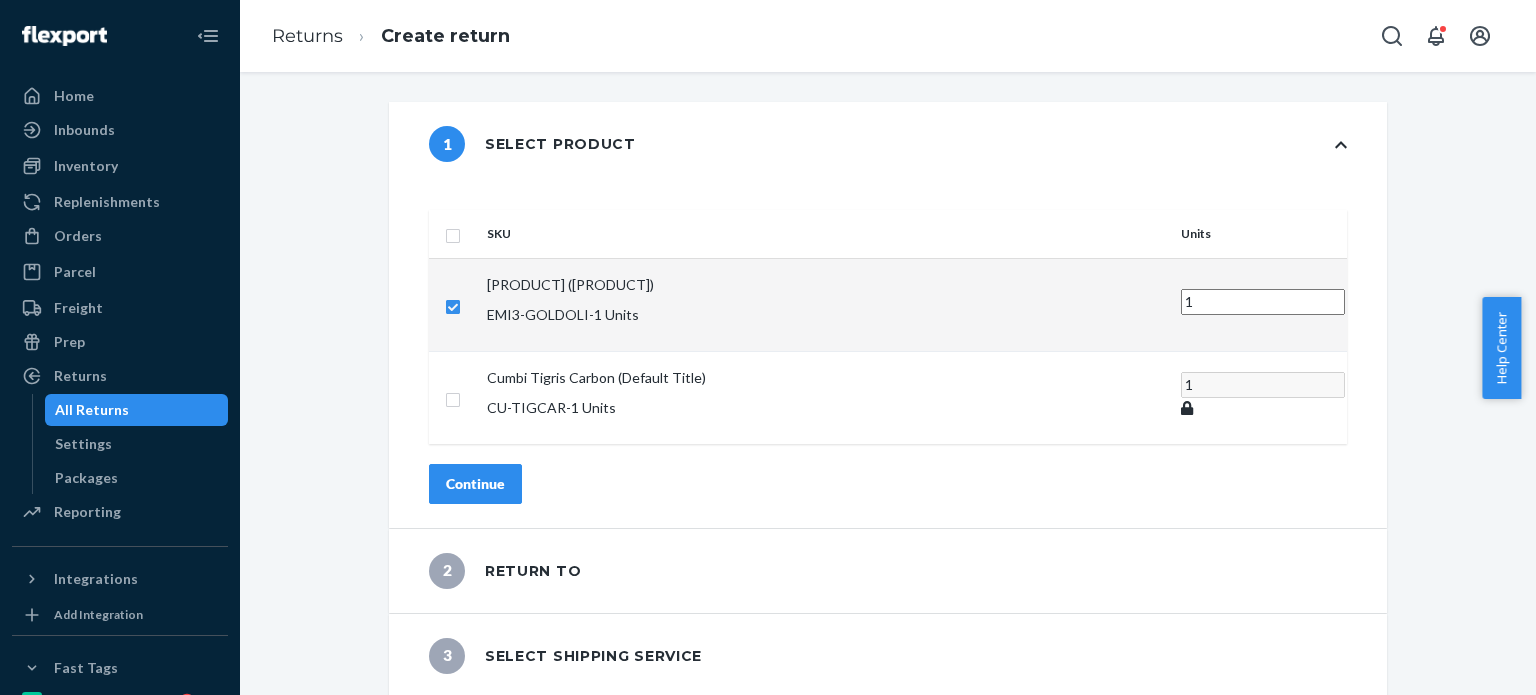 click on "Continue" at bounding box center [475, 484] 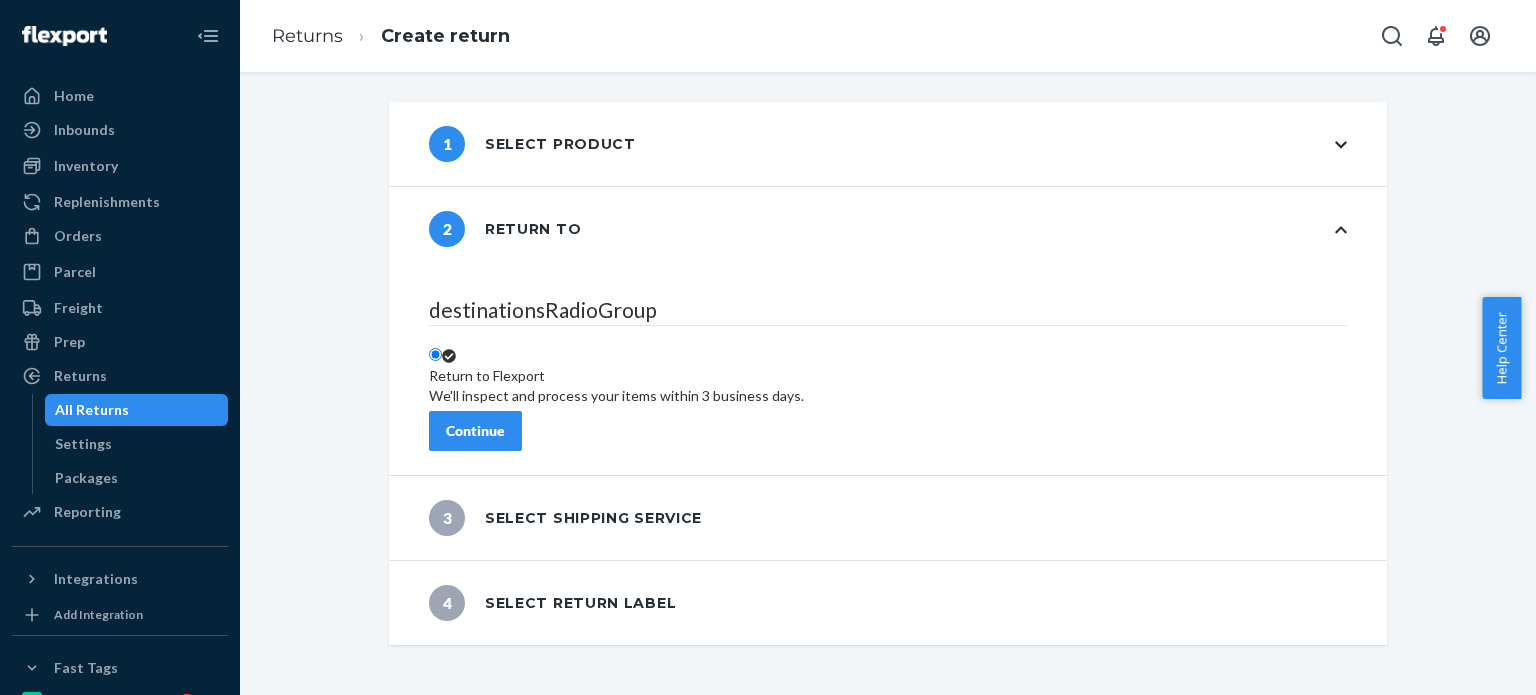 click on "1 Select product" at bounding box center (532, 144) 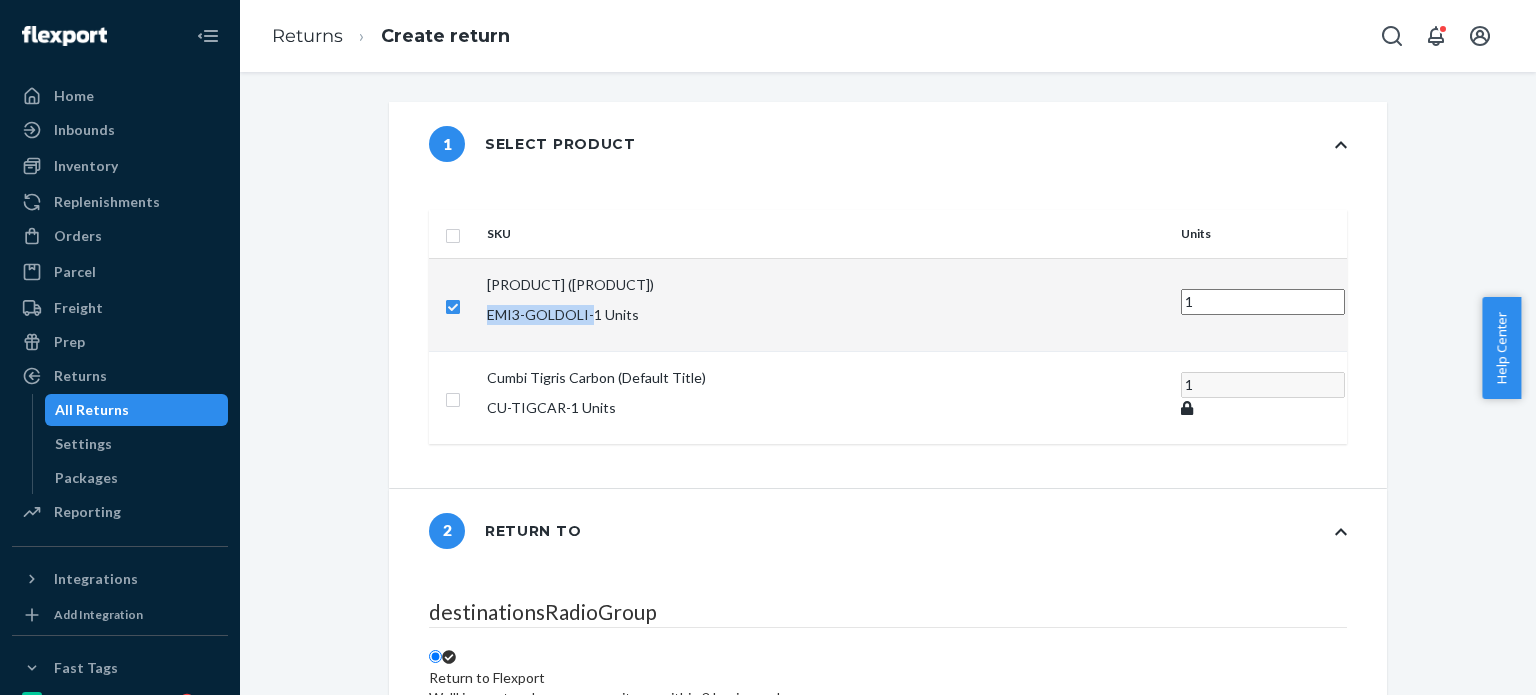 drag, startPoint x: 632, startPoint y: 283, endPoint x: 537, endPoint y: 291, distance: 95.33625 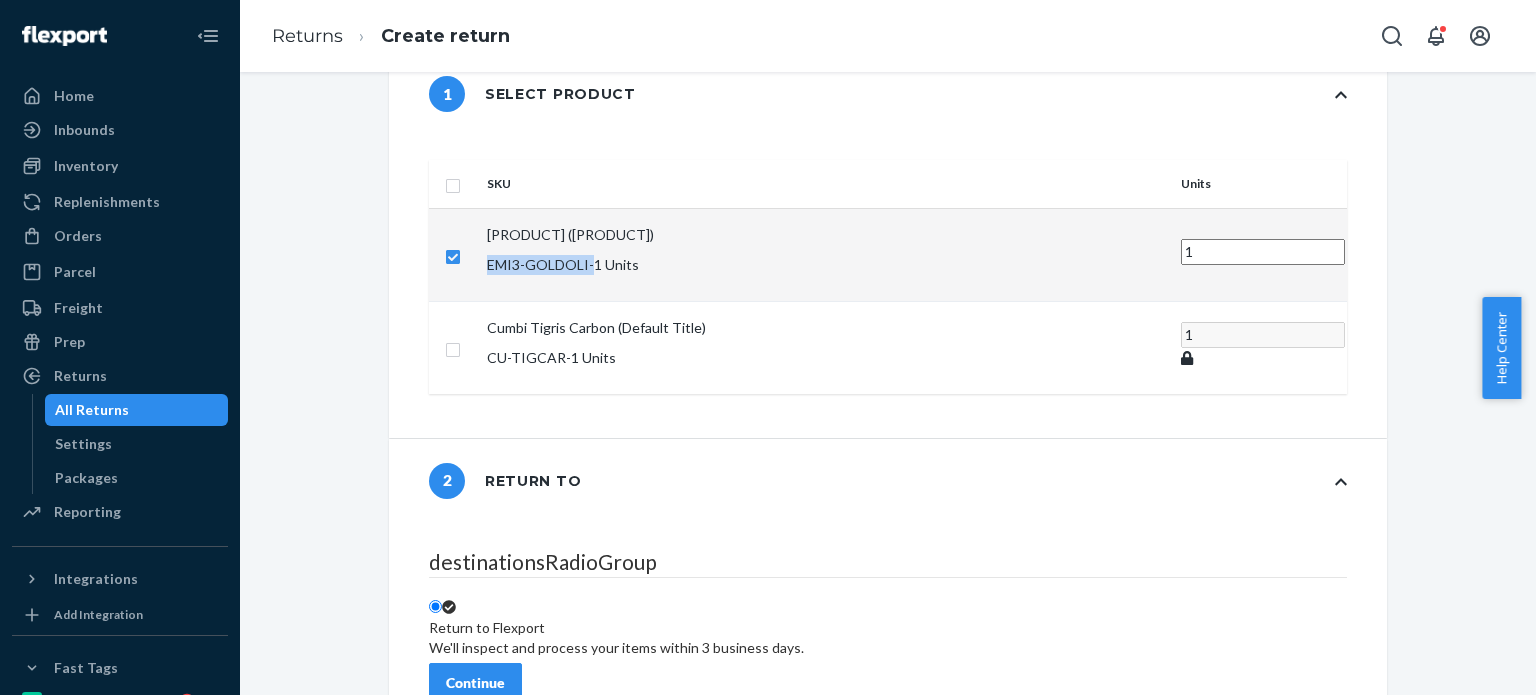 scroll, scrollTop: 184, scrollLeft: 0, axis: vertical 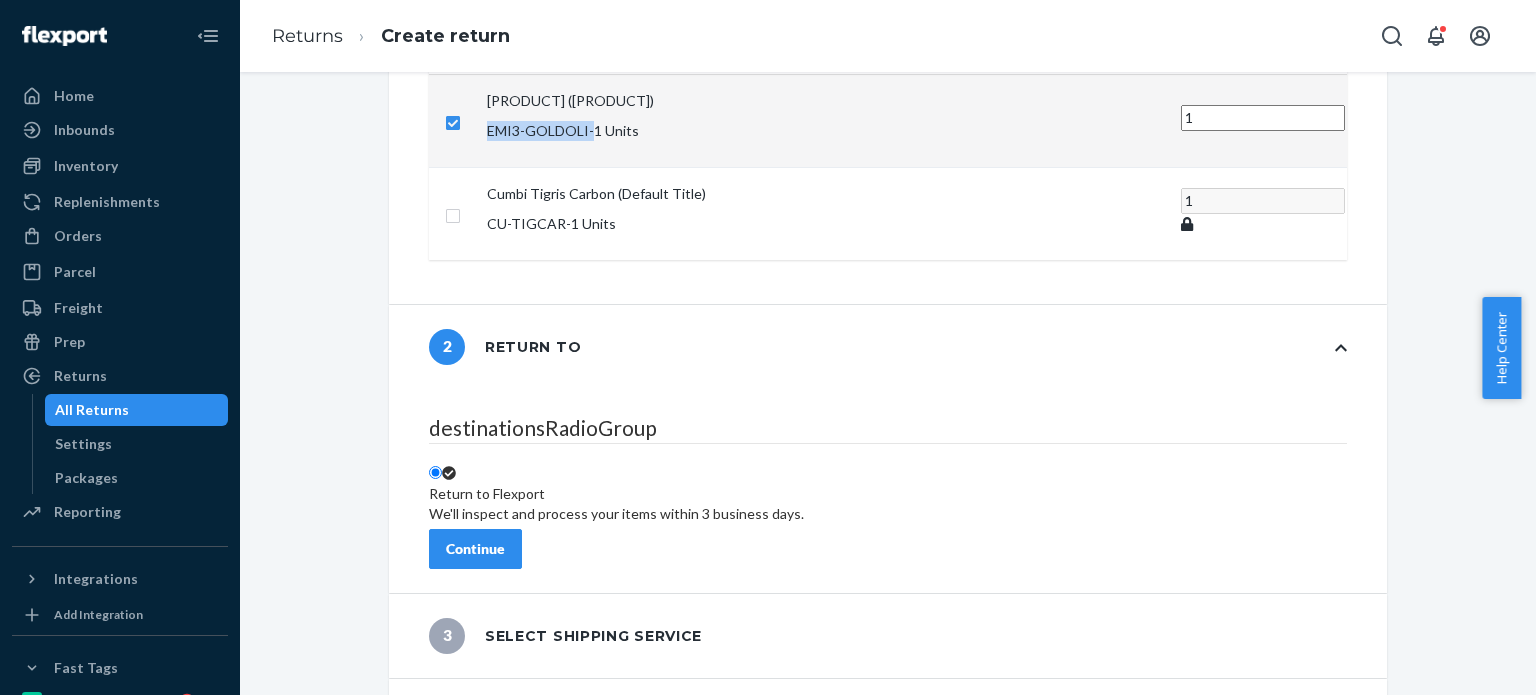 click on "Continue" at bounding box center [475, 549] 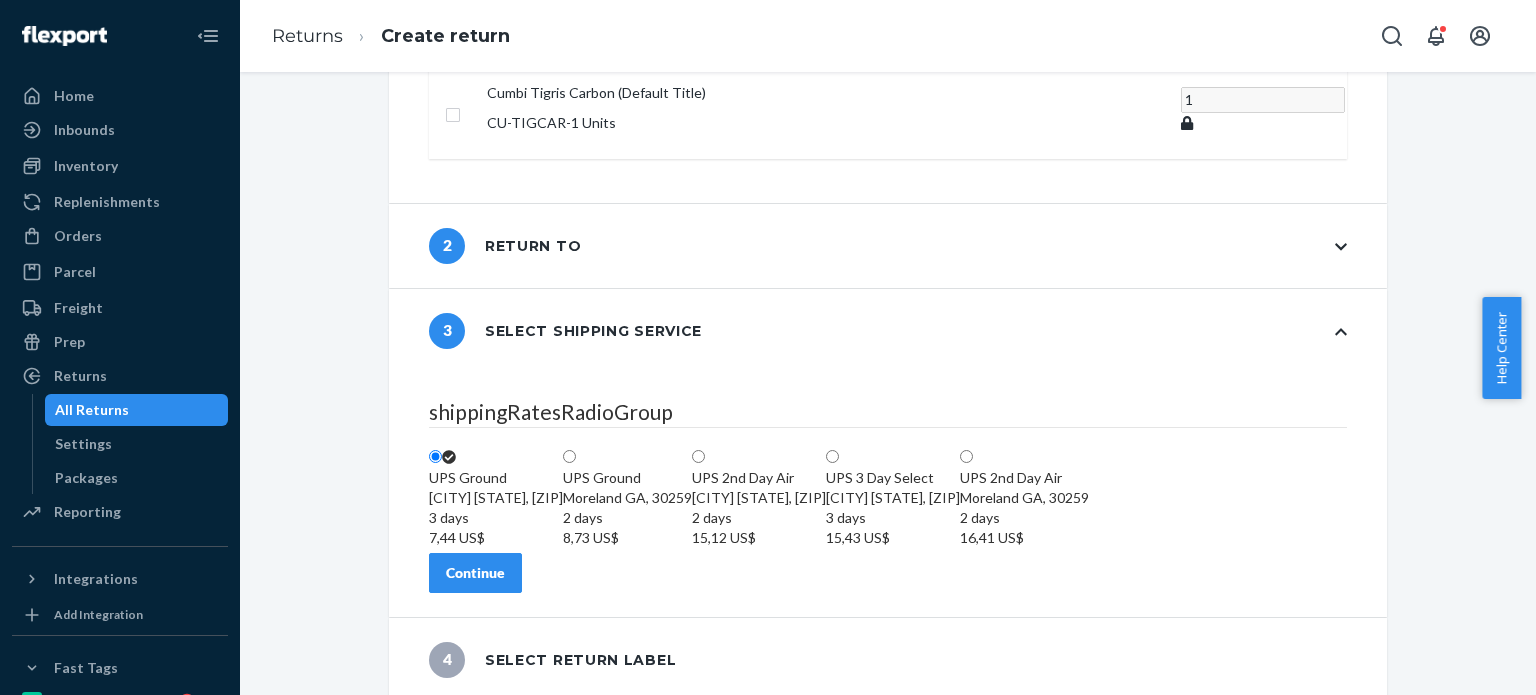 scroll, scrollTop: 352, scrollLeft: 0, axis: vertical 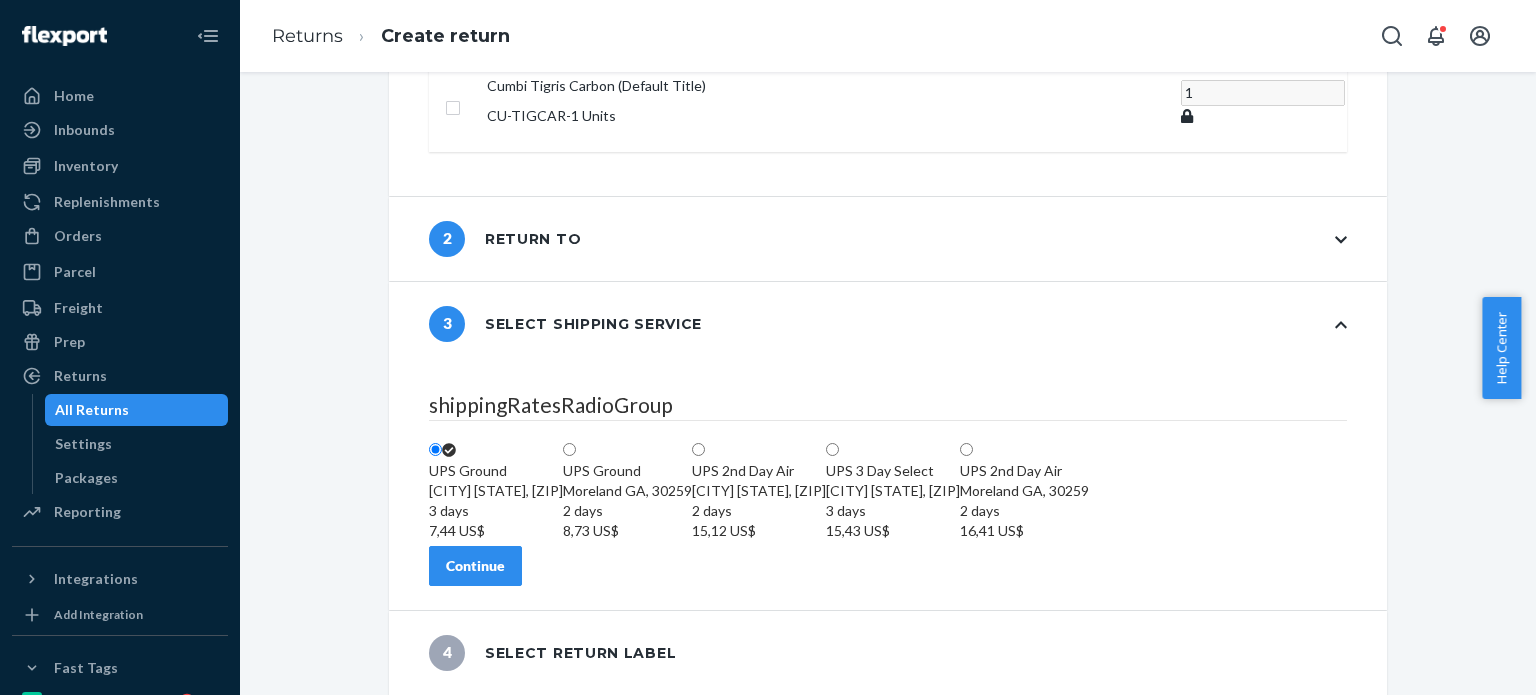 click on "Continue" at bounding box center [475, 566] 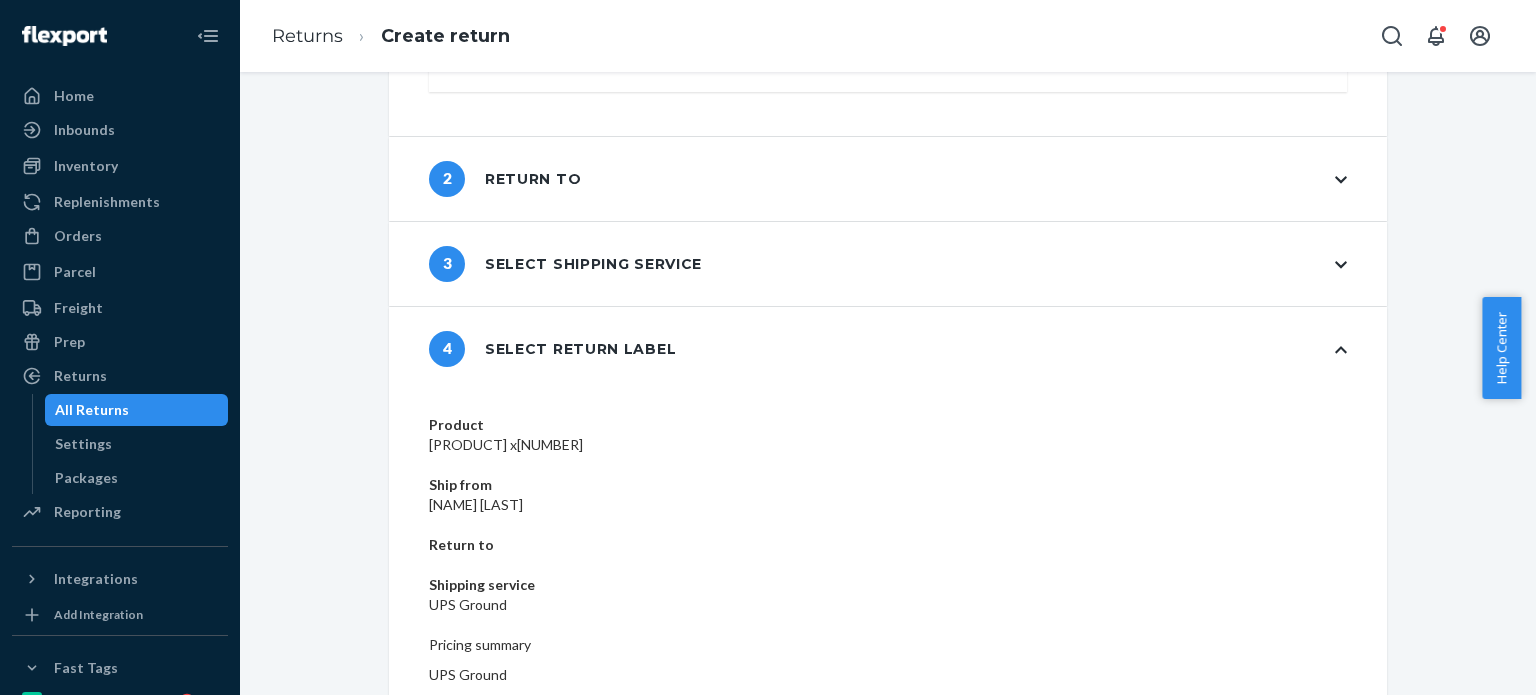 click on "Create return label" at bounding box center (508, 946) 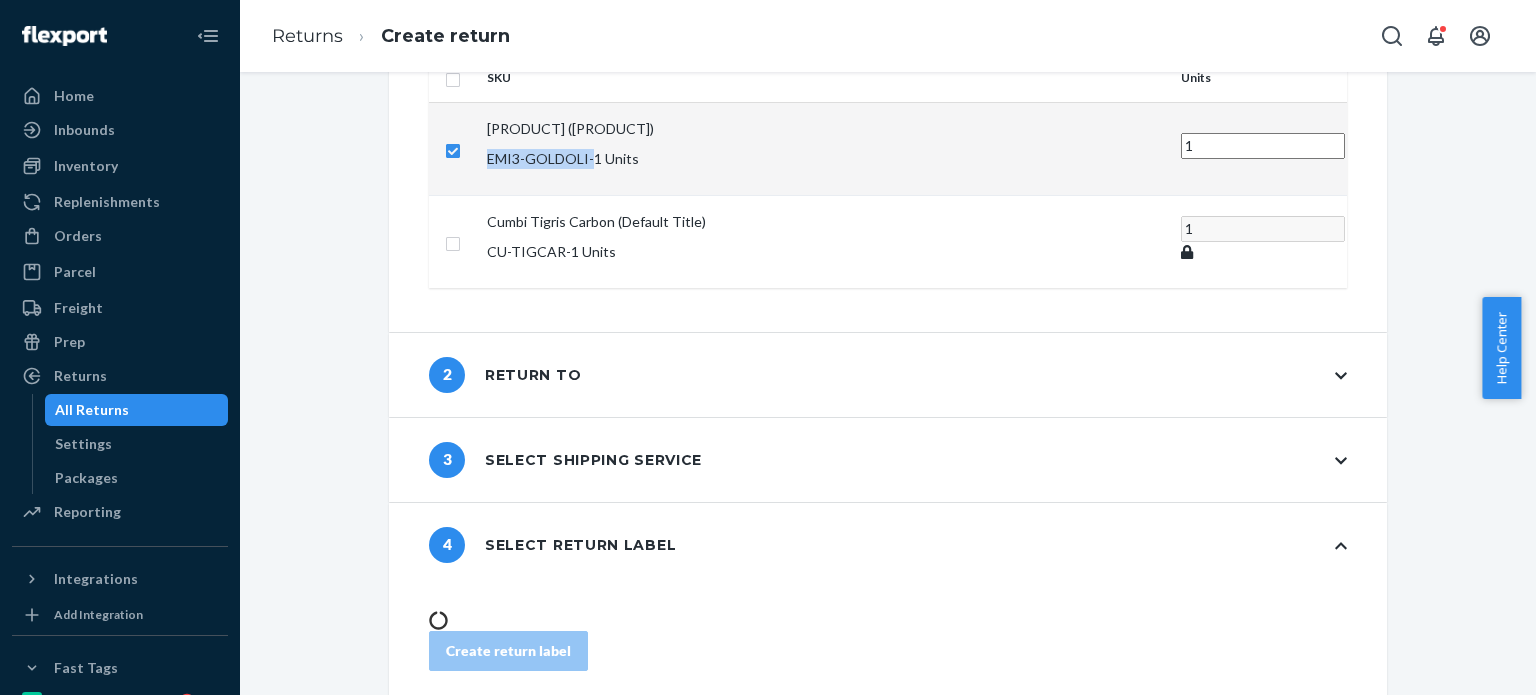 scroll, scrollTop: 92, scrollLeft: 0, axis: vertical 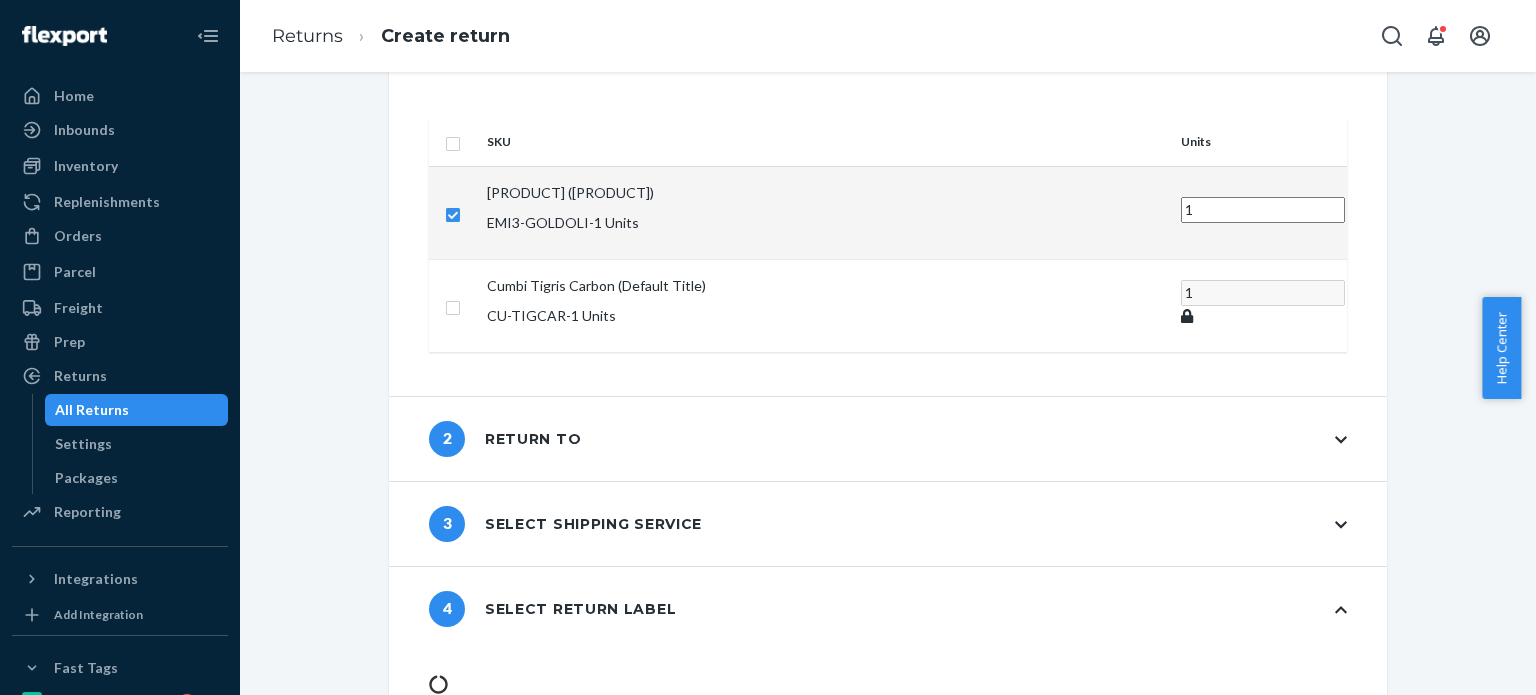 click on "2 Return to" at bounding box center [888, 439] 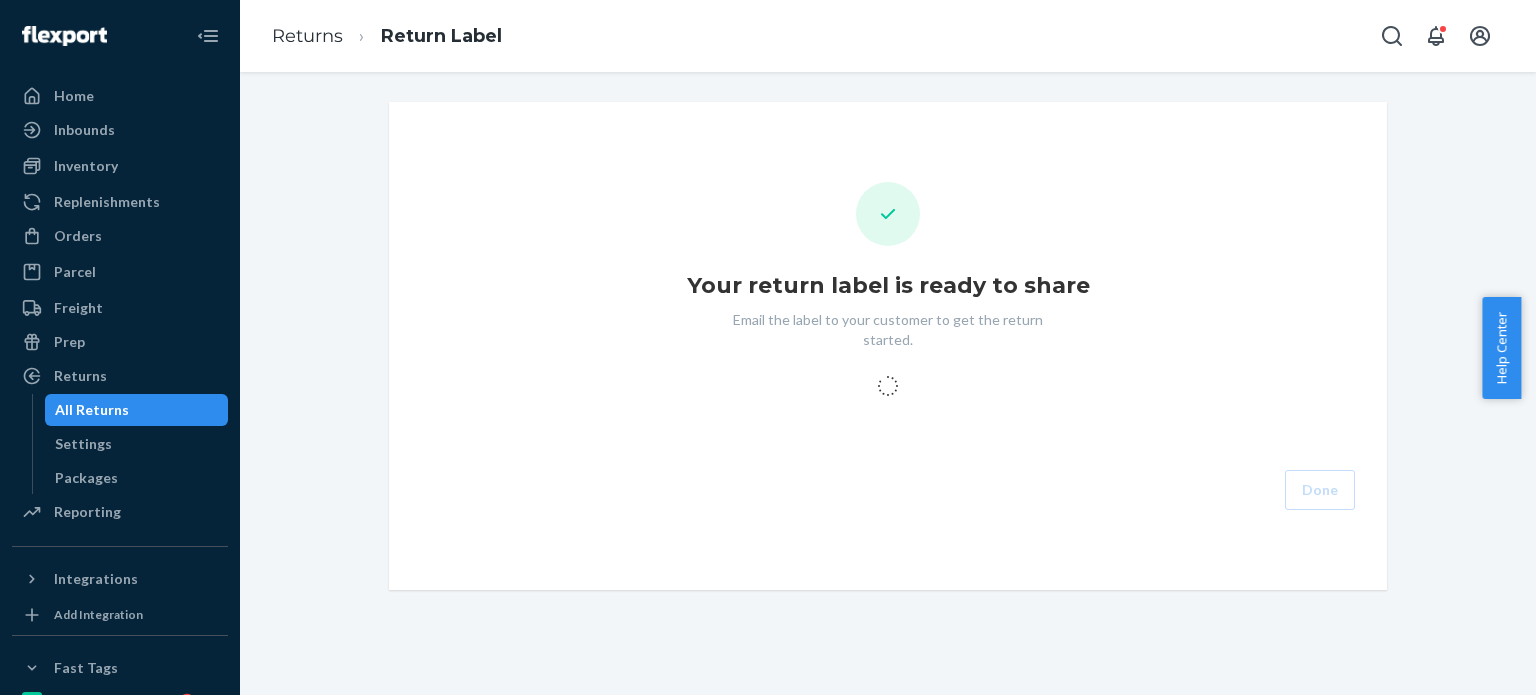 scroll, scrollTop: 0, scrollLeft: 0, axis: both 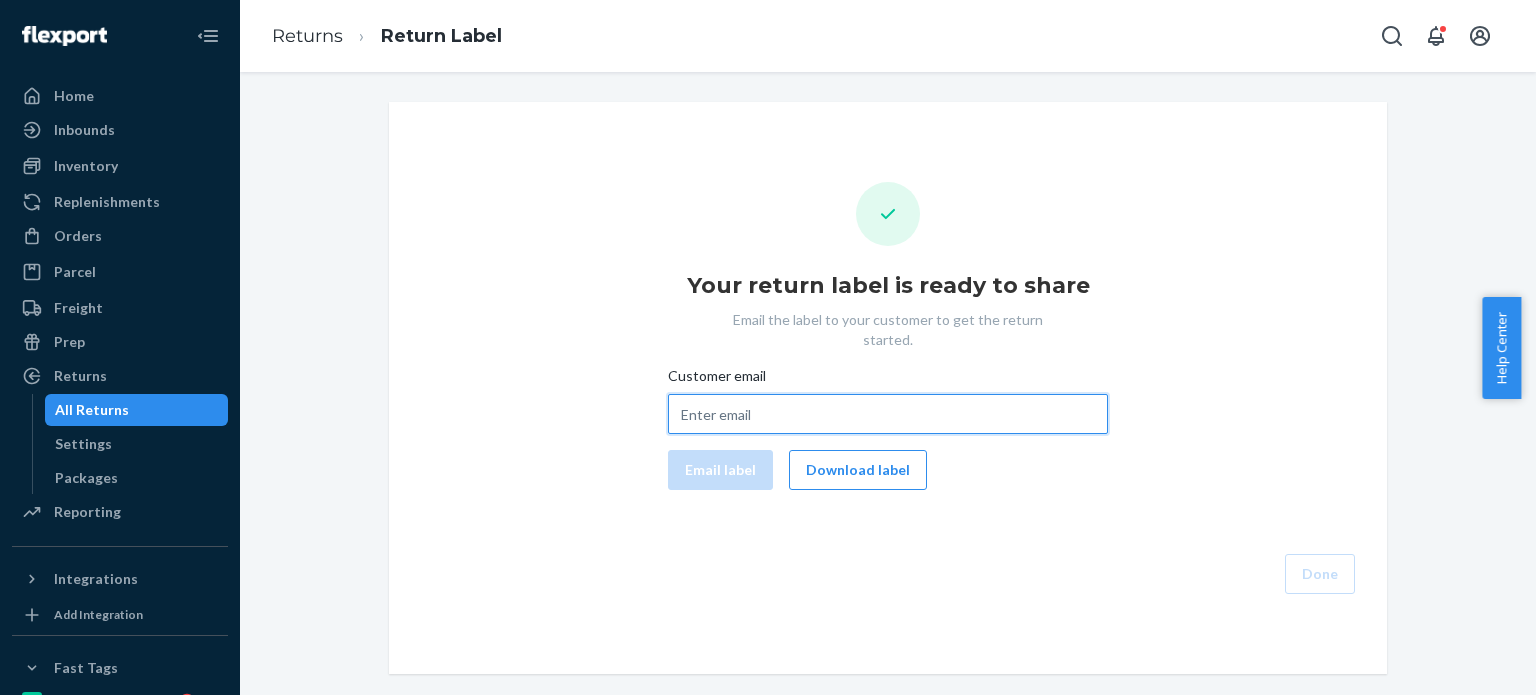 click on "Customer email" at bounding box center [888, 414] 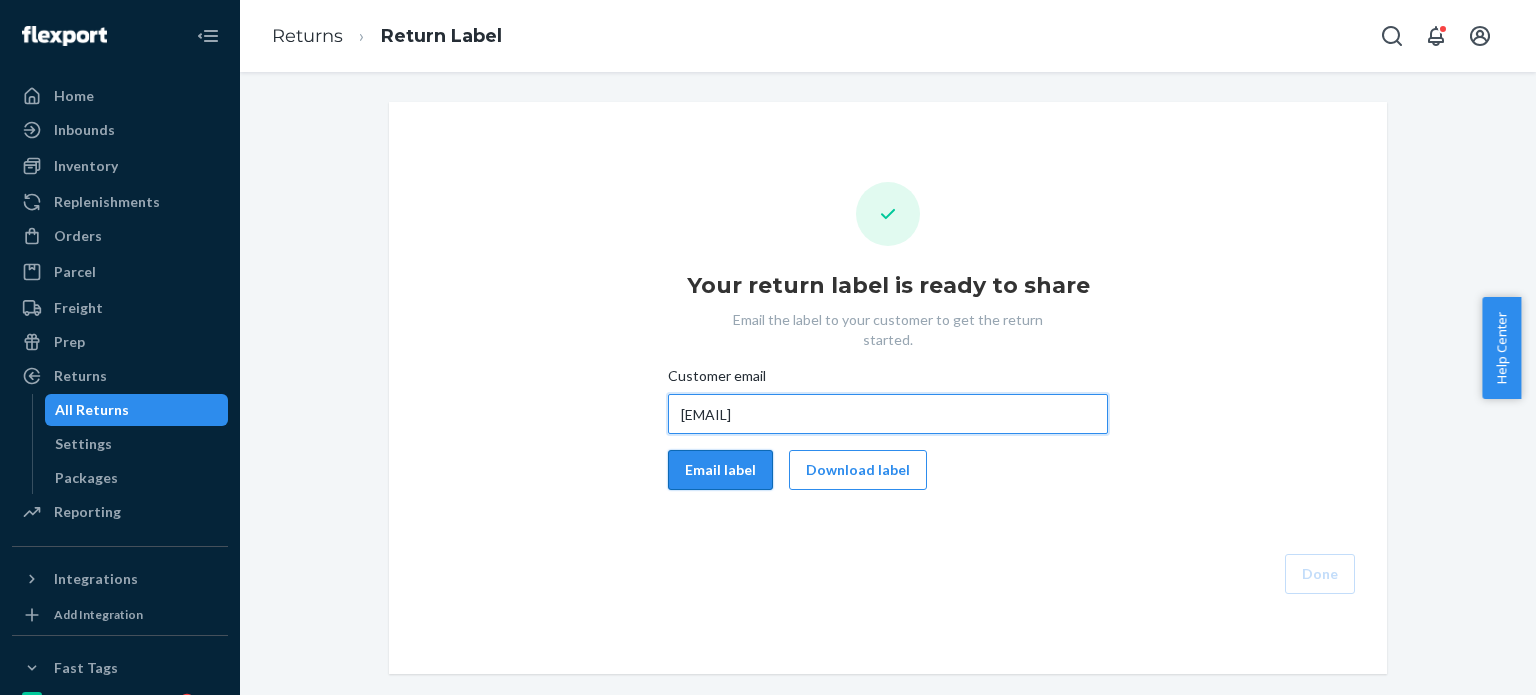 type on "kforsythe97@gmail.com" 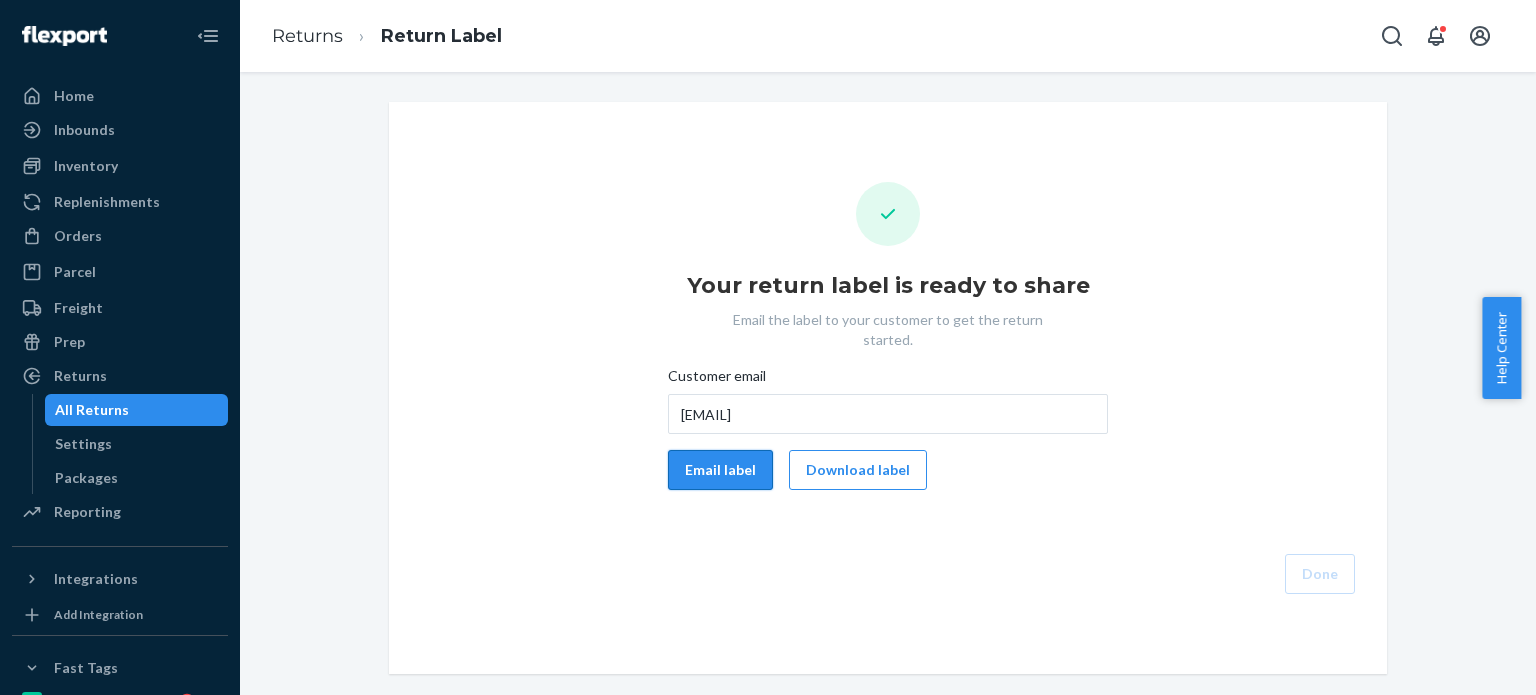 click on "Email label" at bounding box center (720, 470) 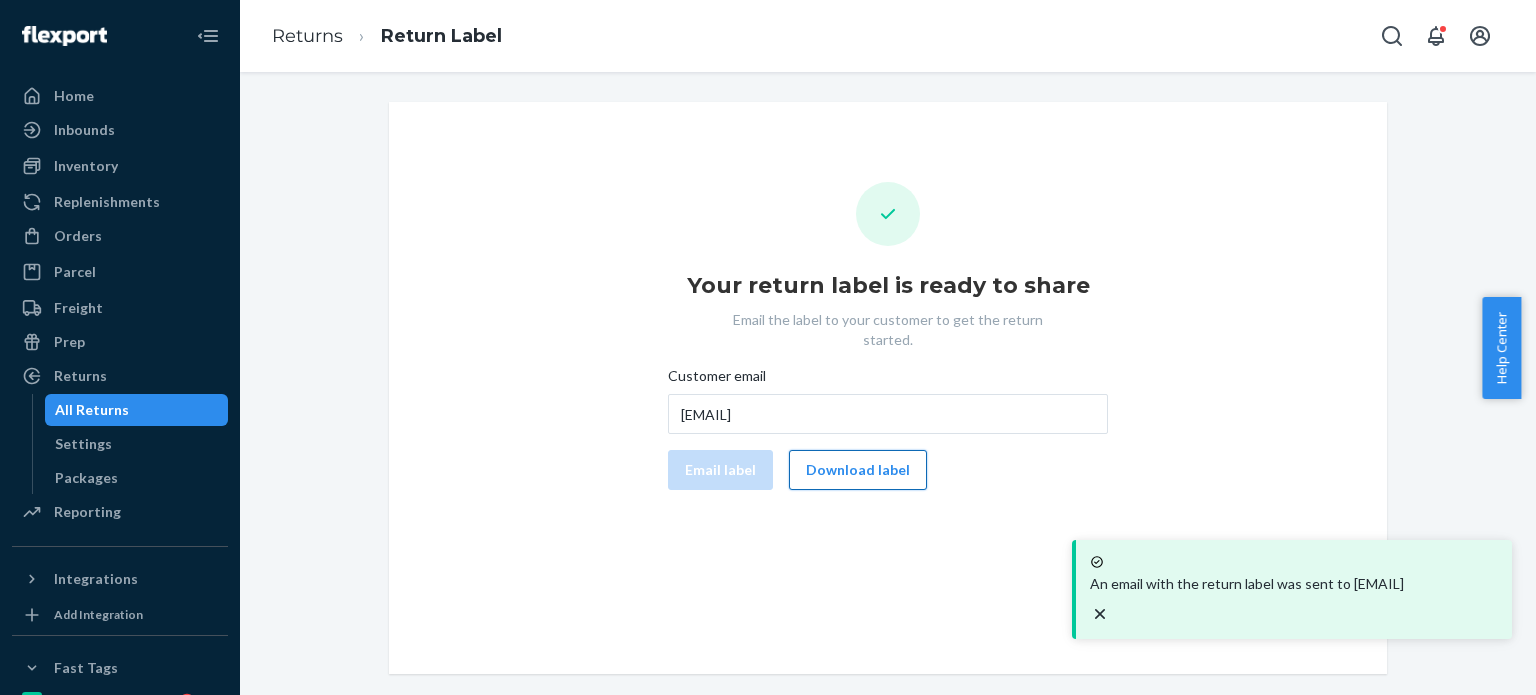 click on "Download label" at bounding box center (858, 470) 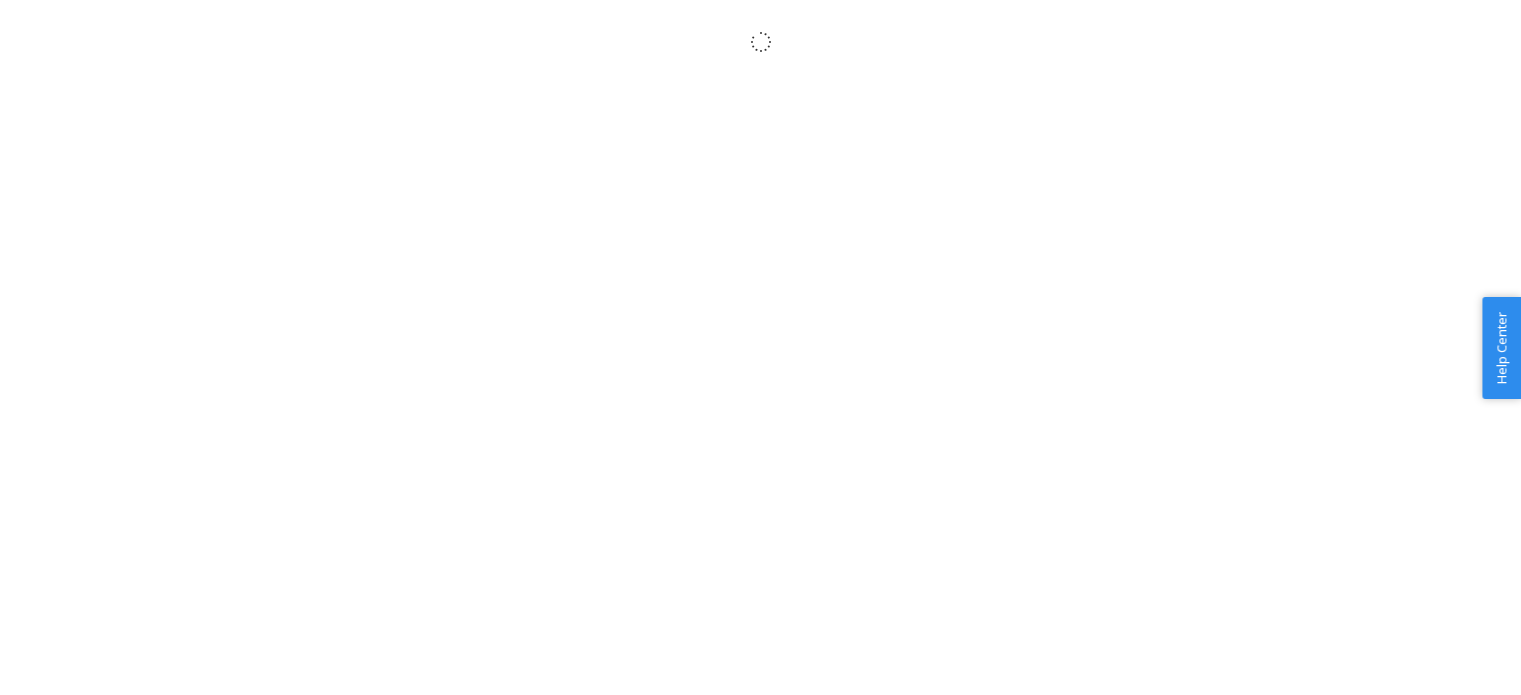 scroll, scrollTop: 0, scrollLeft: 0, axis: both 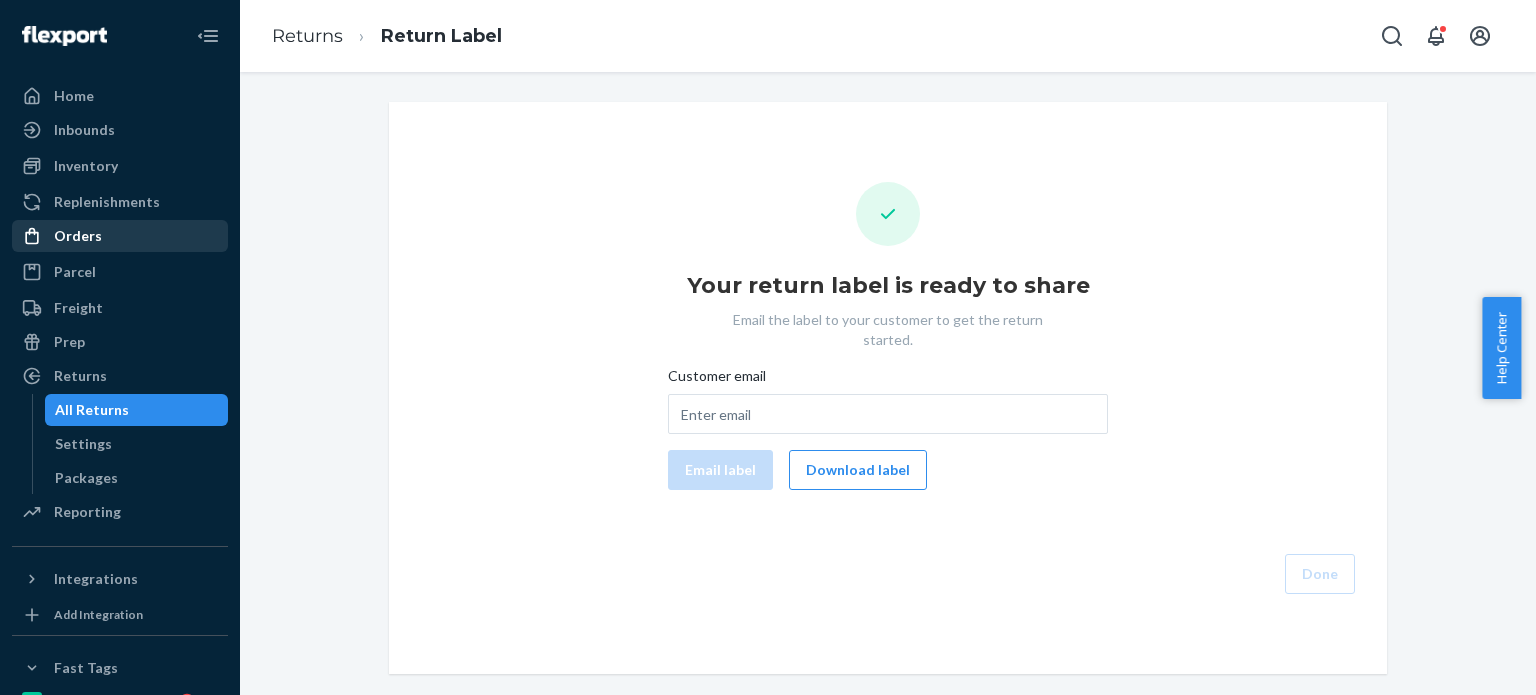 click on "Orders" at bounding box center (120, 236) 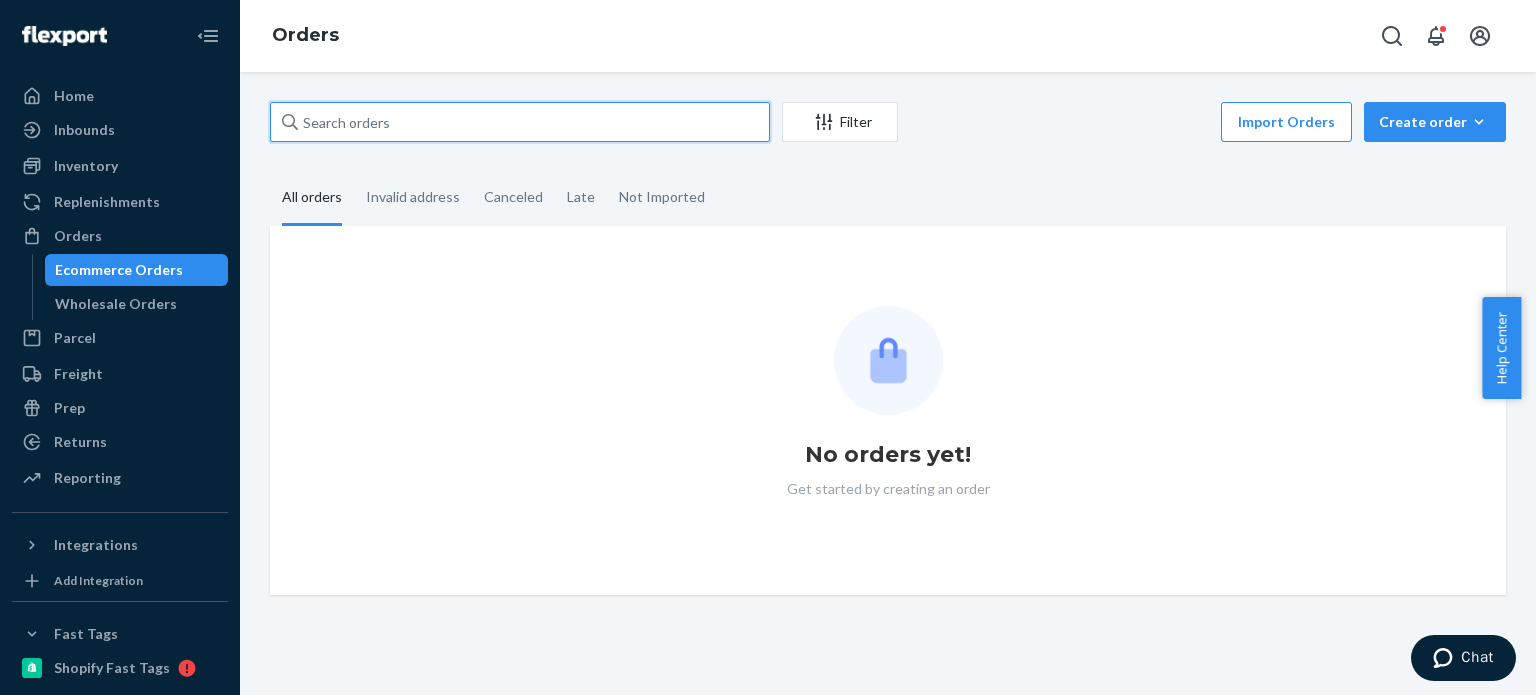 click at bounding box center [520, 122] 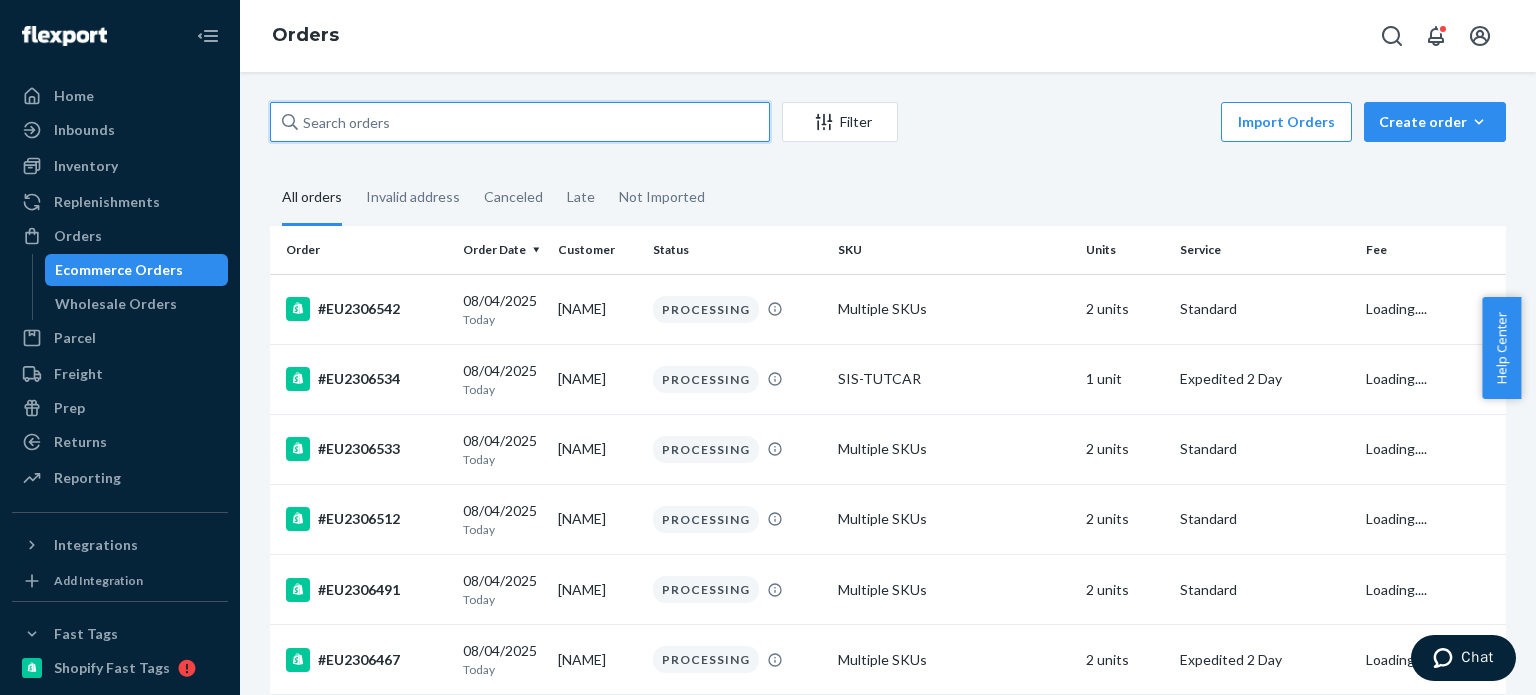 paste on "#EU2230780 Complete" 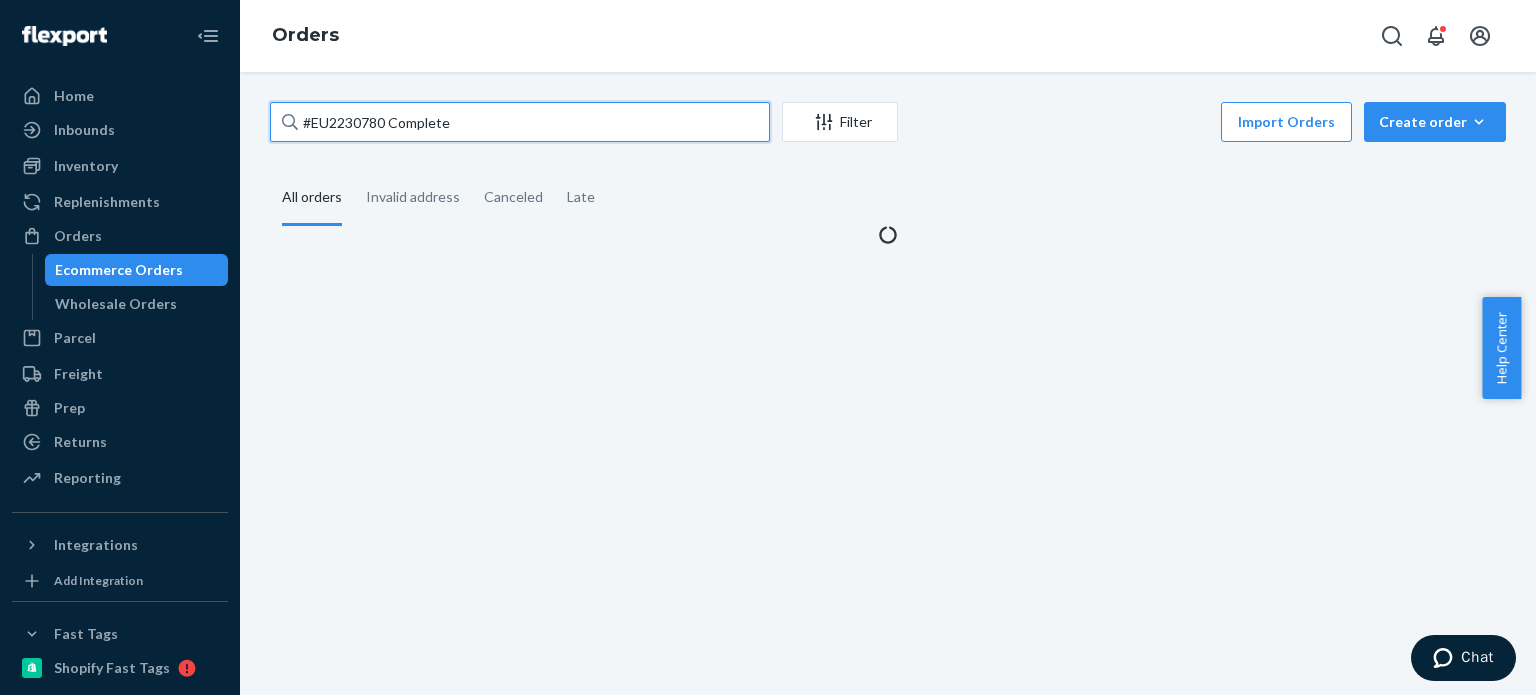click on "#EU2230780 Complete" at bounding box center (520, 122) 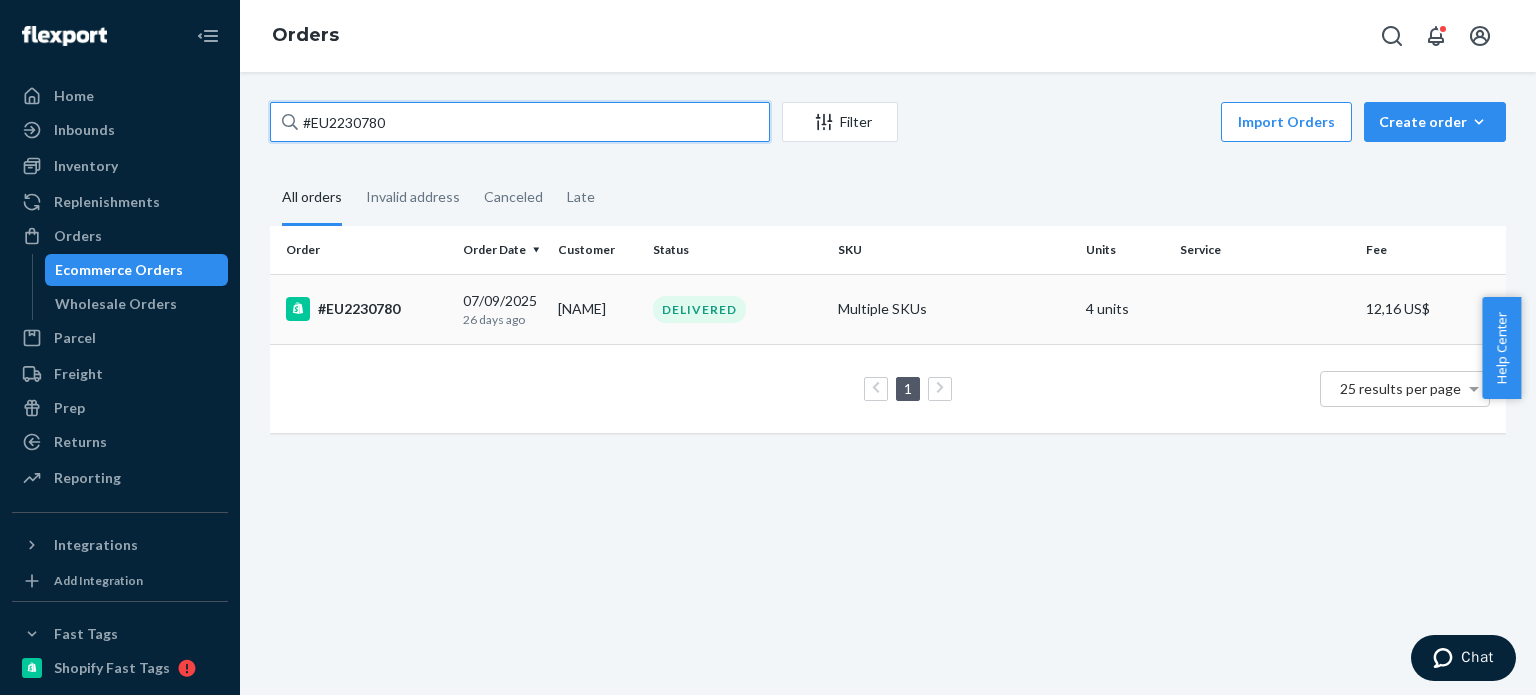 type on "#EU2230780" 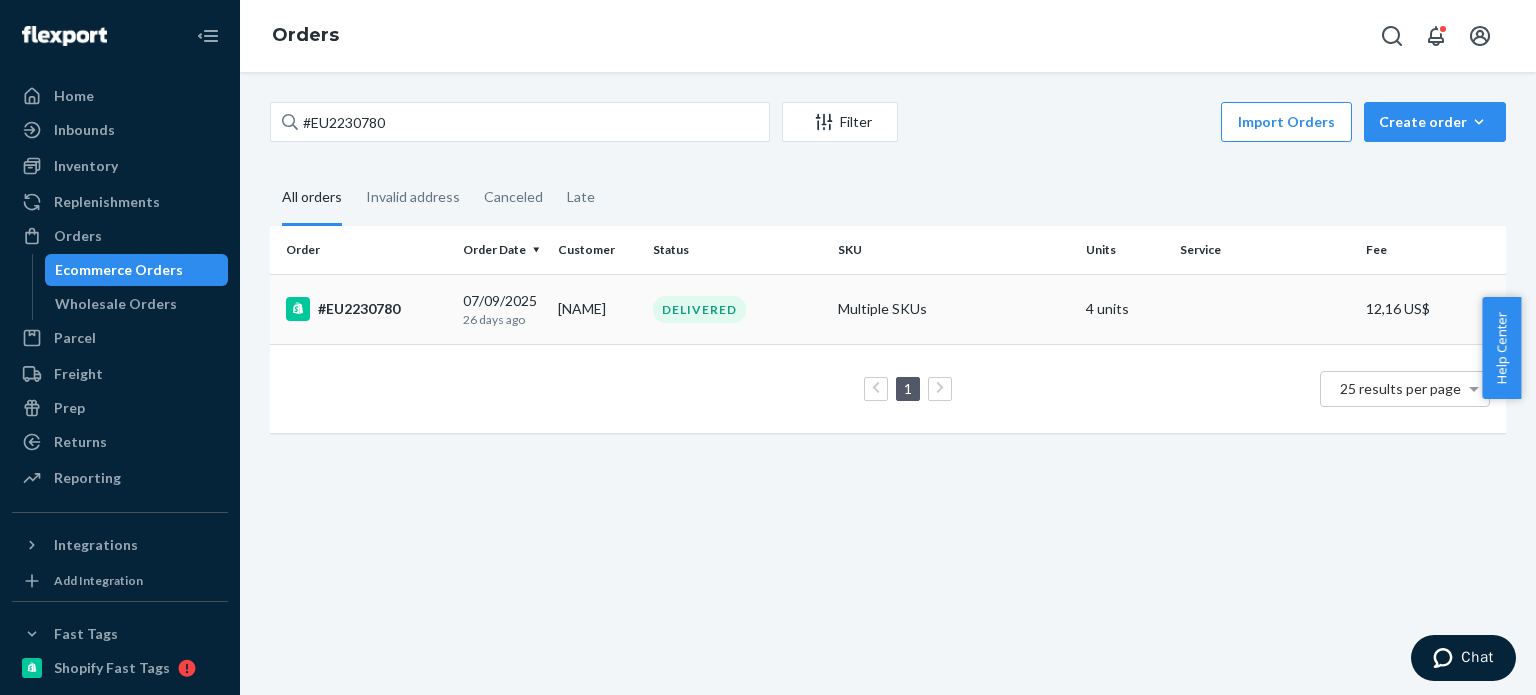 click on "DELIVERED" at bounding box center [737, 309] 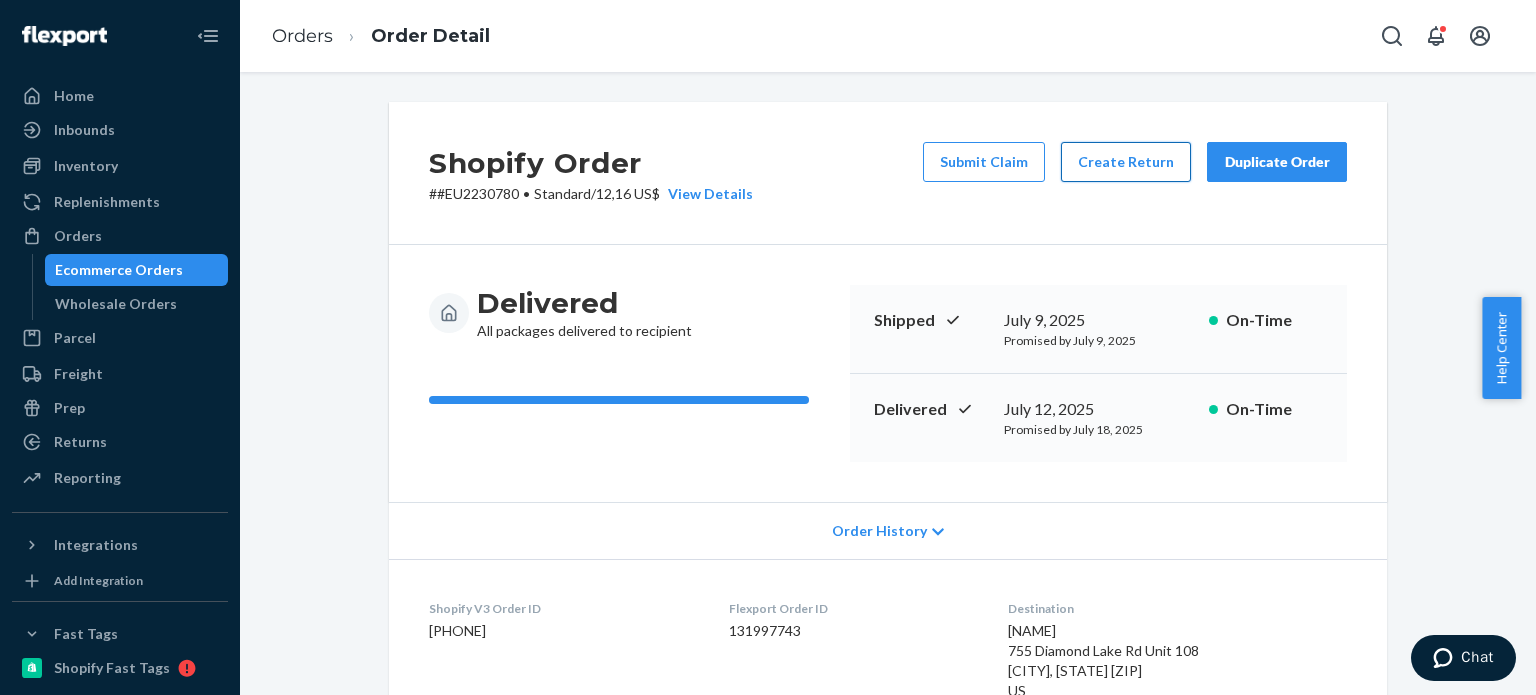click on "Create Return" at bounding box center (1126, 162) 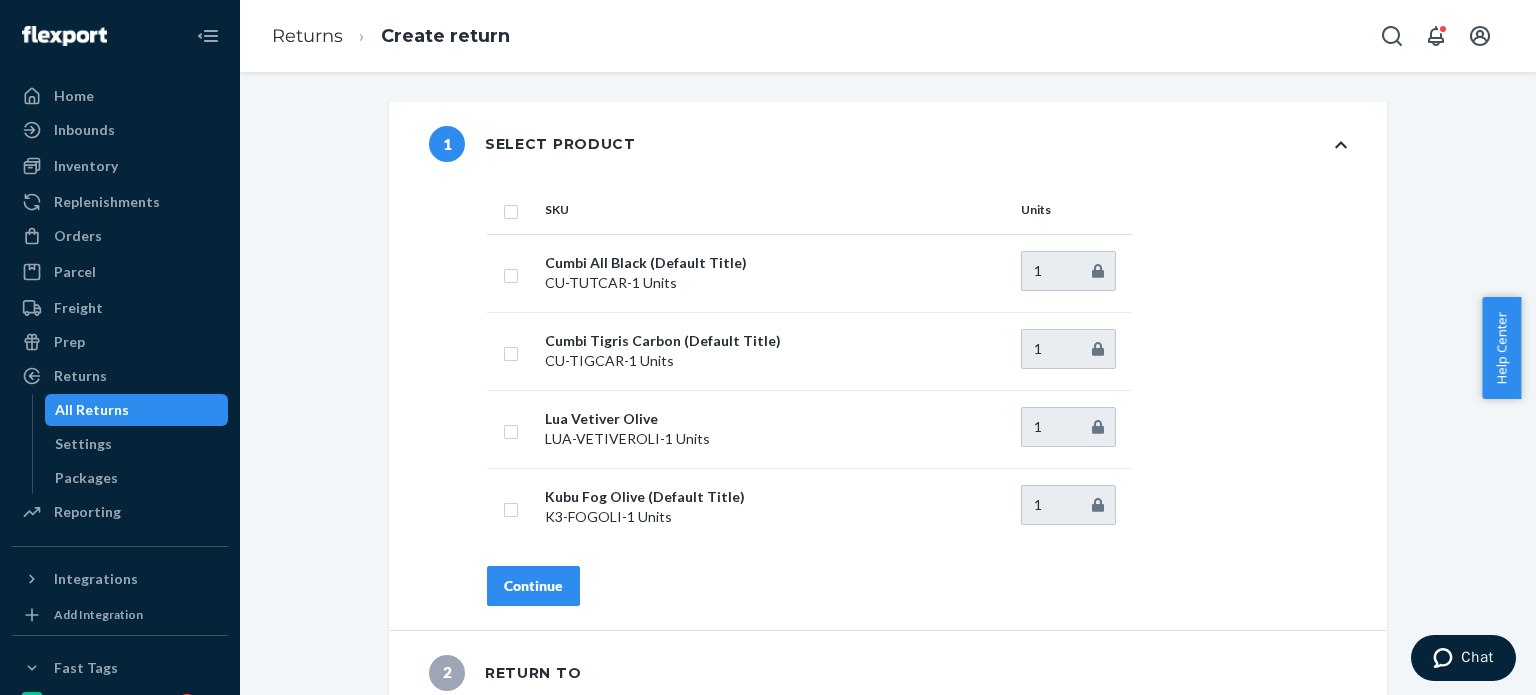click at bounding box center [511, 209] 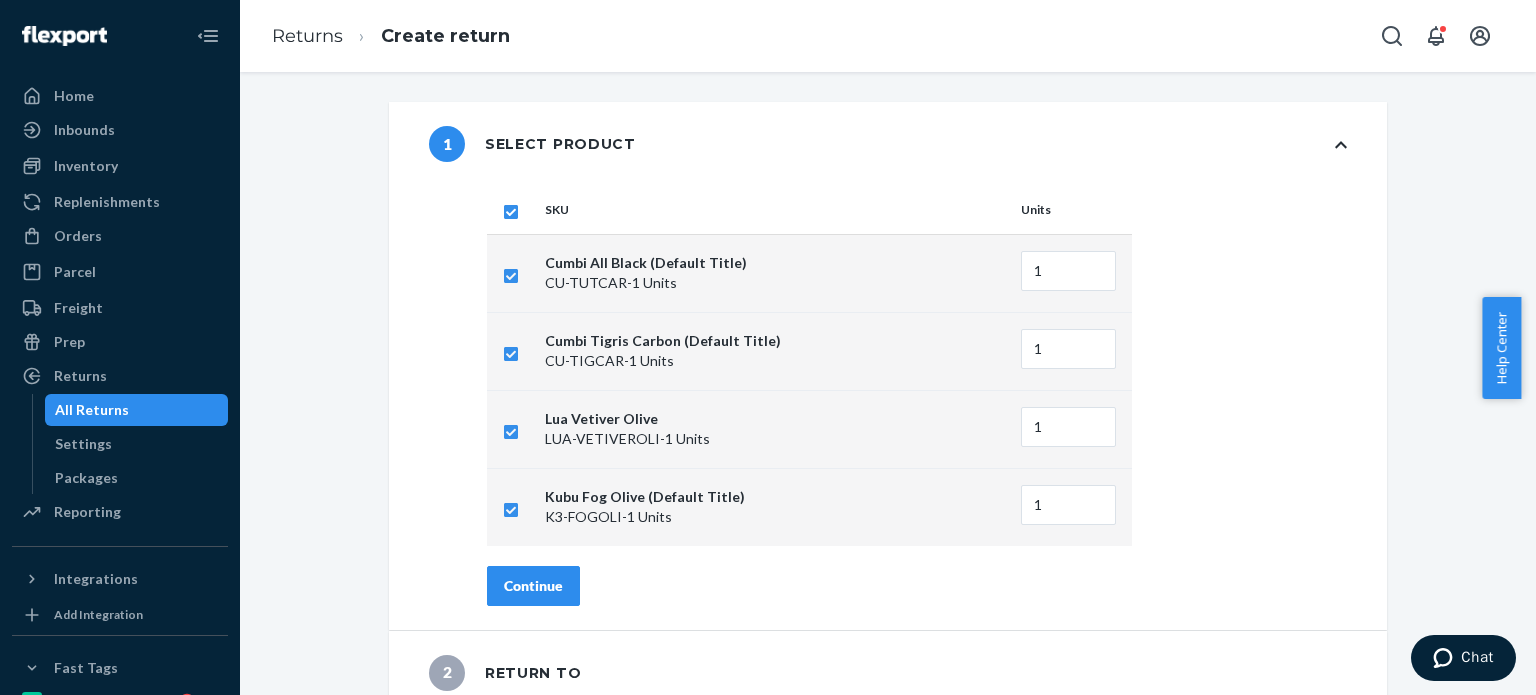click on "Continue" at bounding box center [533, 586] 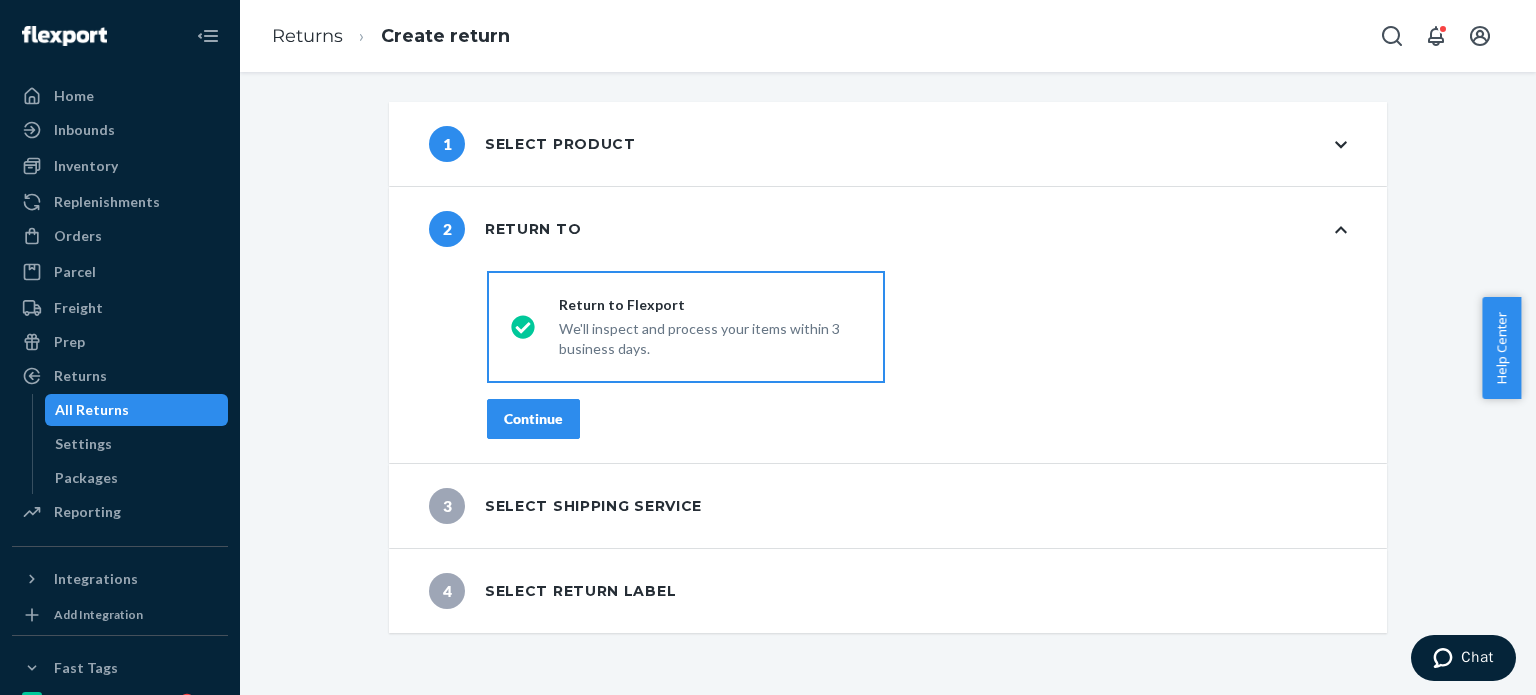 click on "Continue" at bounding box center [533, 419] 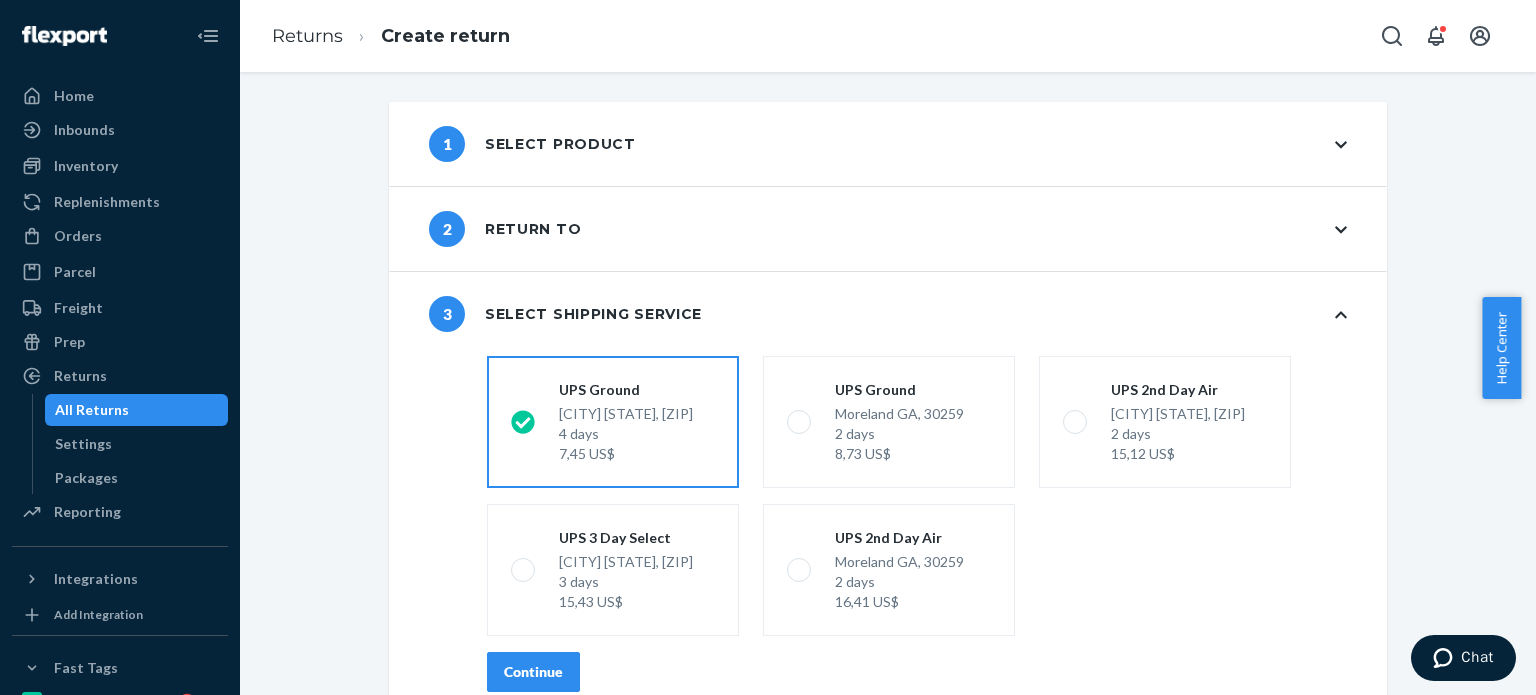 click on "Continue" at bounding box center (533, 672) 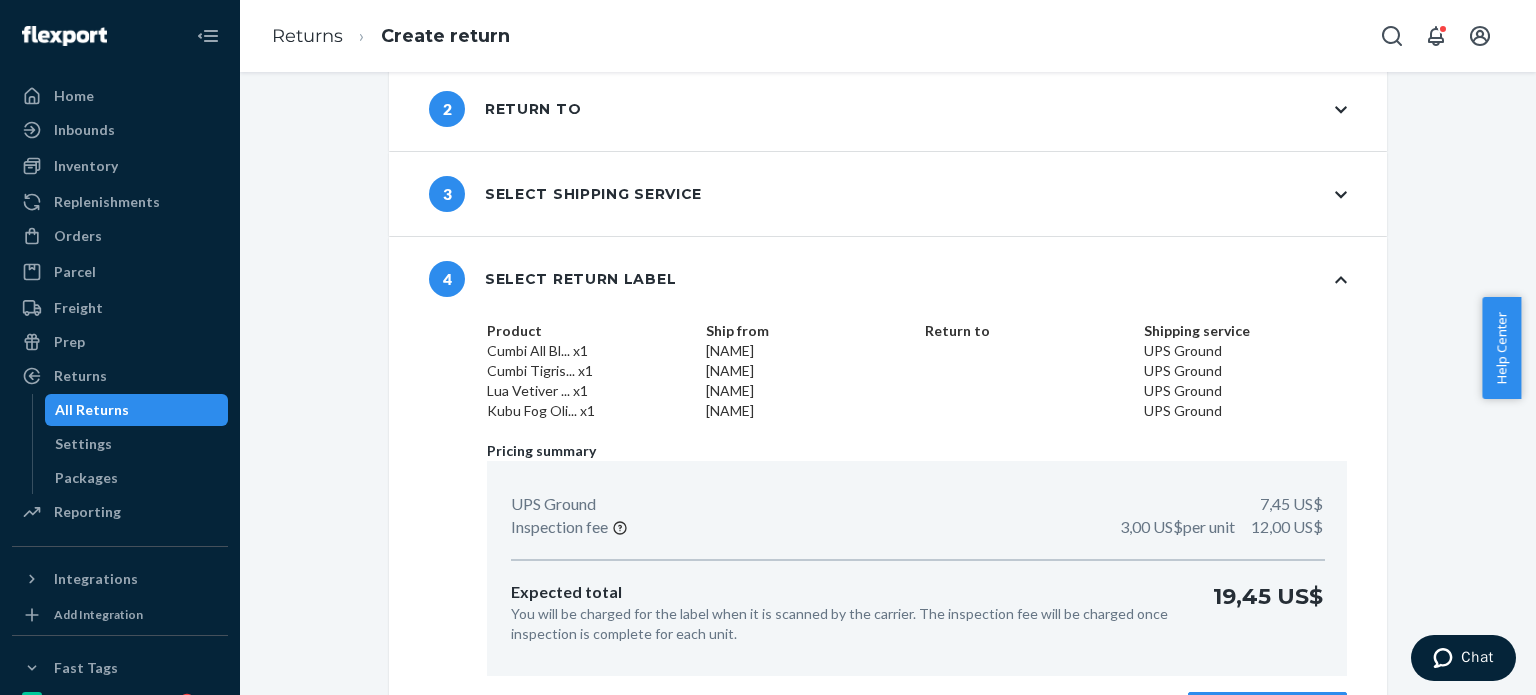 scroll, scrollTop: 180, scrollLeft: 0, axis: vertical 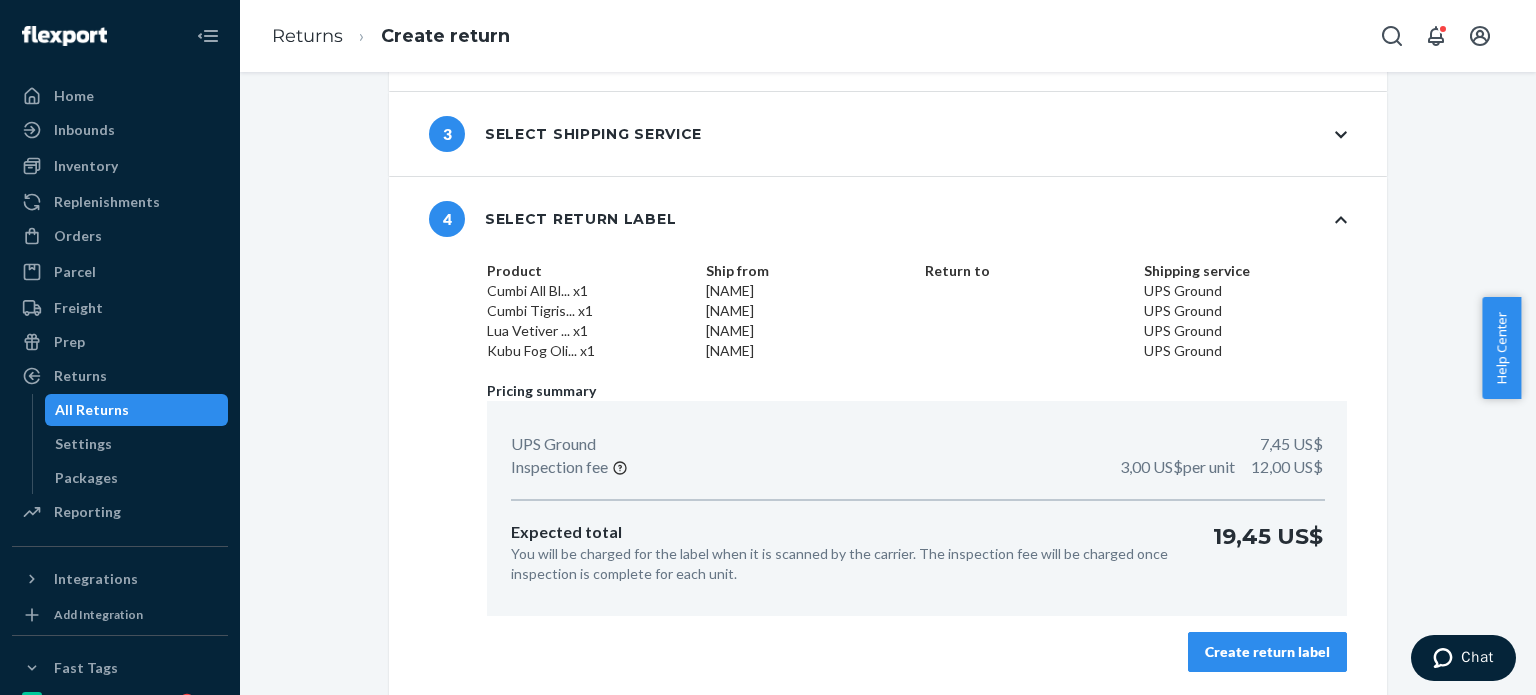 click on "Create return label" at bounding box center [1267, 652] 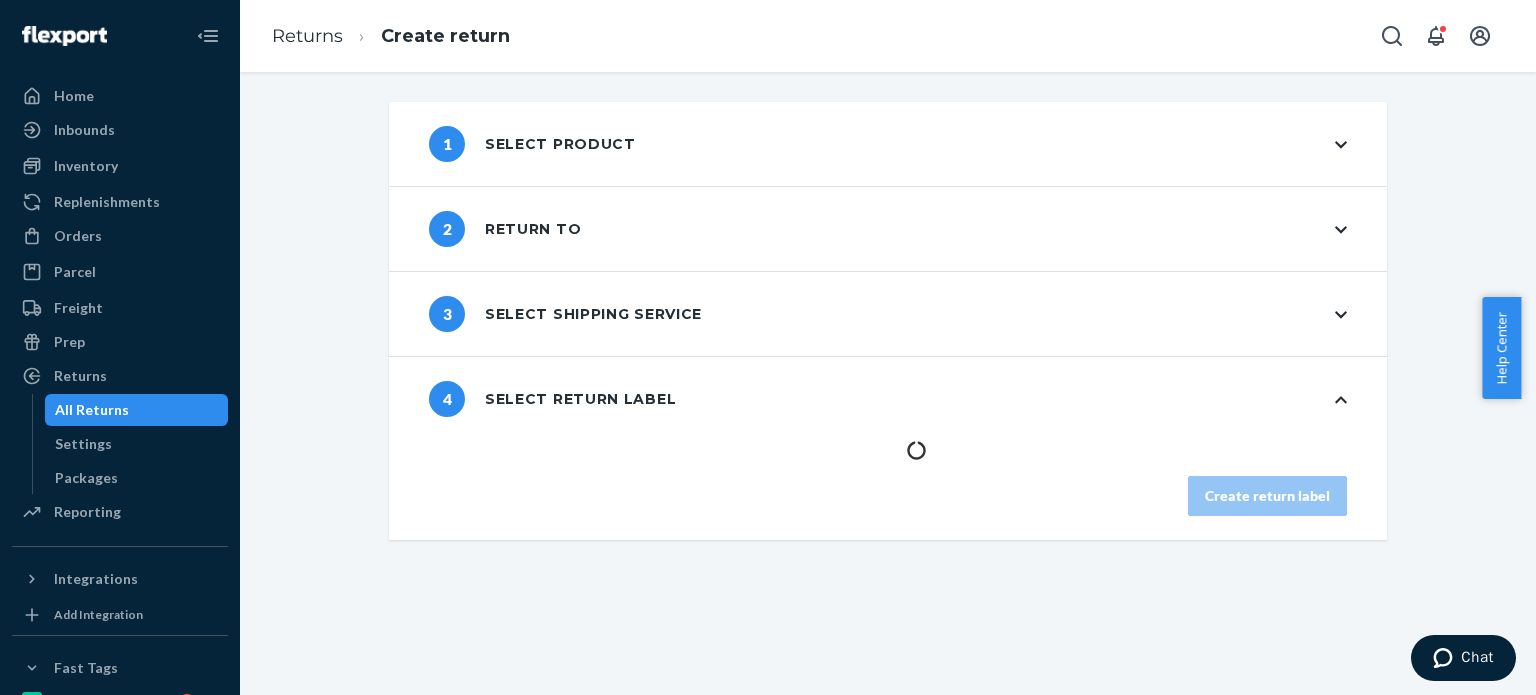 scroll, scrollTop: 0, scrollLeft: 0, axis: both 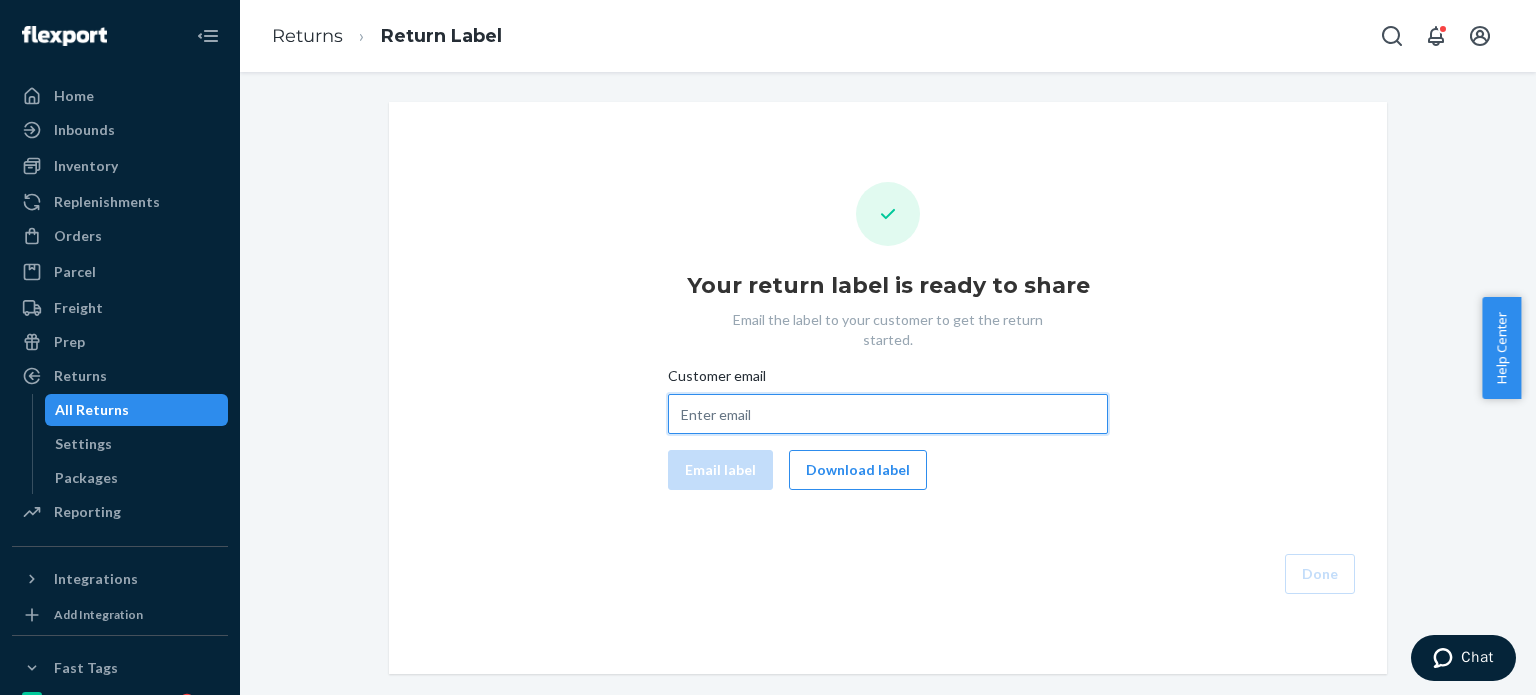 click on "Customer email" at bounding box center [888, 414] 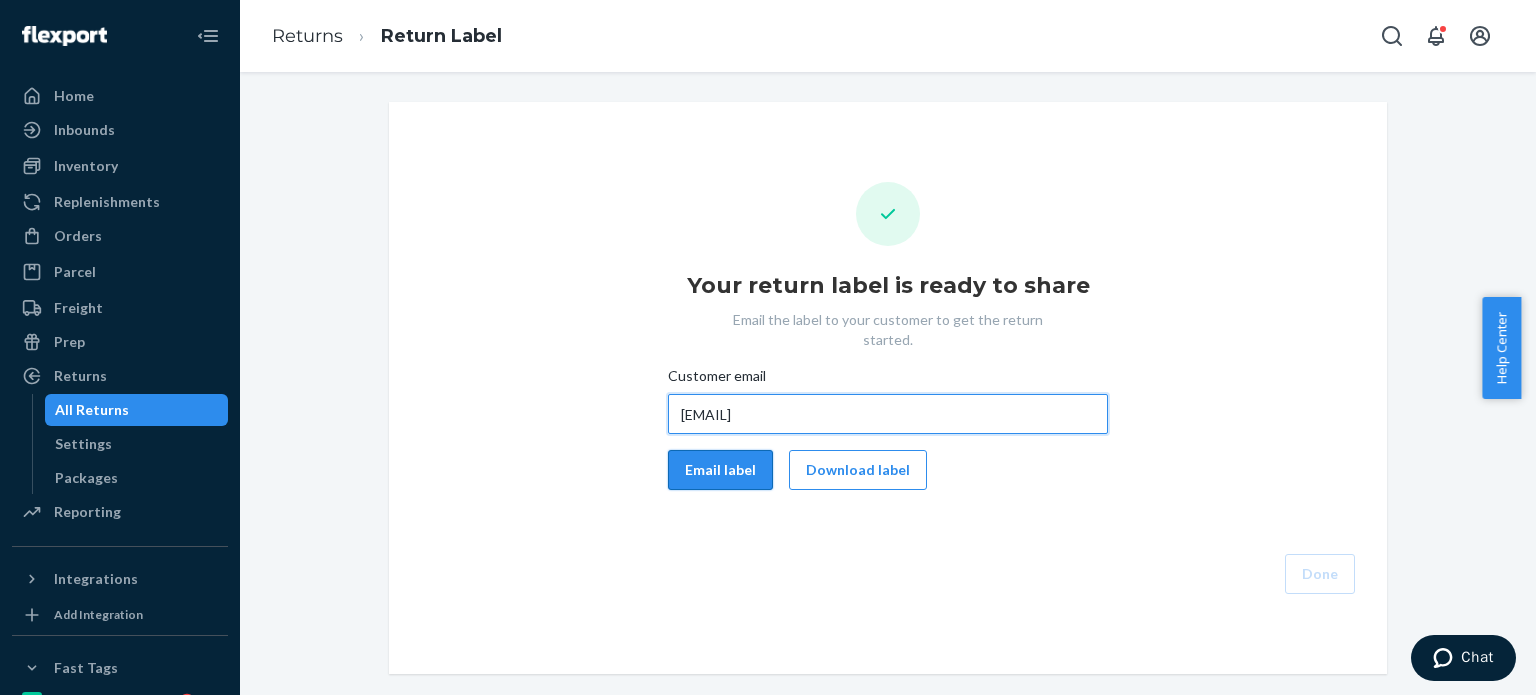 type on "vittoriea@gmail.com" 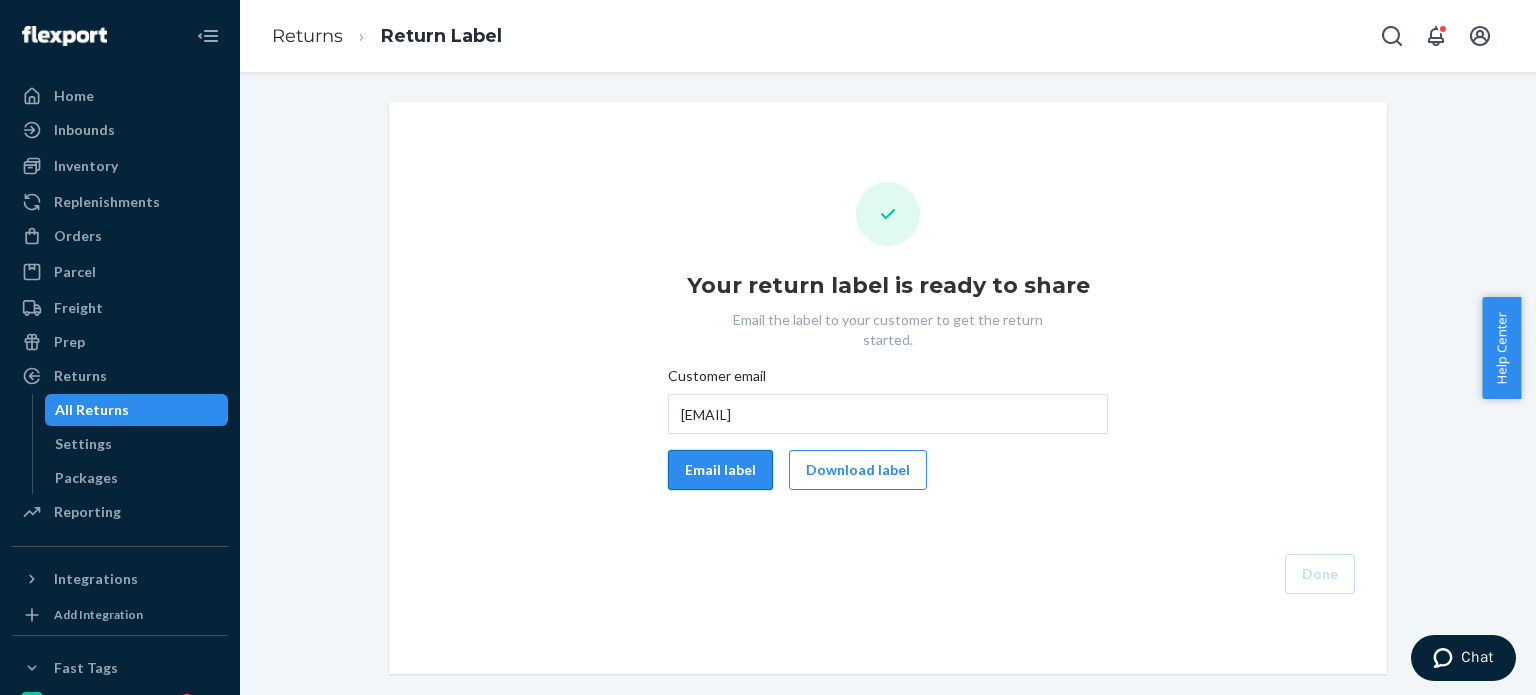 click on "Email label" at bounding box center (720, 470) 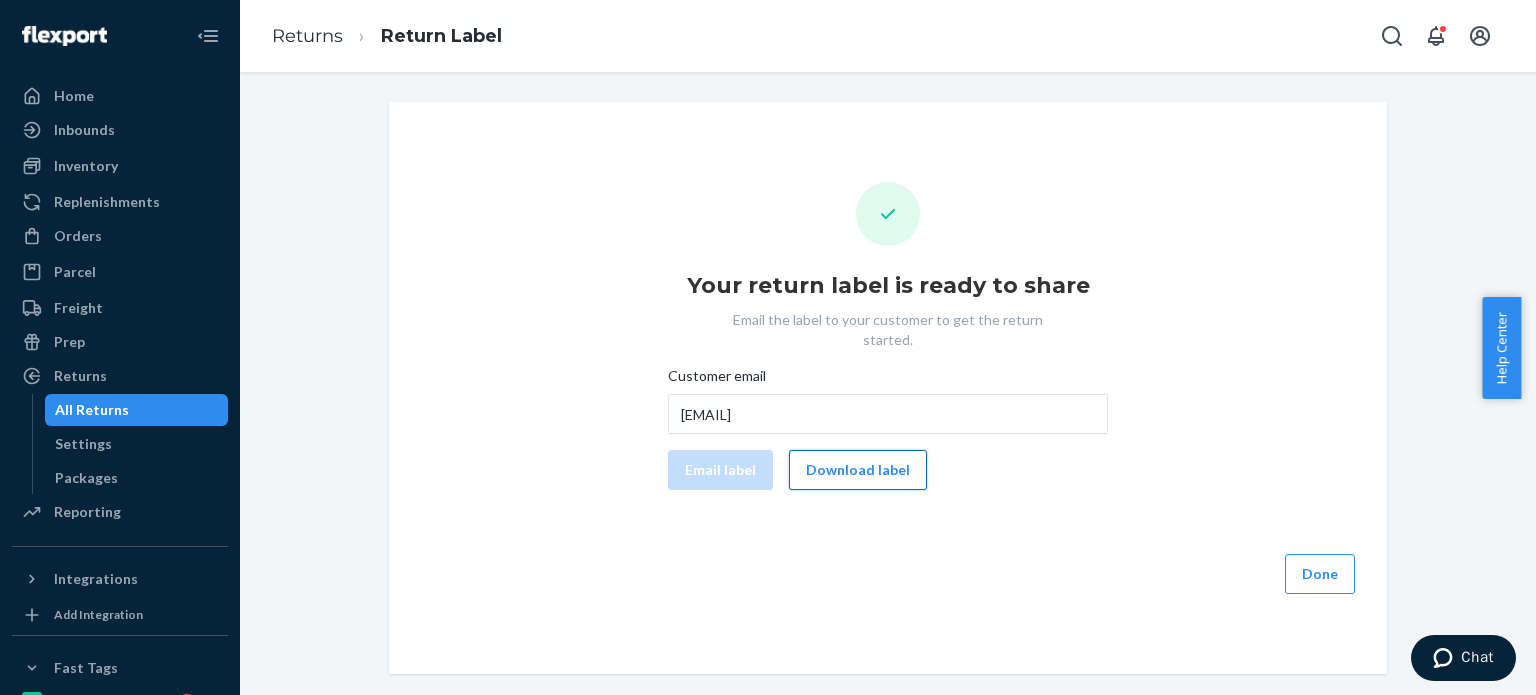 click on "Download label" at bounding box center [858, 470] 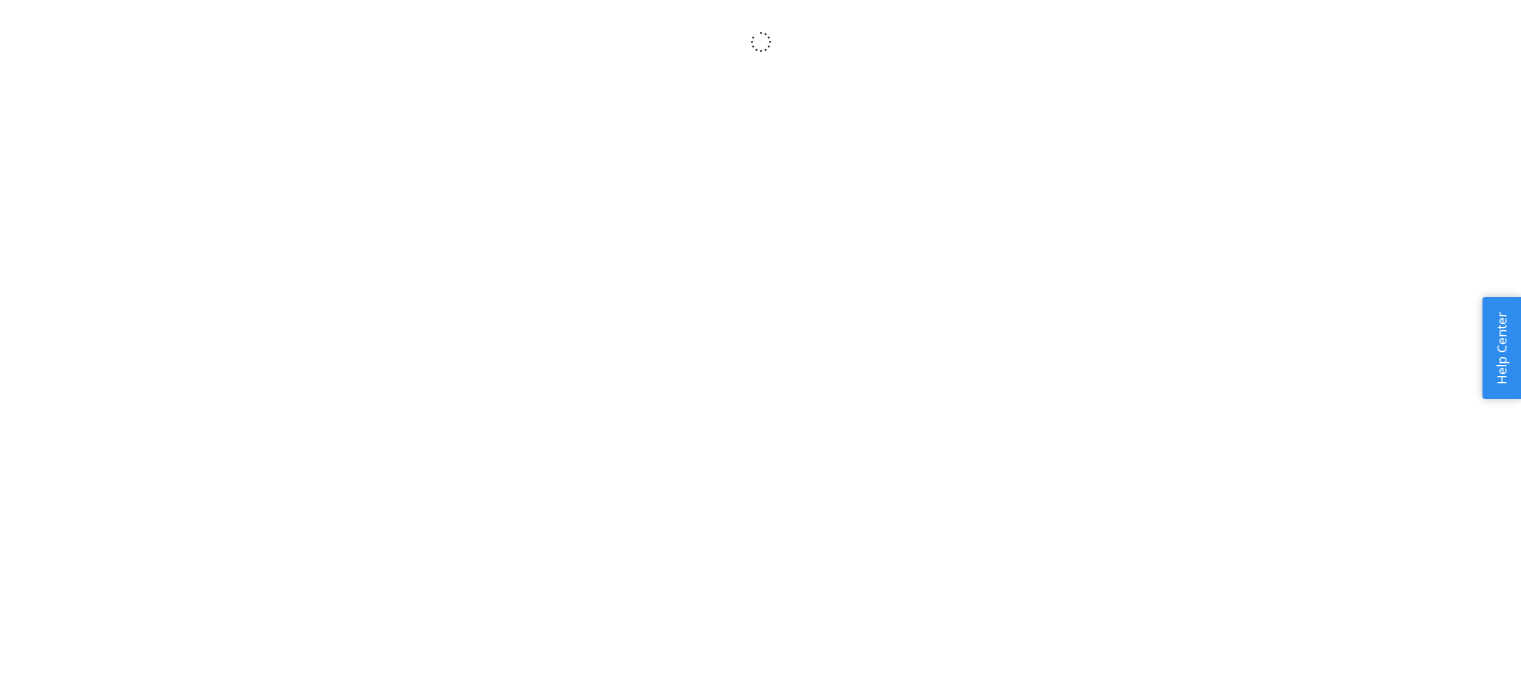 scroll, scrollTop: 0, scrollLeft: 0, axis: both 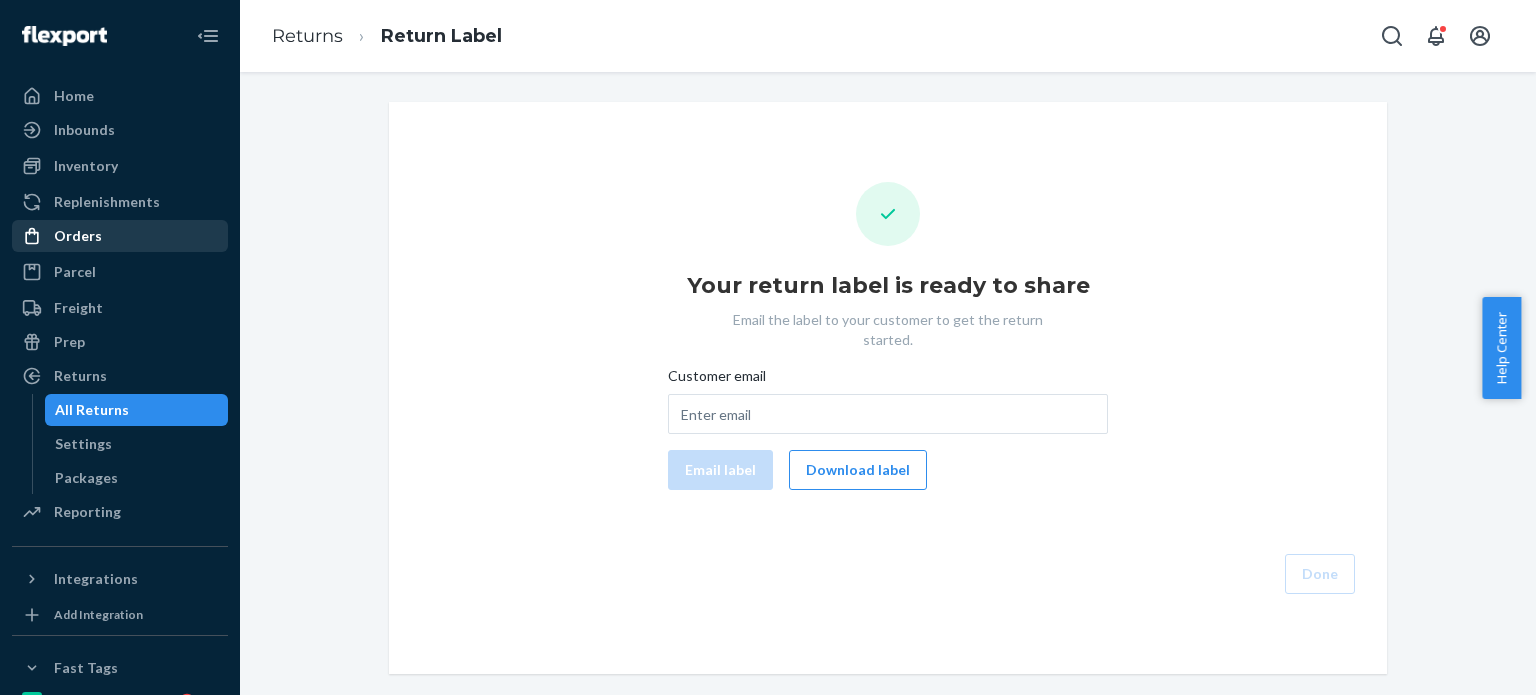 click on "Orders" at bounding box center [120, 236] 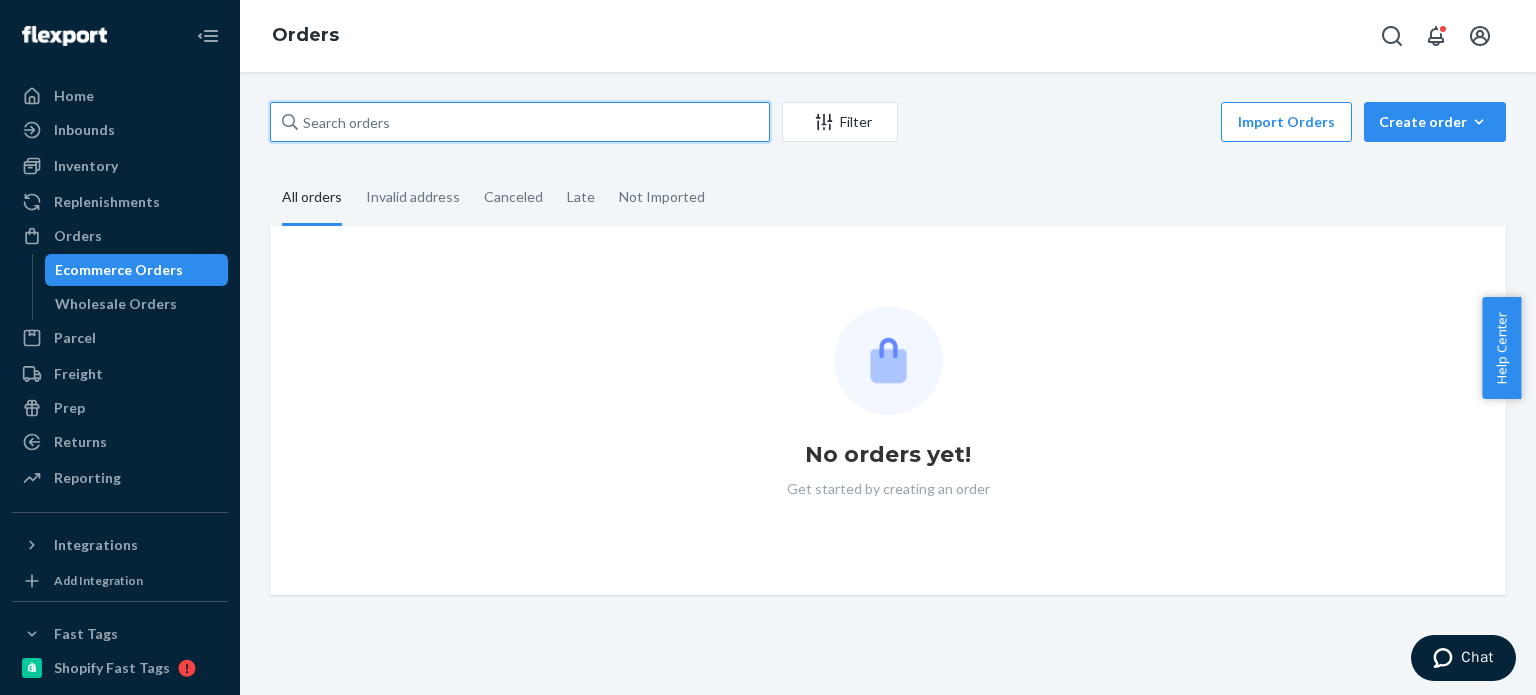 click at bounding box center [520, 122] 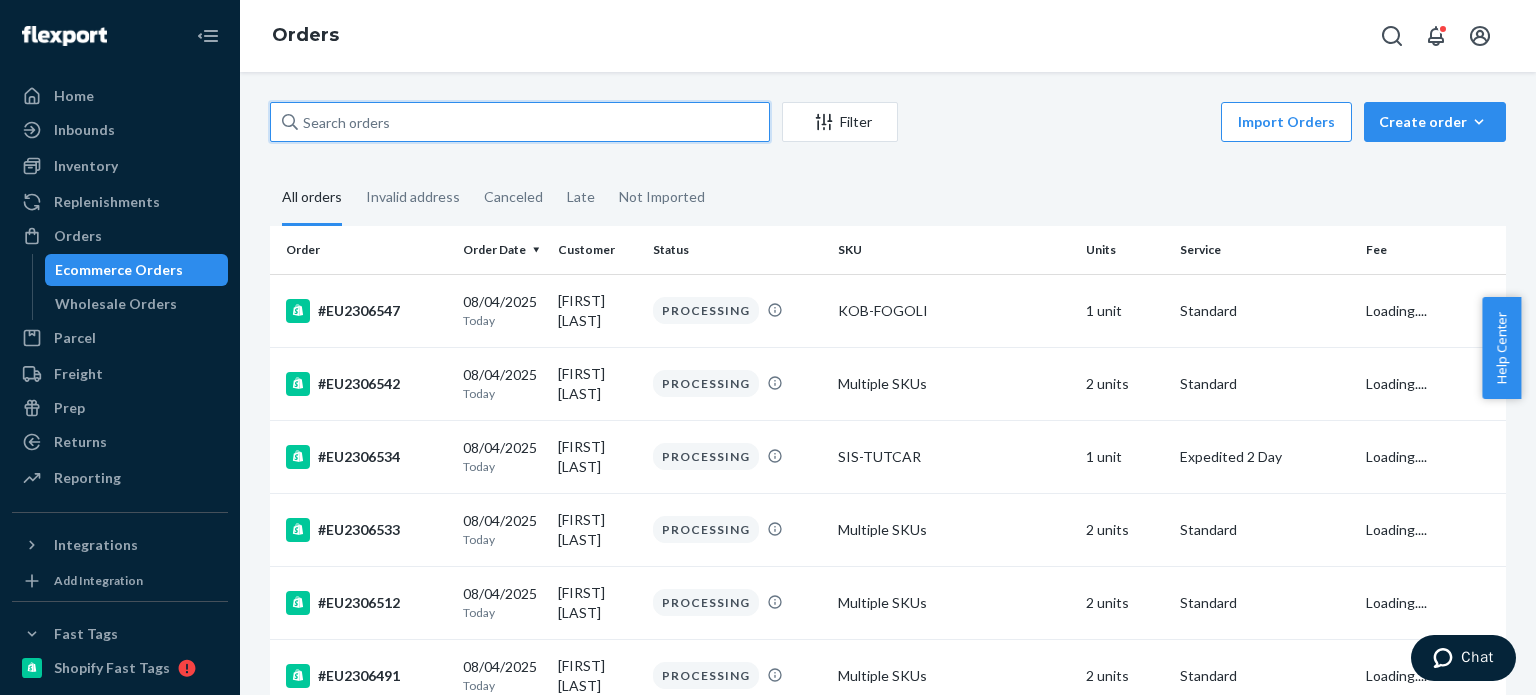 paste on "#EU2281625" 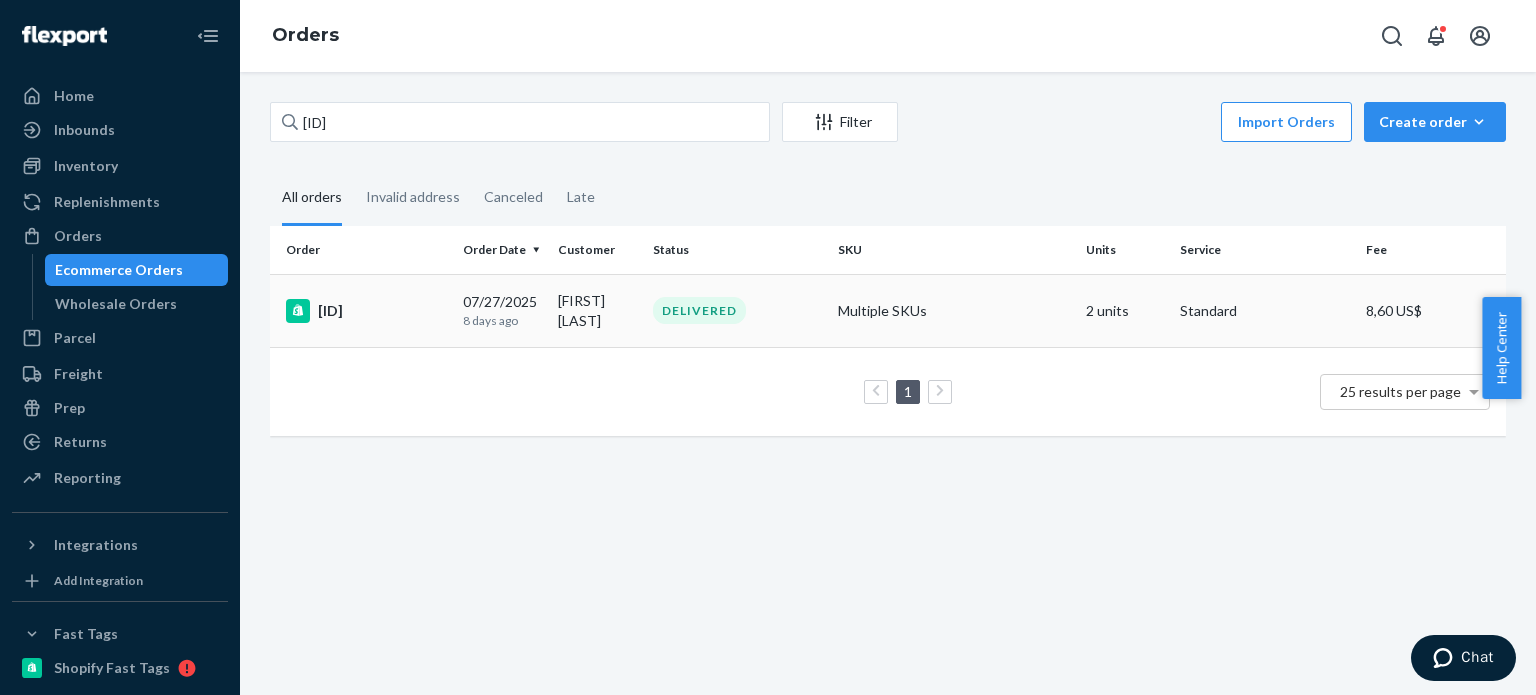 click on "DELIVERED" at bounding box center [699, 310] 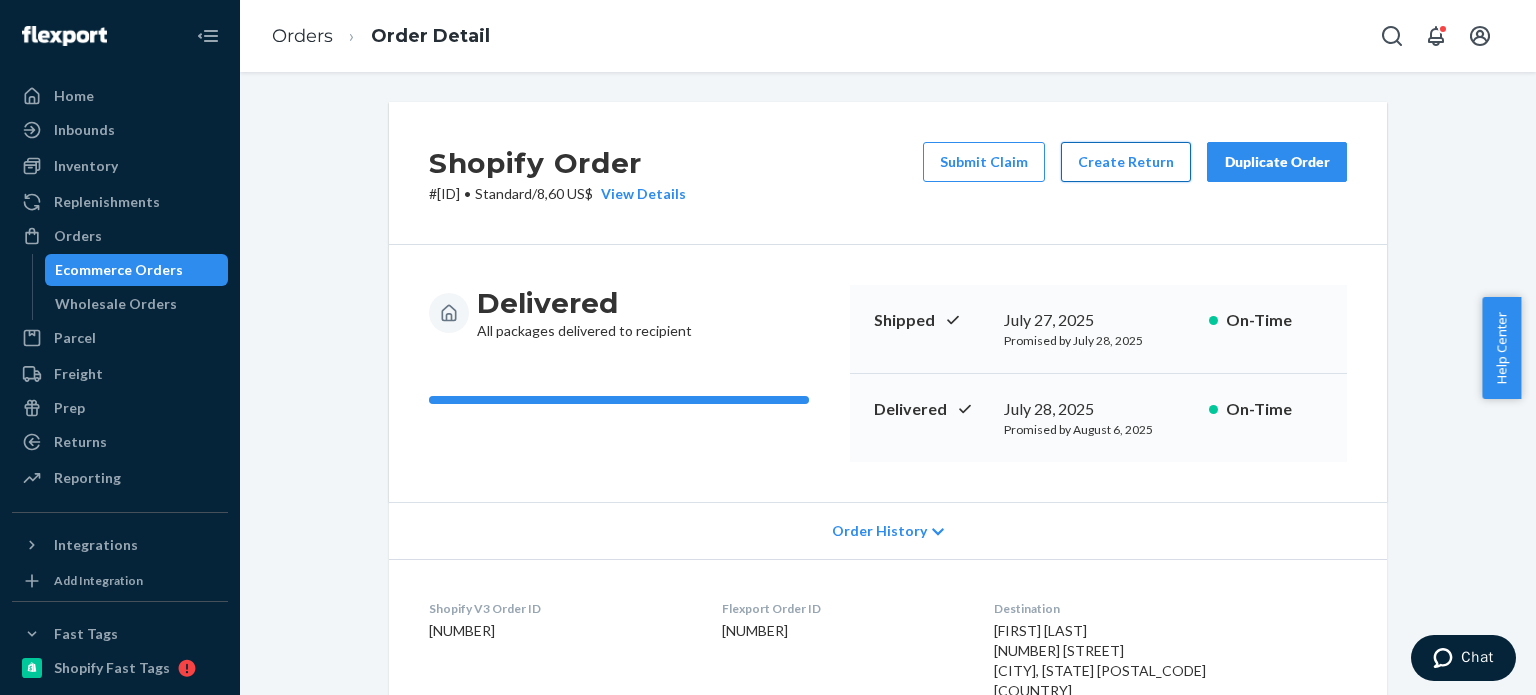 click on "Create Return" at bounding box center (1126, 162) 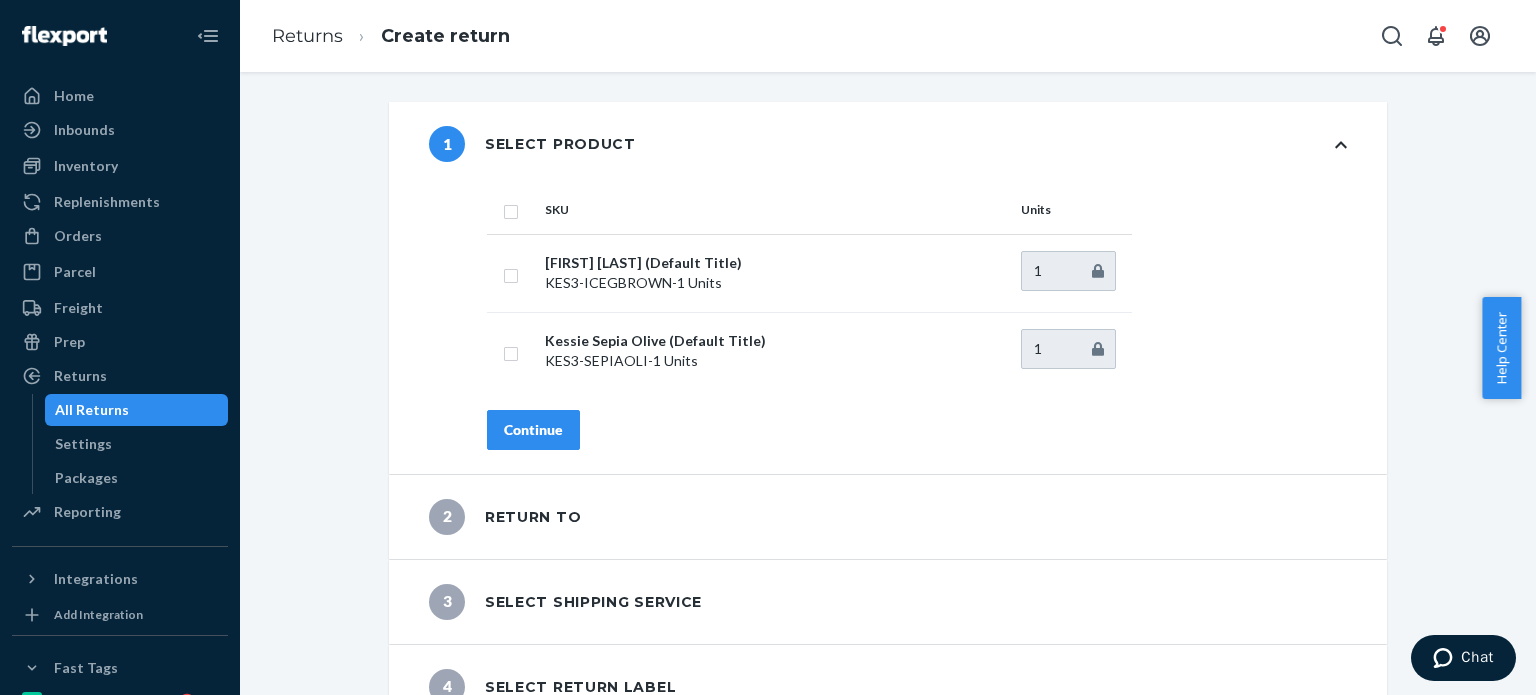 click at bounding box center (511, 209) 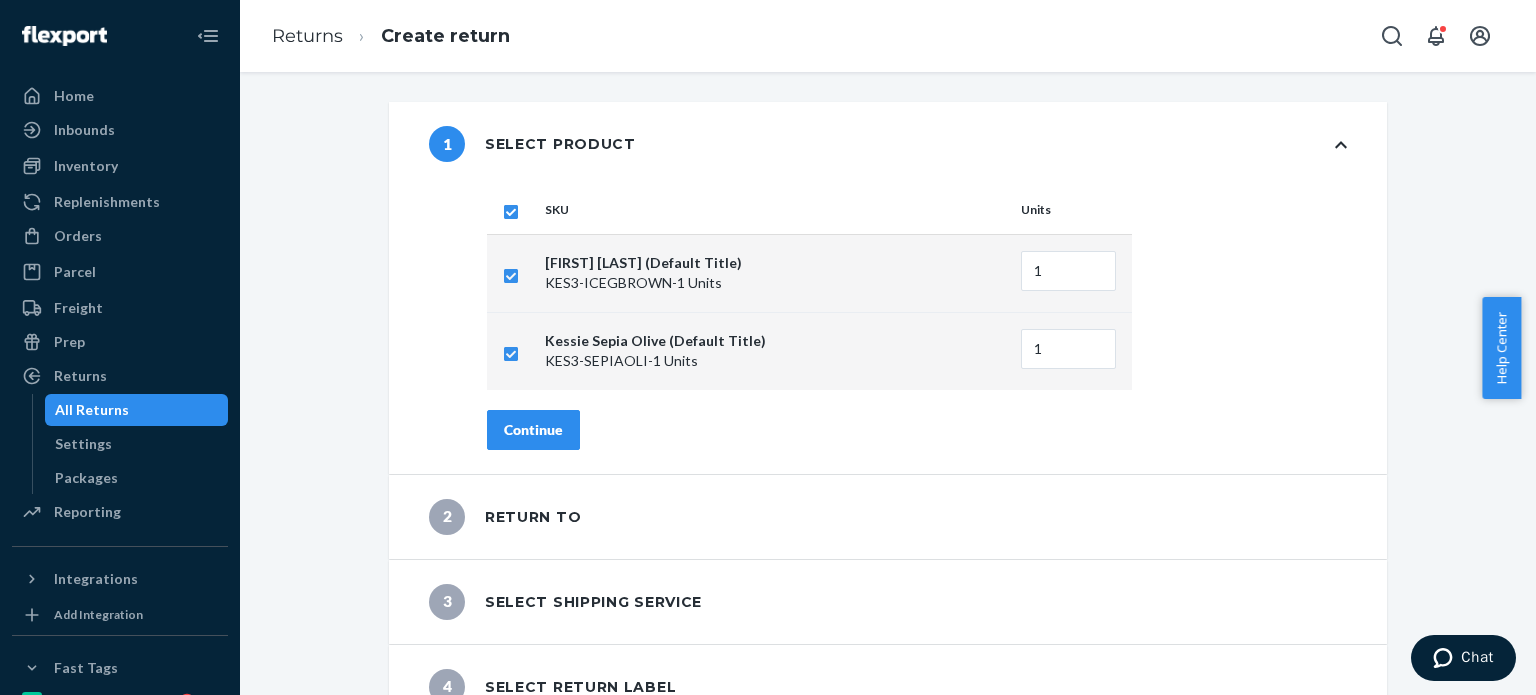 click on "Continue" at bounding box center (533, 430) 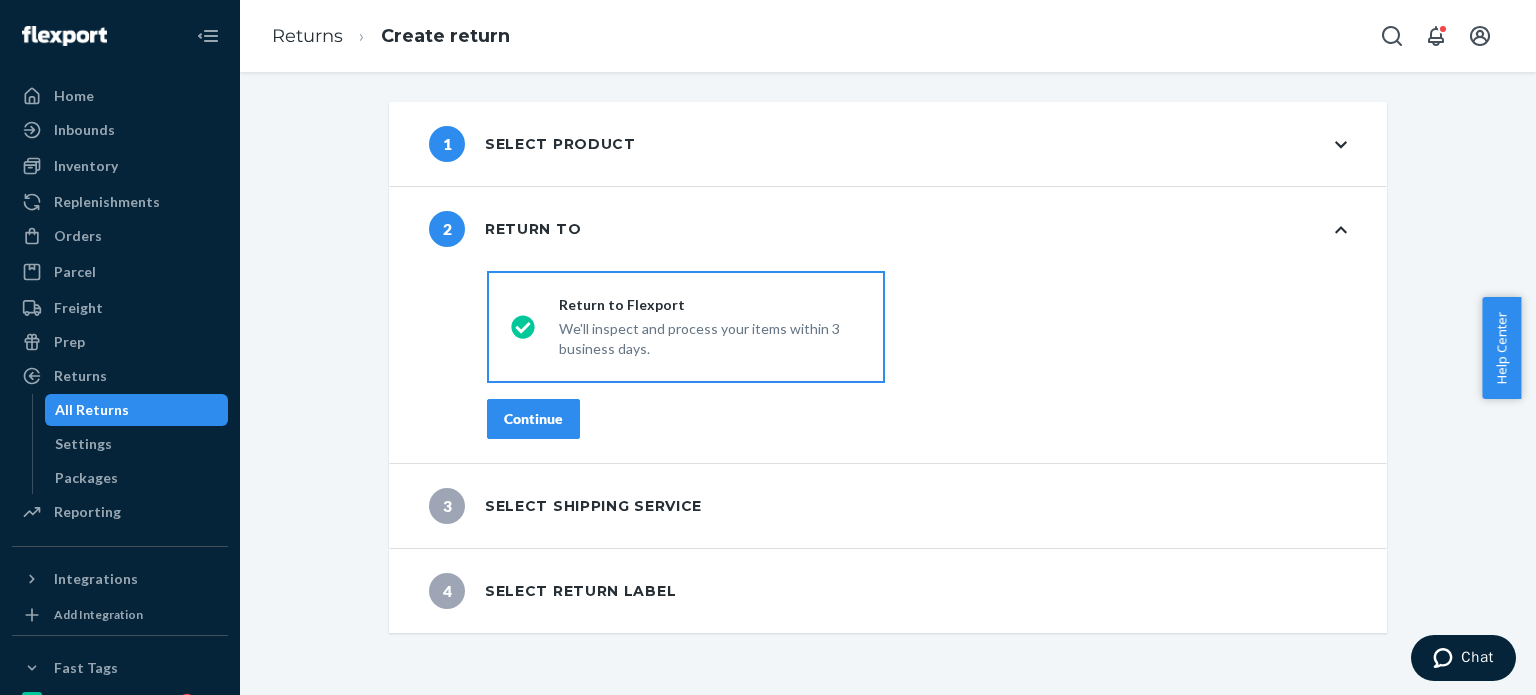 click on "Continue" at bounding box center [533, 419] 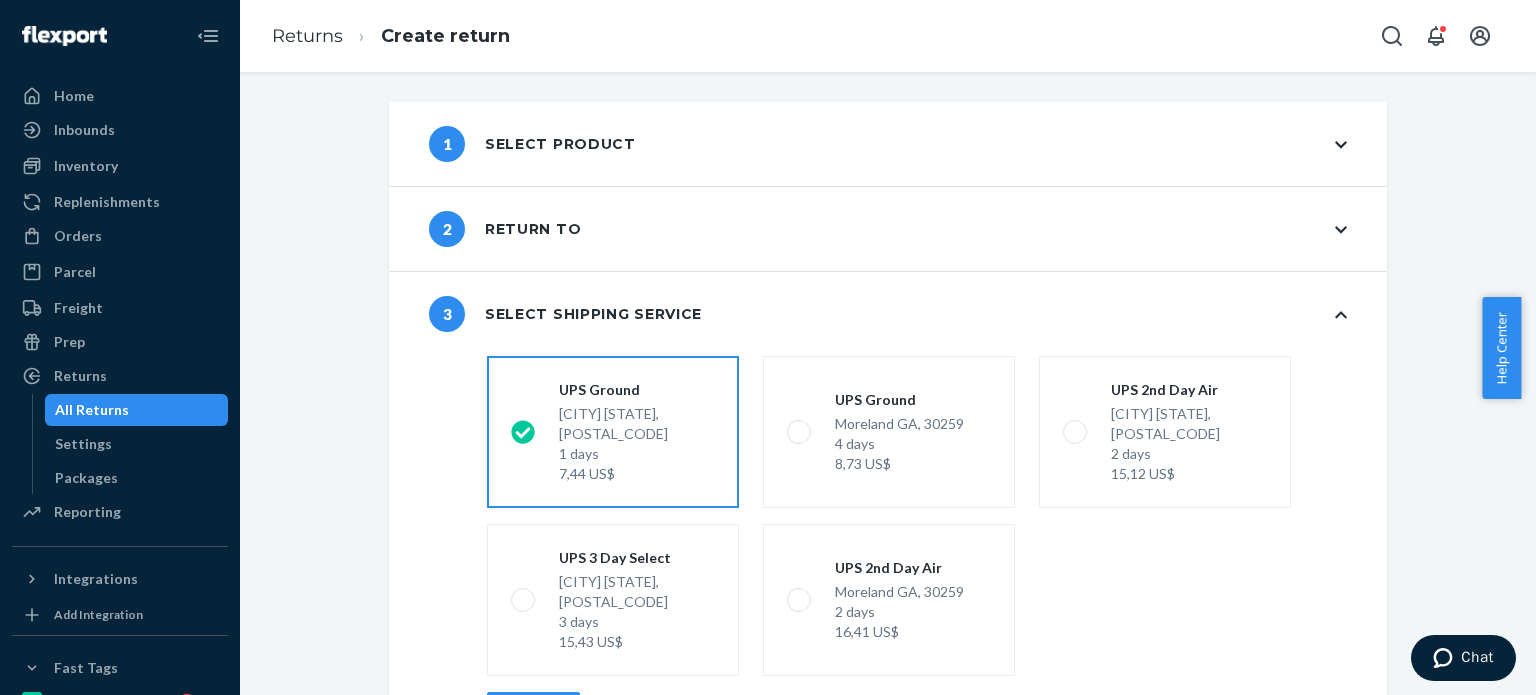 click on "Continue" at bounding box center [533, 712] 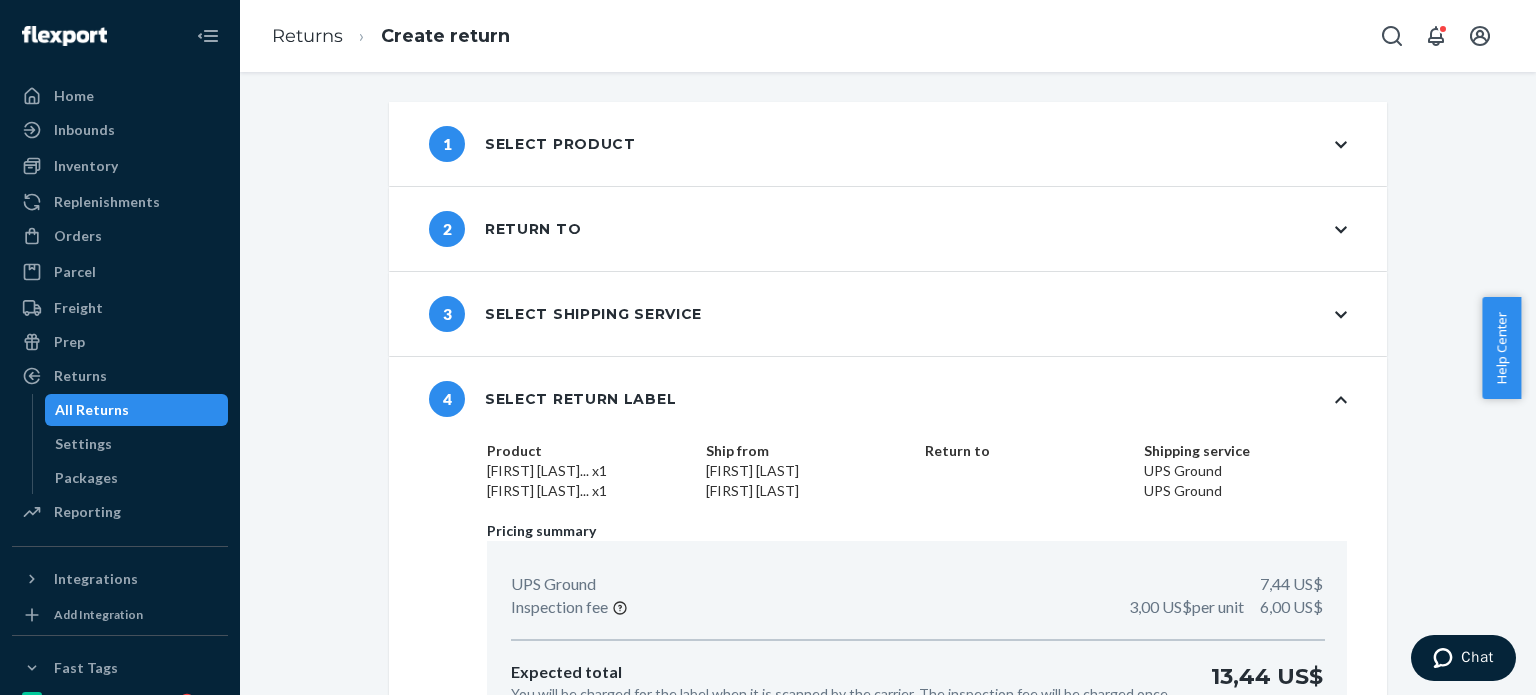 scroll, scrollTop: 140, scrollLeft: 0, axis: vertical 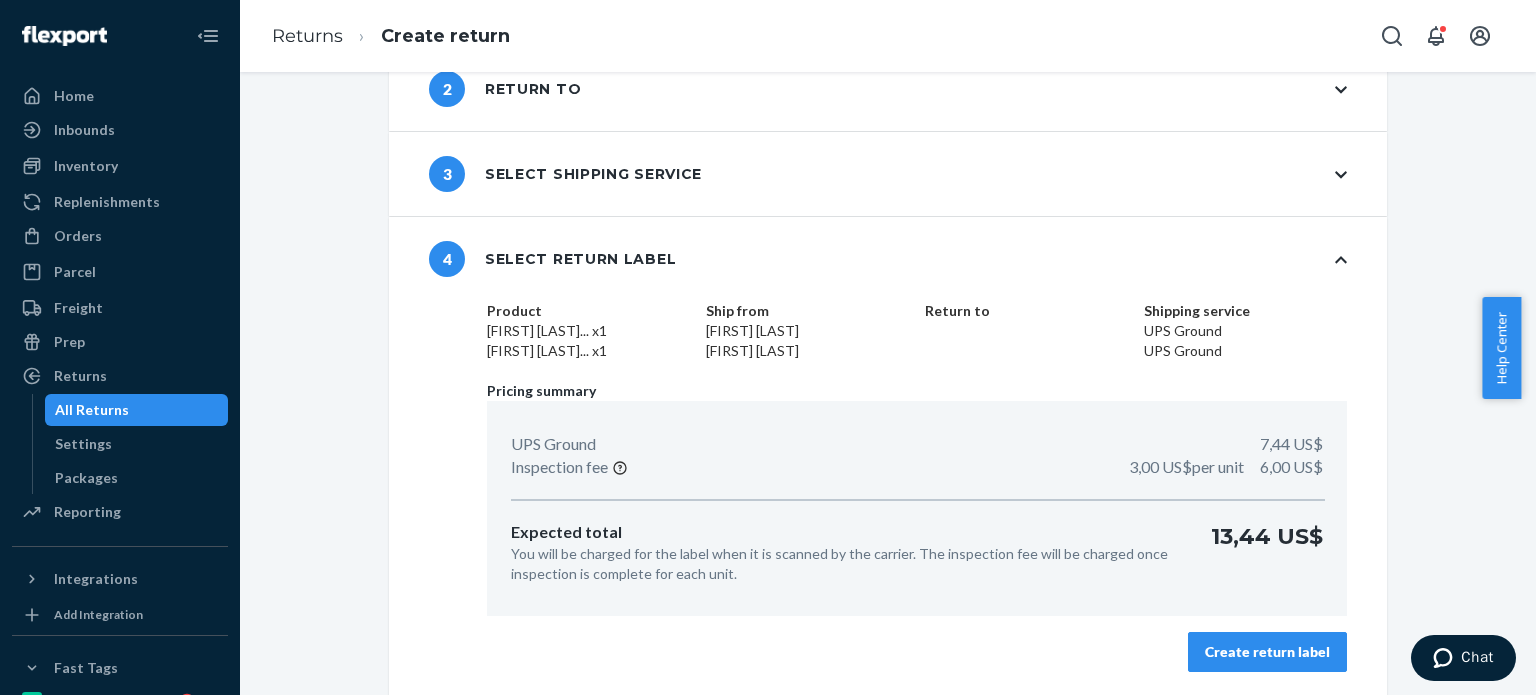 click on "Create return label" at bounding box center [1267, 652] 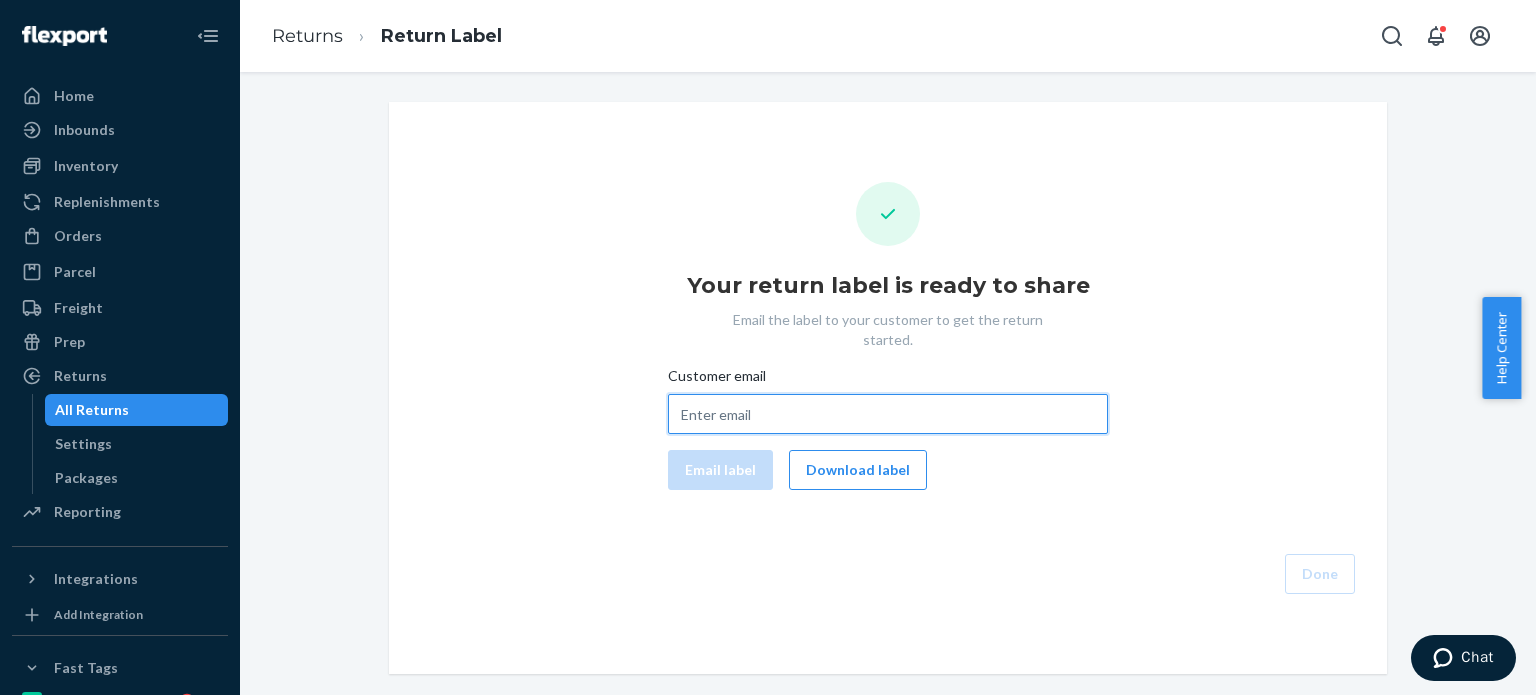 click on "Customer email" at bounding box center [888, 414] 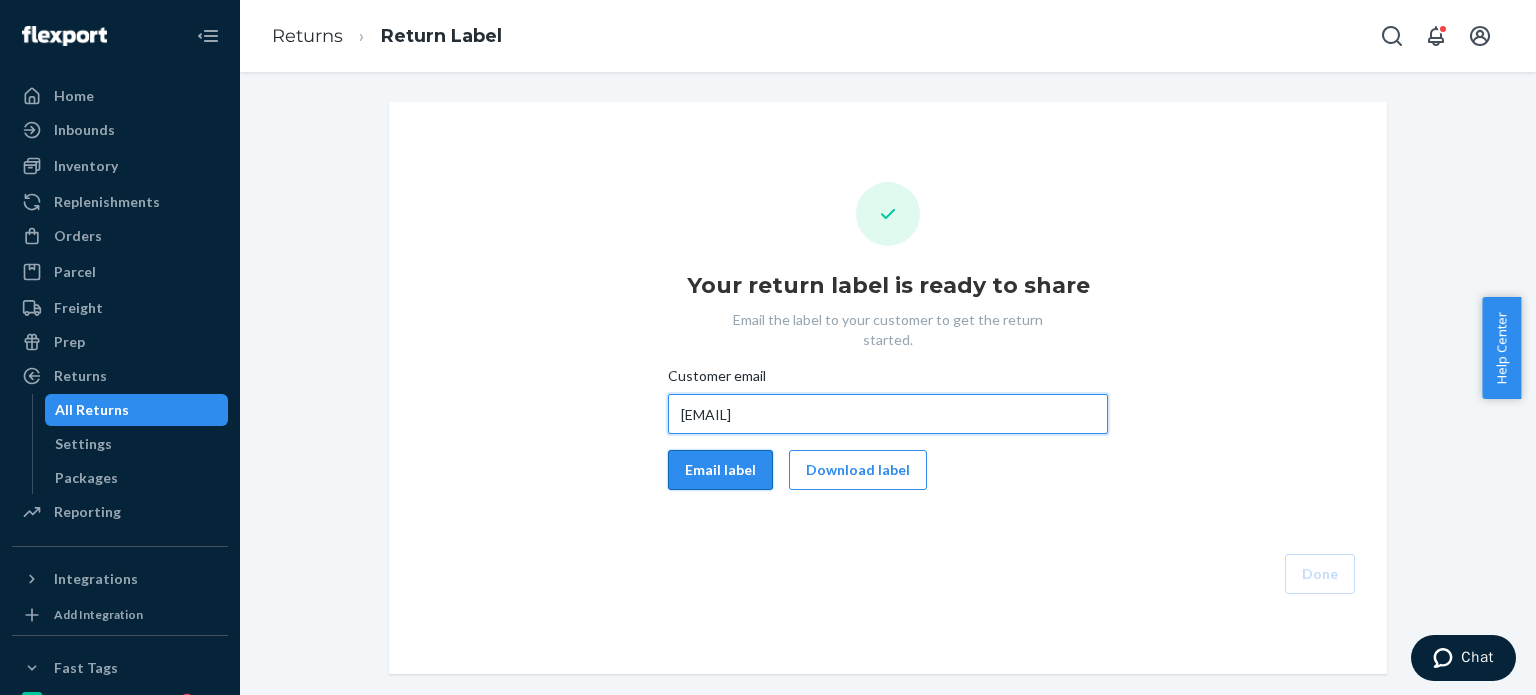 type on "trace_park@hotmail.com" 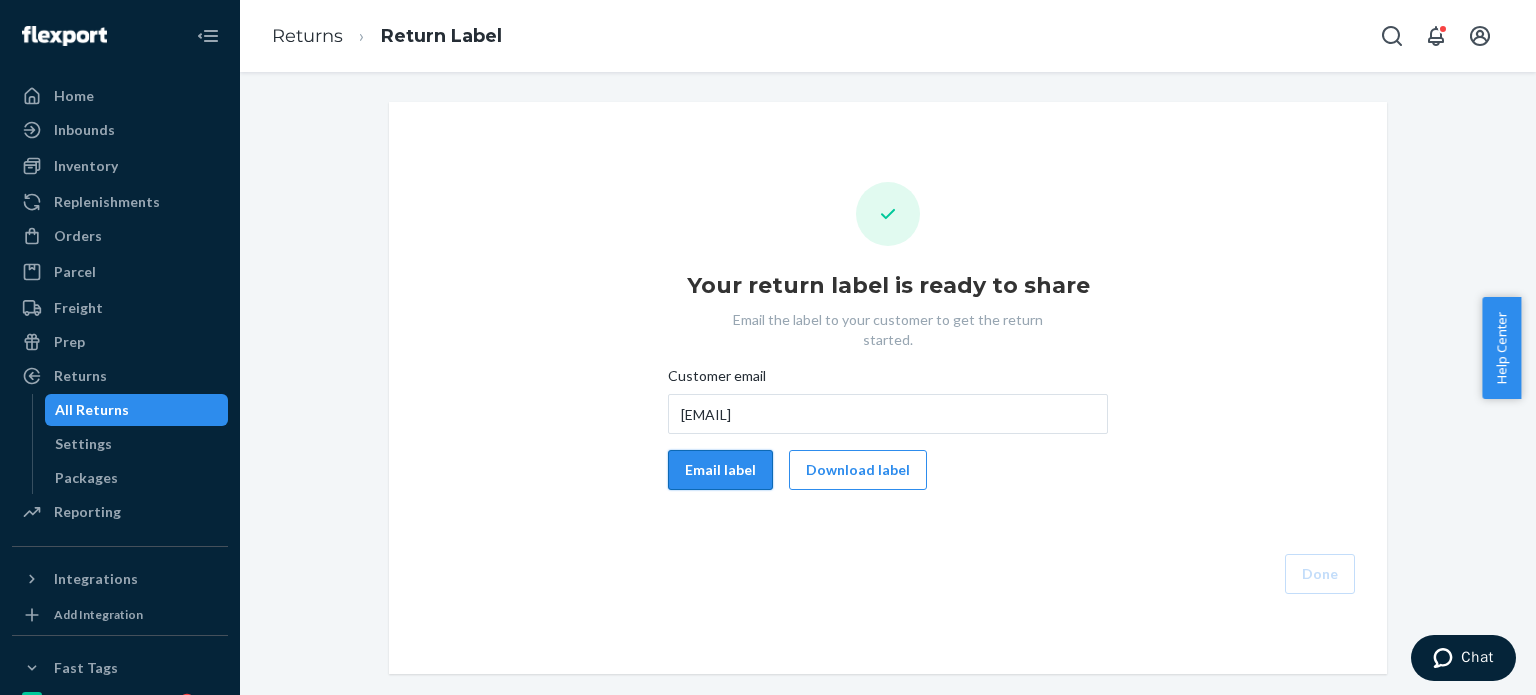 click on "Email label" at bounding box center [720, 470] 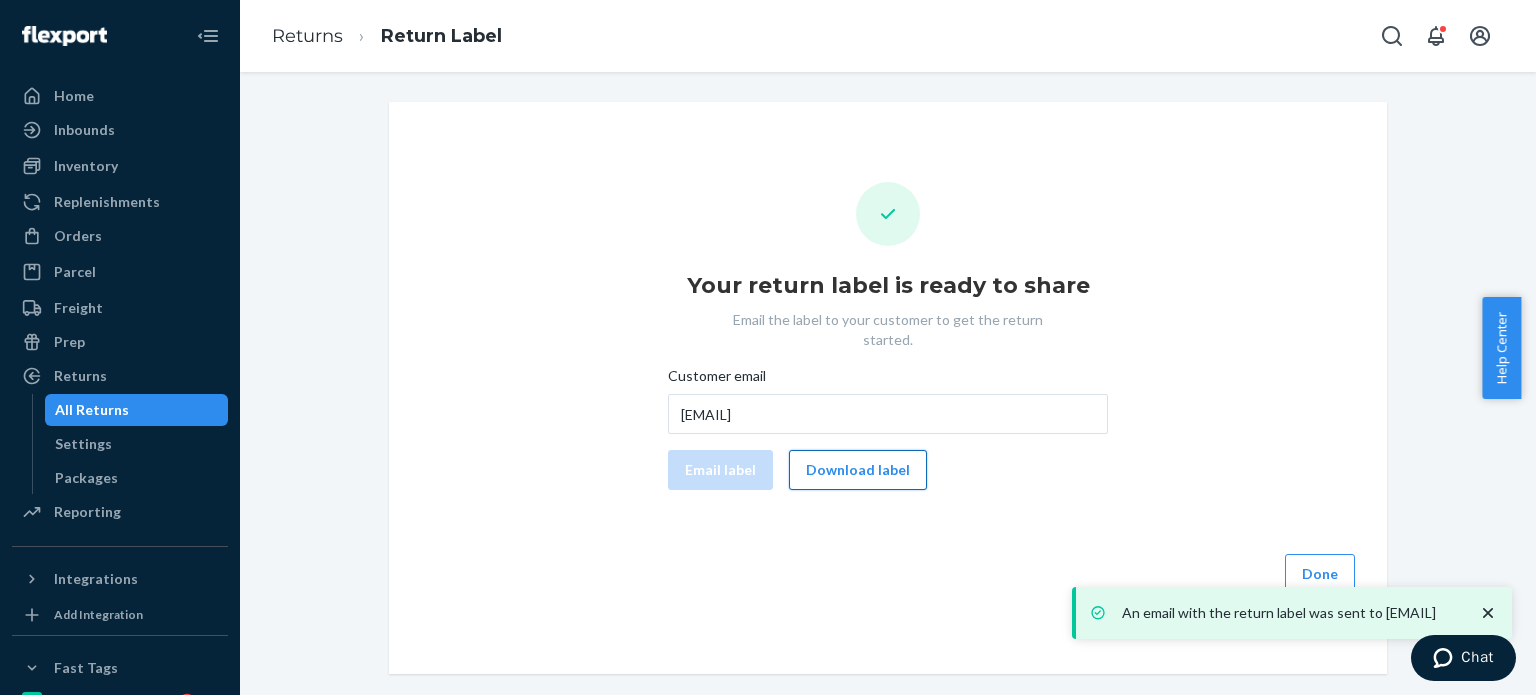 click on "Download label" at bounding box center [858, 470] 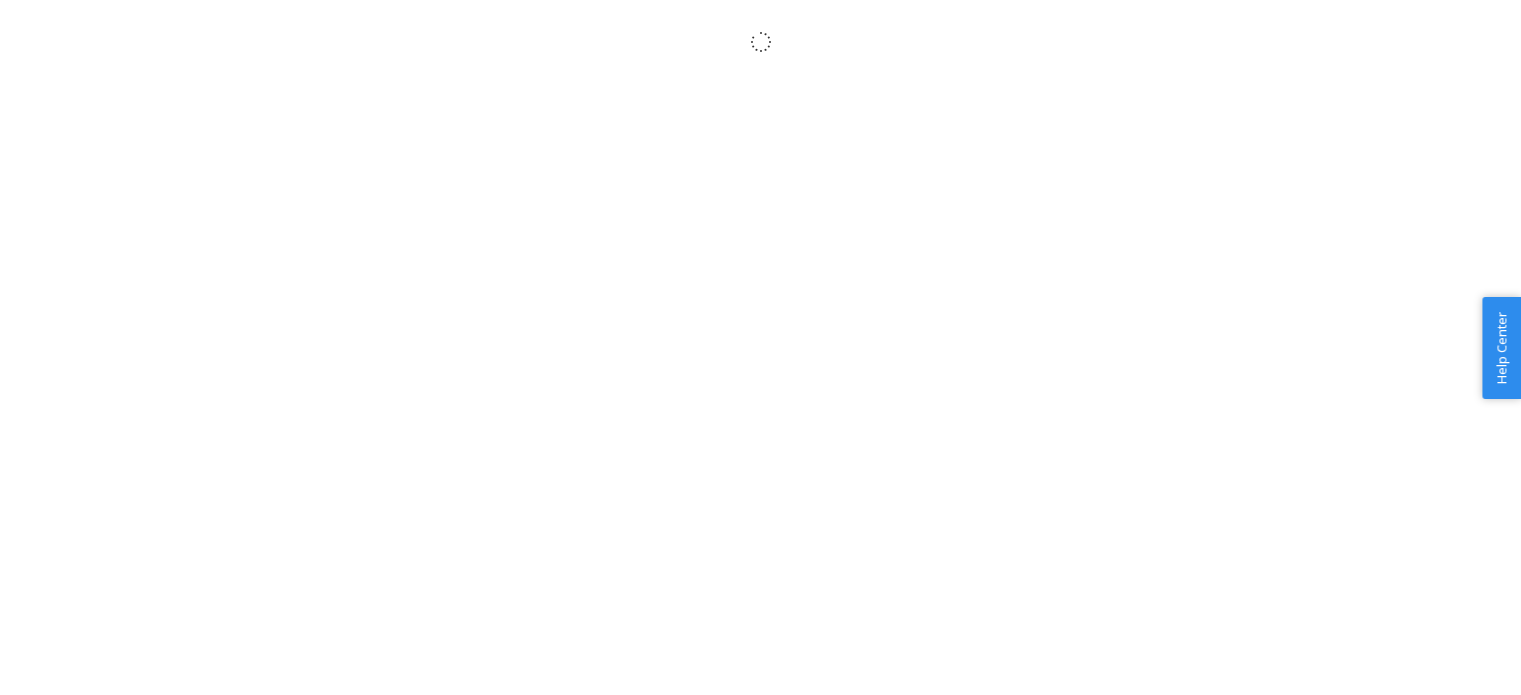 scroll, scrollTop: 0, scrollLeft: 0, axis: both 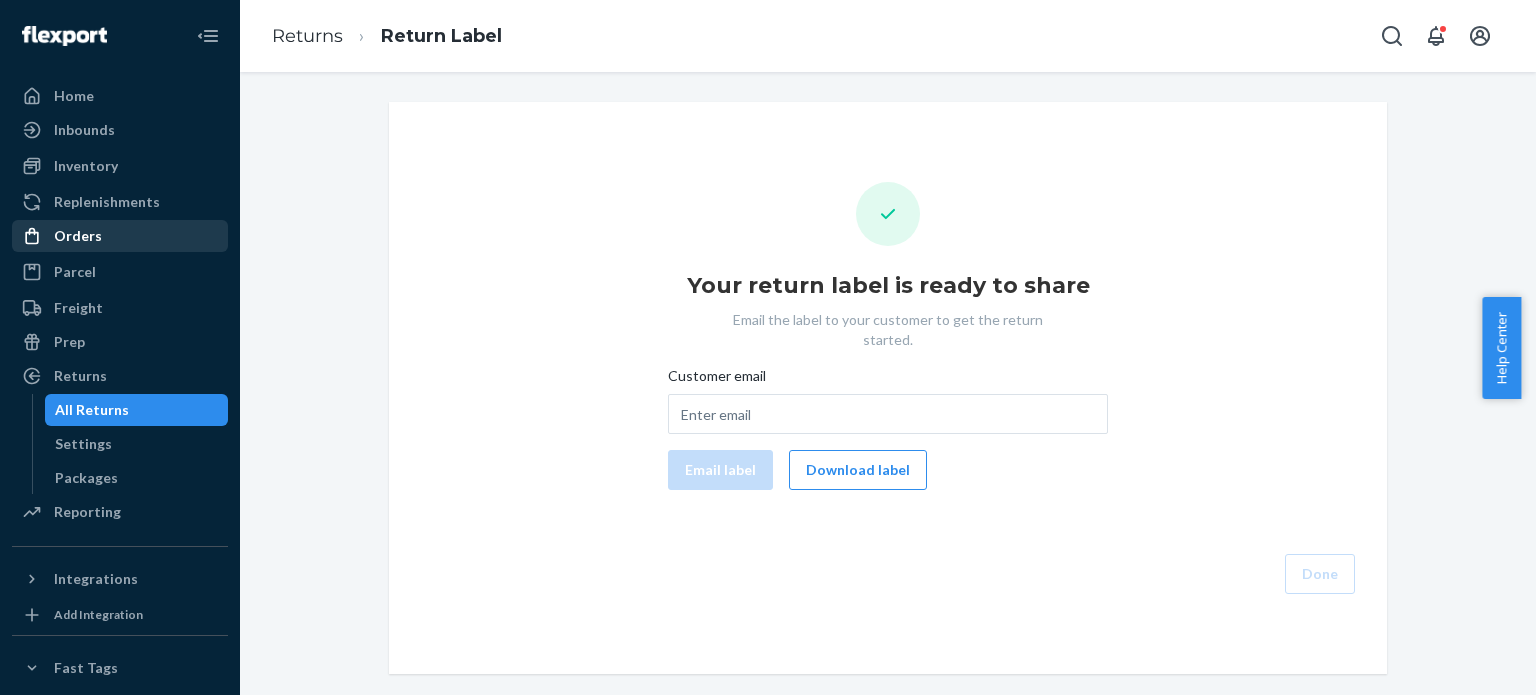 click on "Orders" at bounding box center (120, 236) 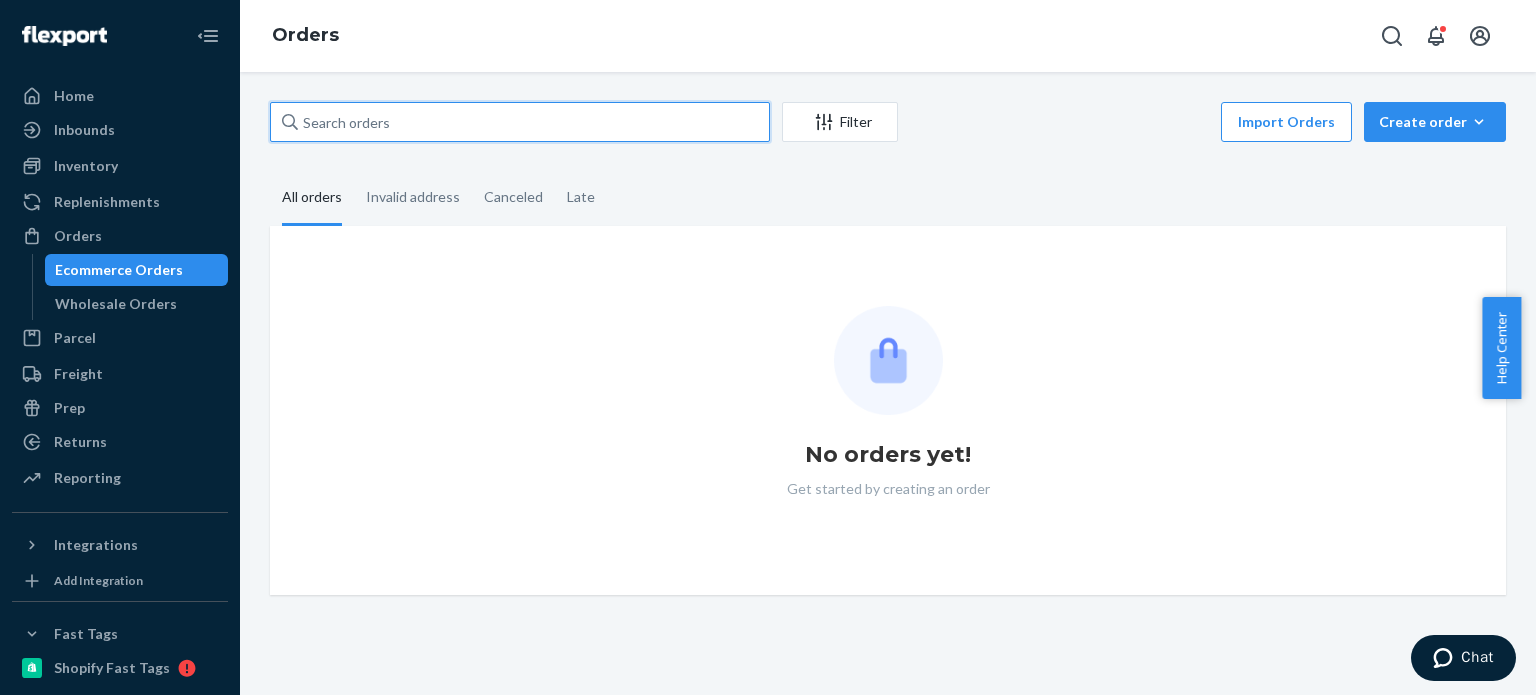 click at bounding box center (520, 122) 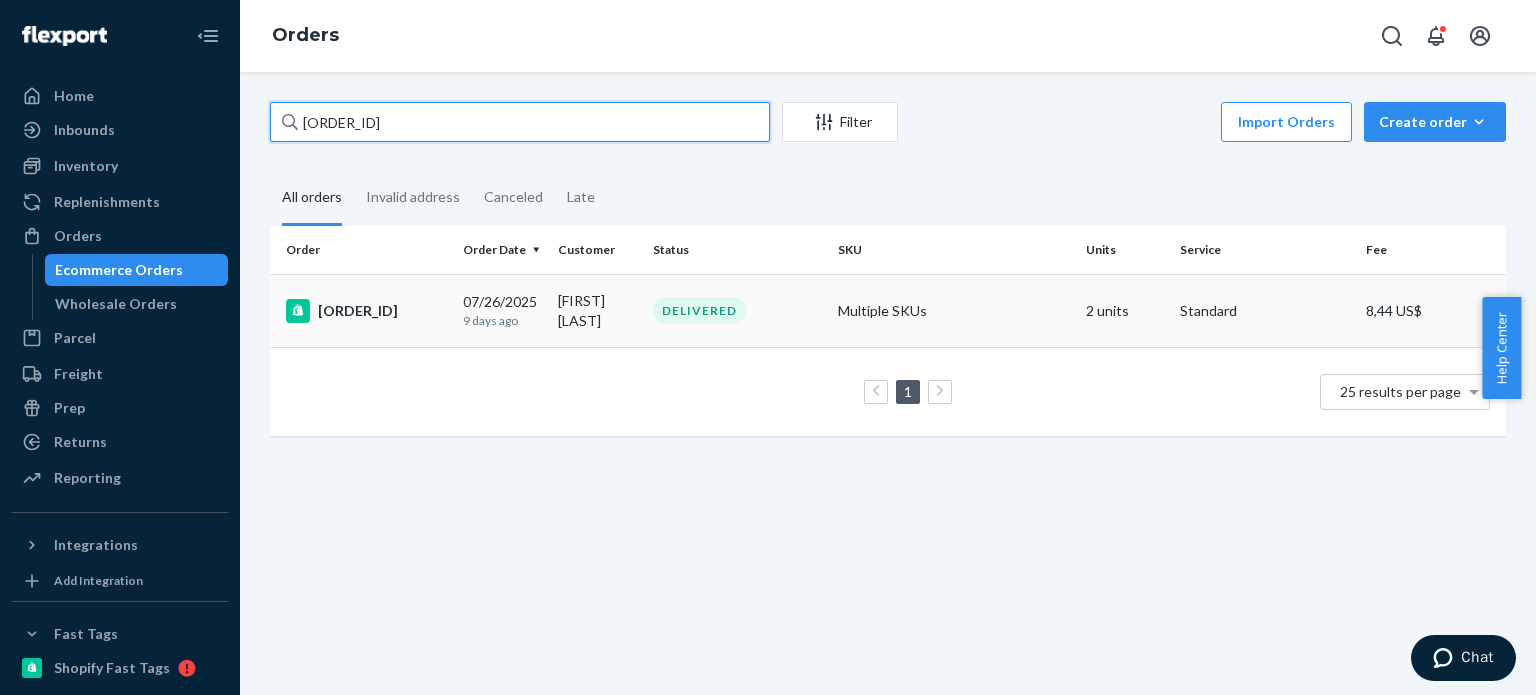 type on "[ORDER_ID]" 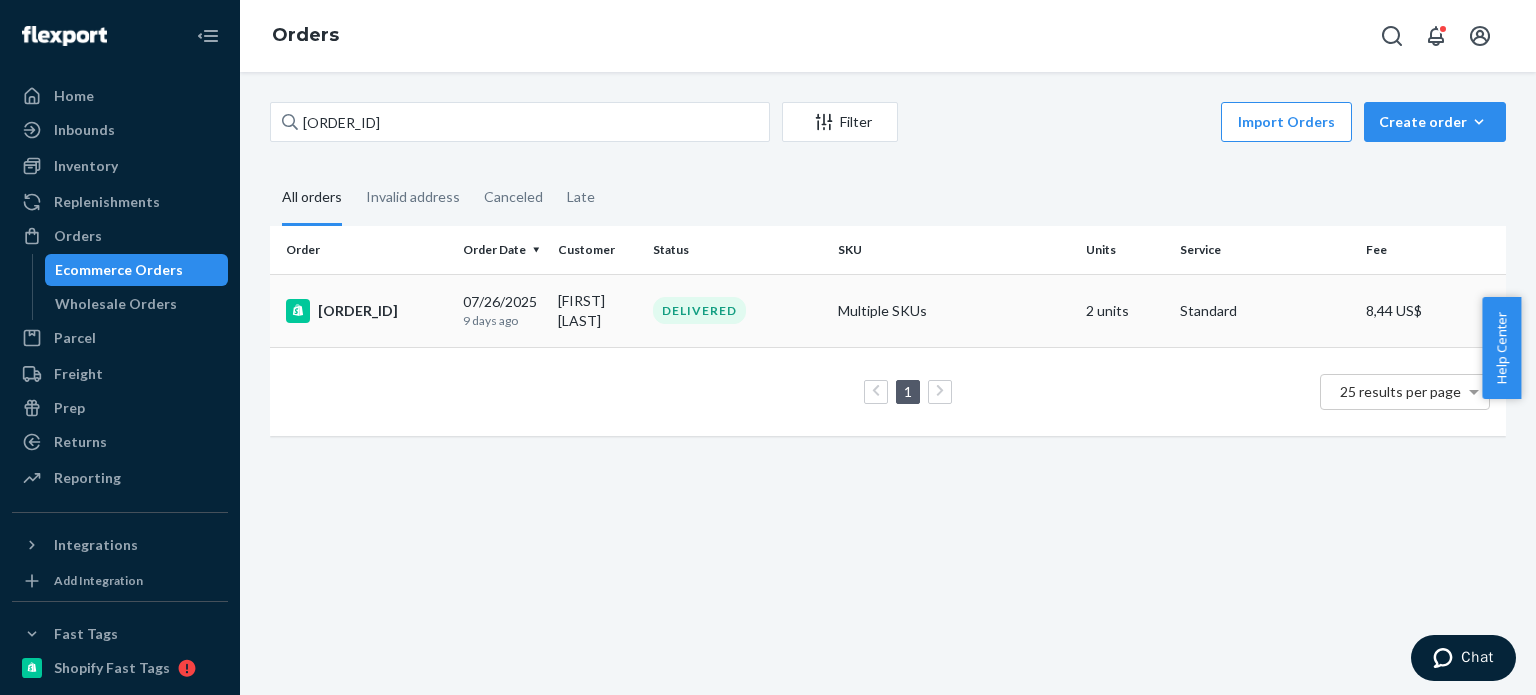 click on "DELIVERED" at bounding box center (699, 310) 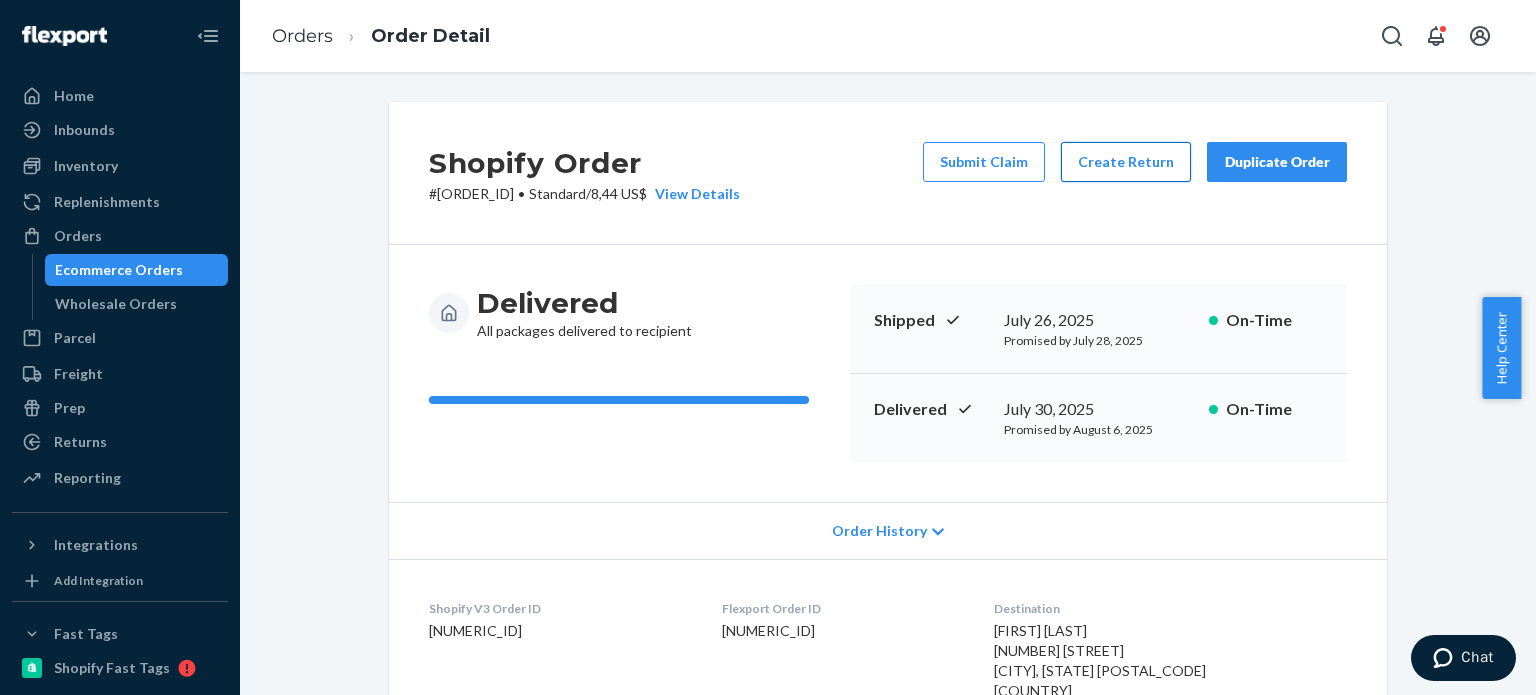 click on "Create Return" at bounding box center (1126, 162) 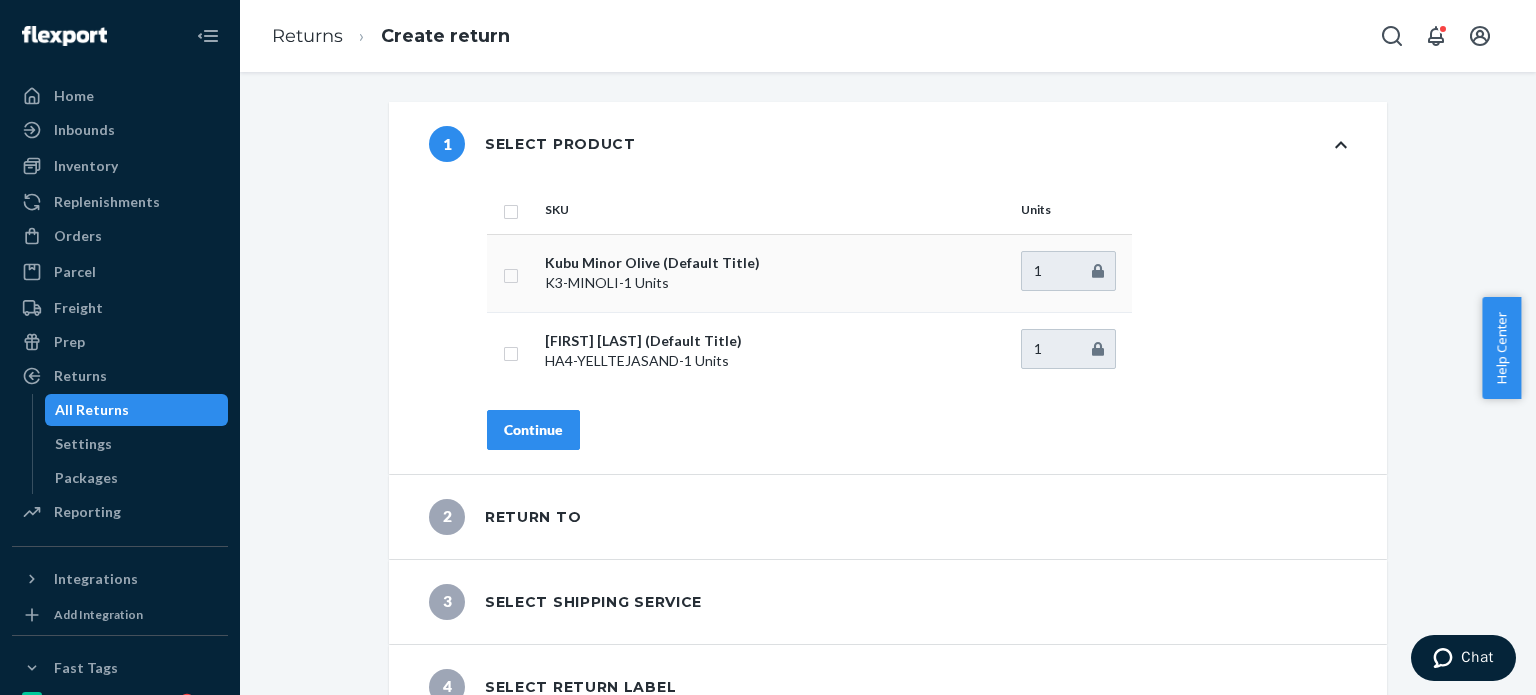 click at bounding box center [511, 273] 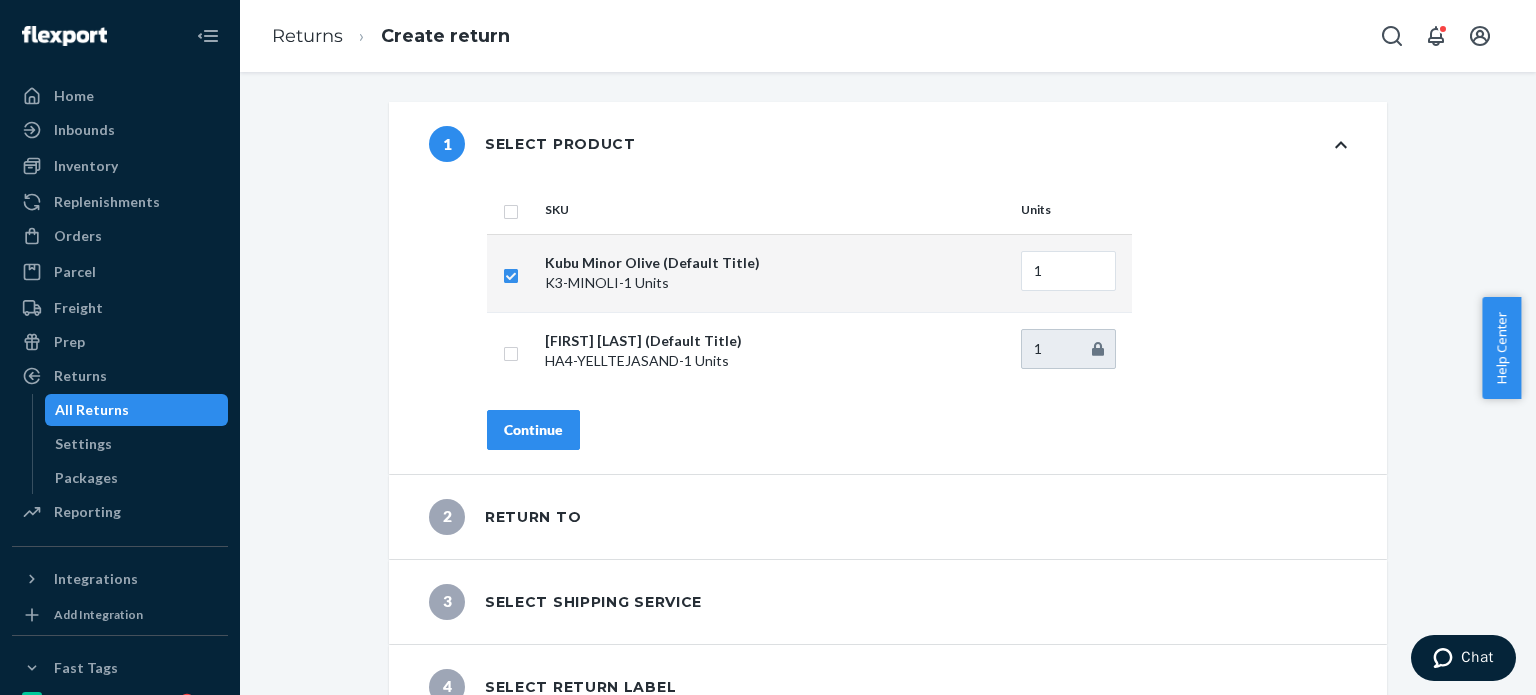 click on "Continue" at bounding box center (533, 430) 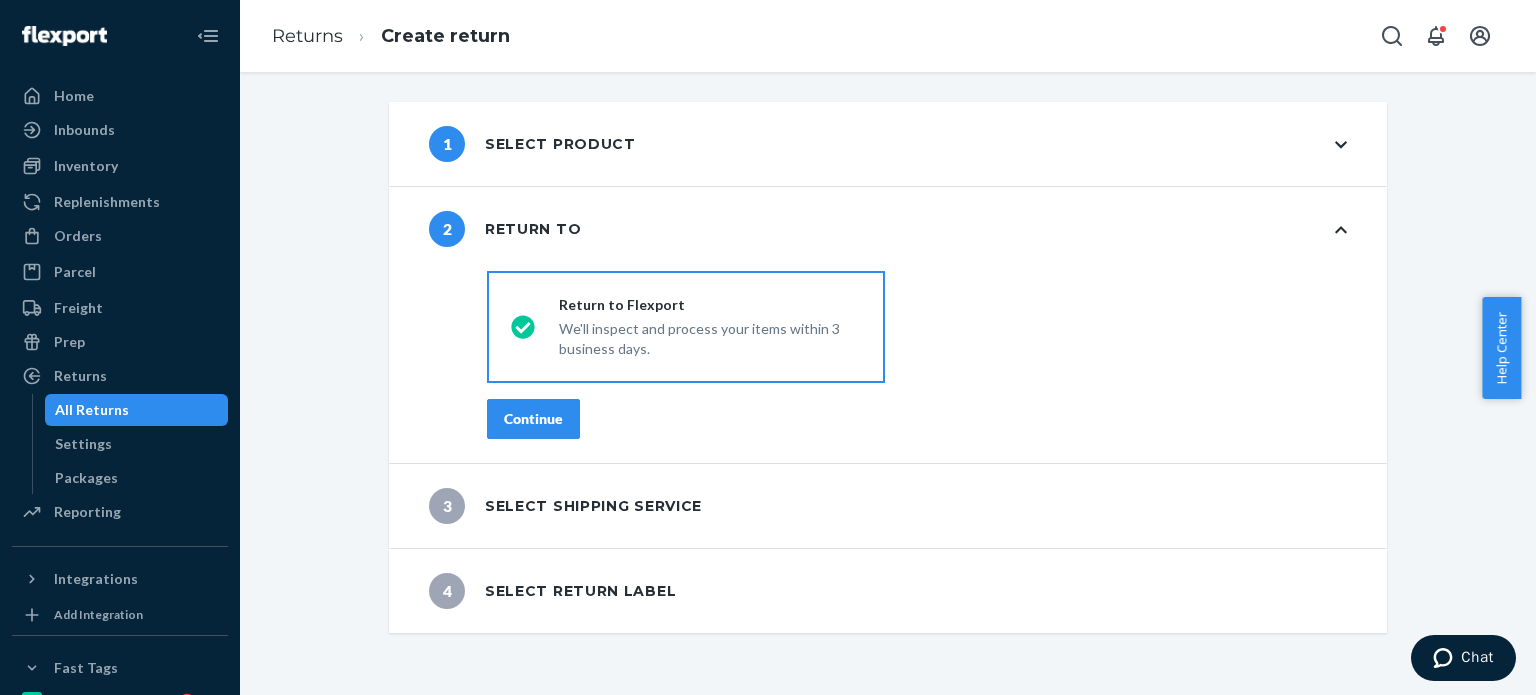 click on "Continue" at bounding box center [533, 419] 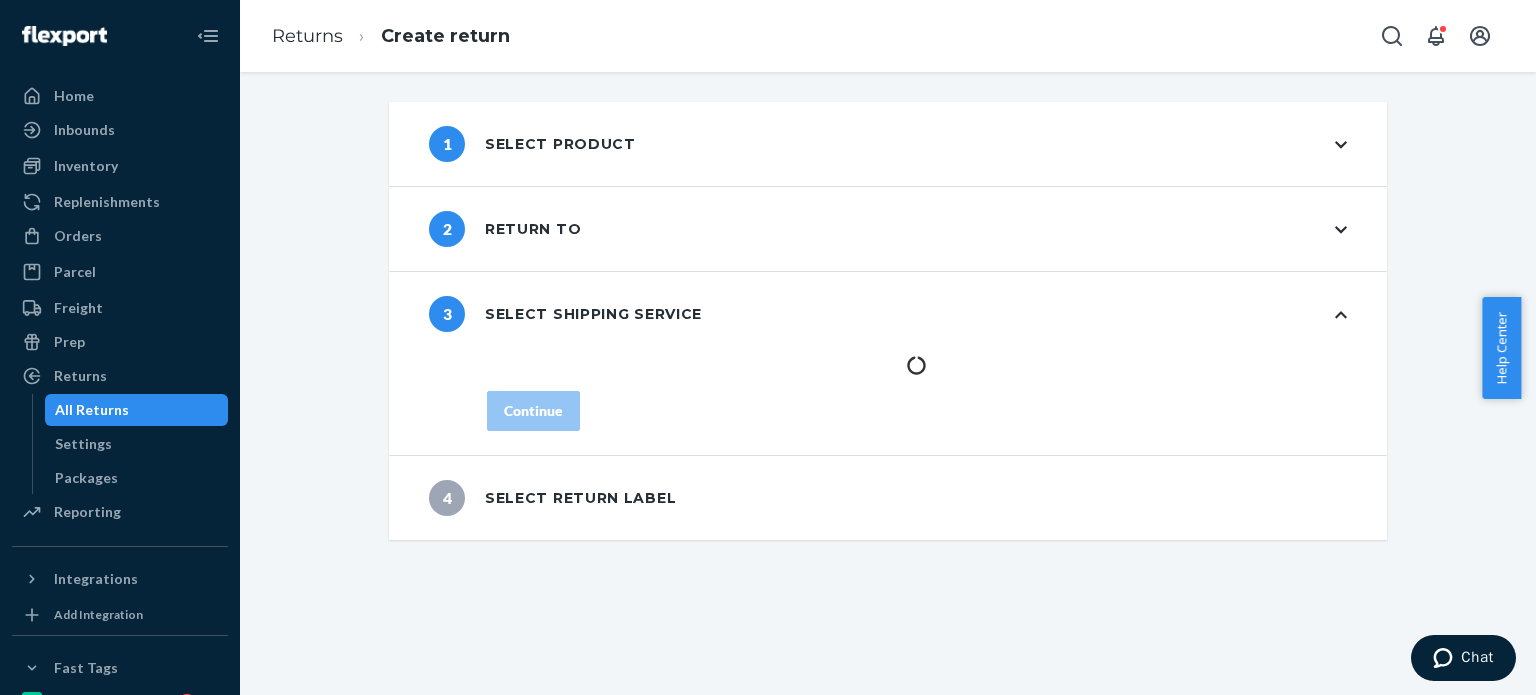 click on "1 Select product" at bounding box center [532, 144] 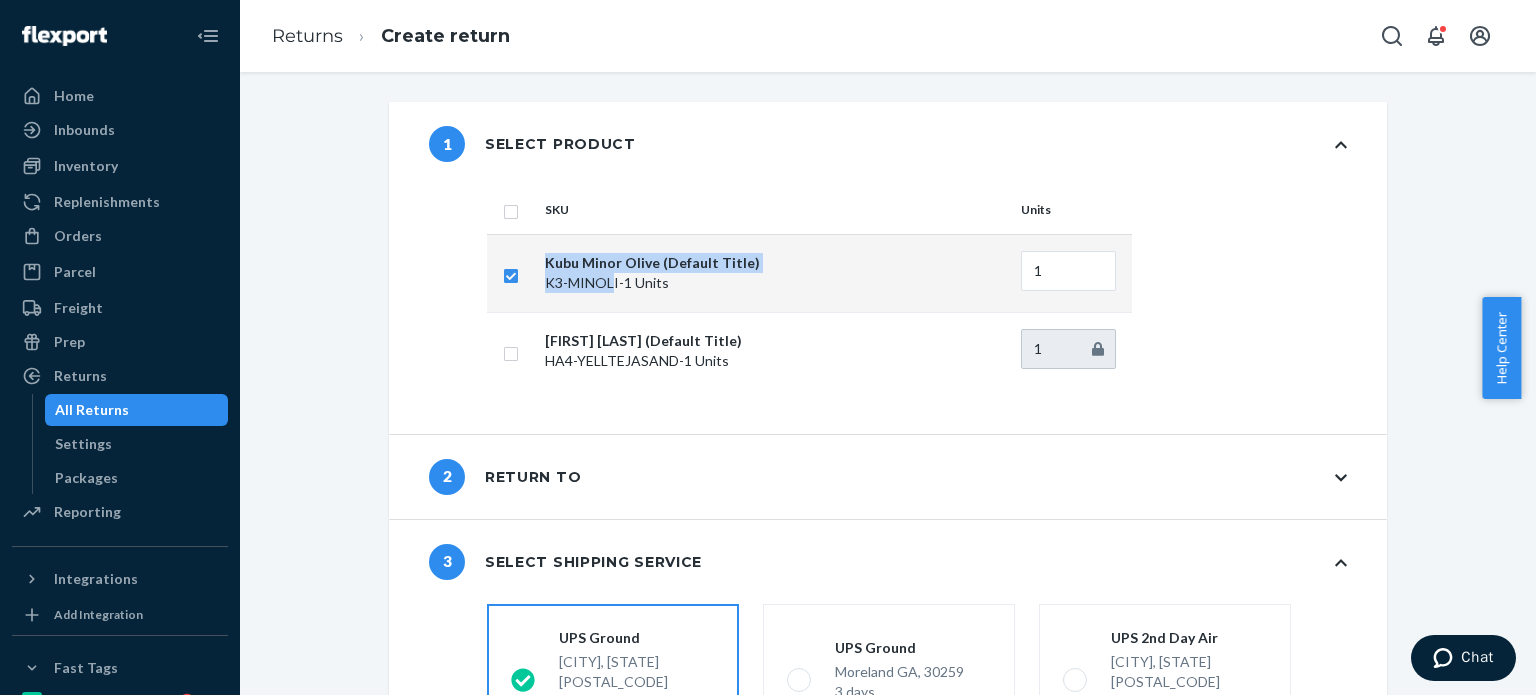 drag, startPoint x: 528, startPoint y: 283, endPoint x: 605, endPoint y: 285, distance: 77.02597 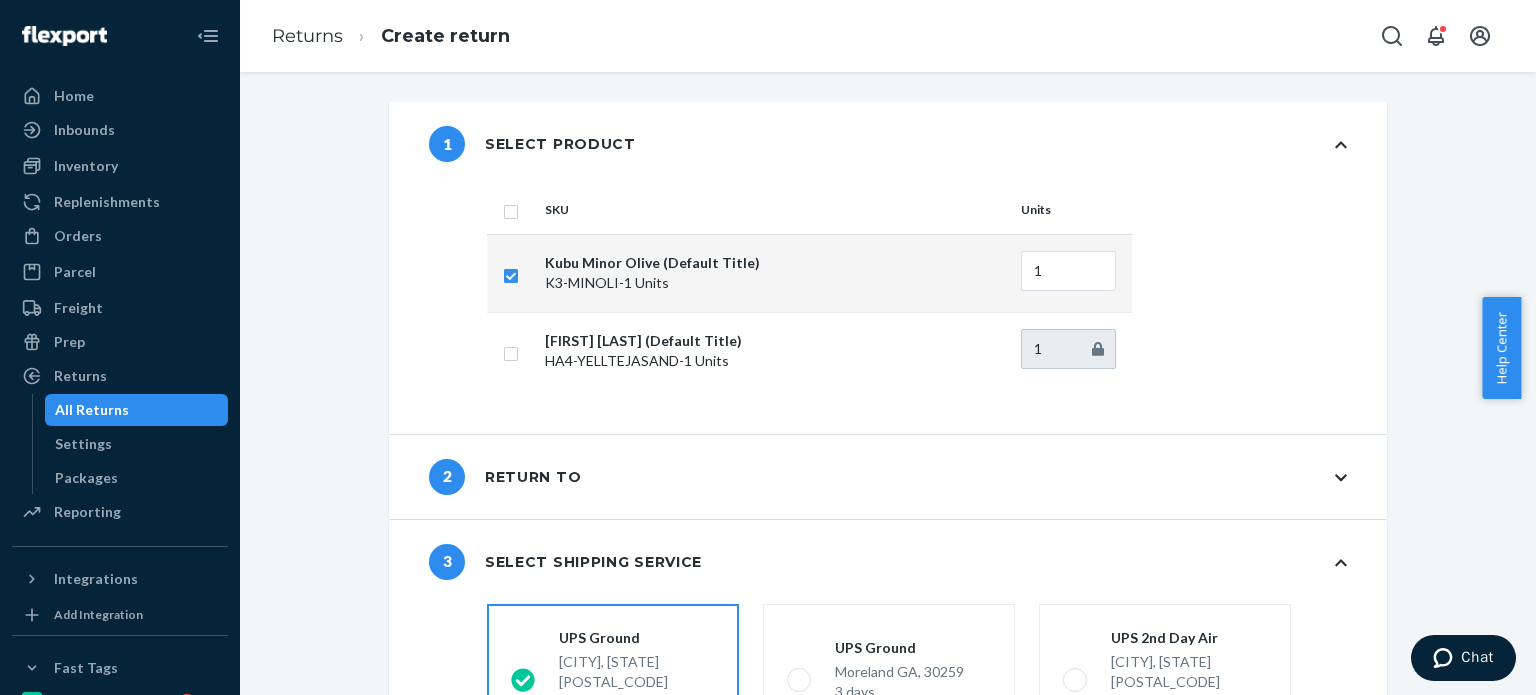 click on "K3-MINOLI  -  1   Units" at bounding box center (775, 283) 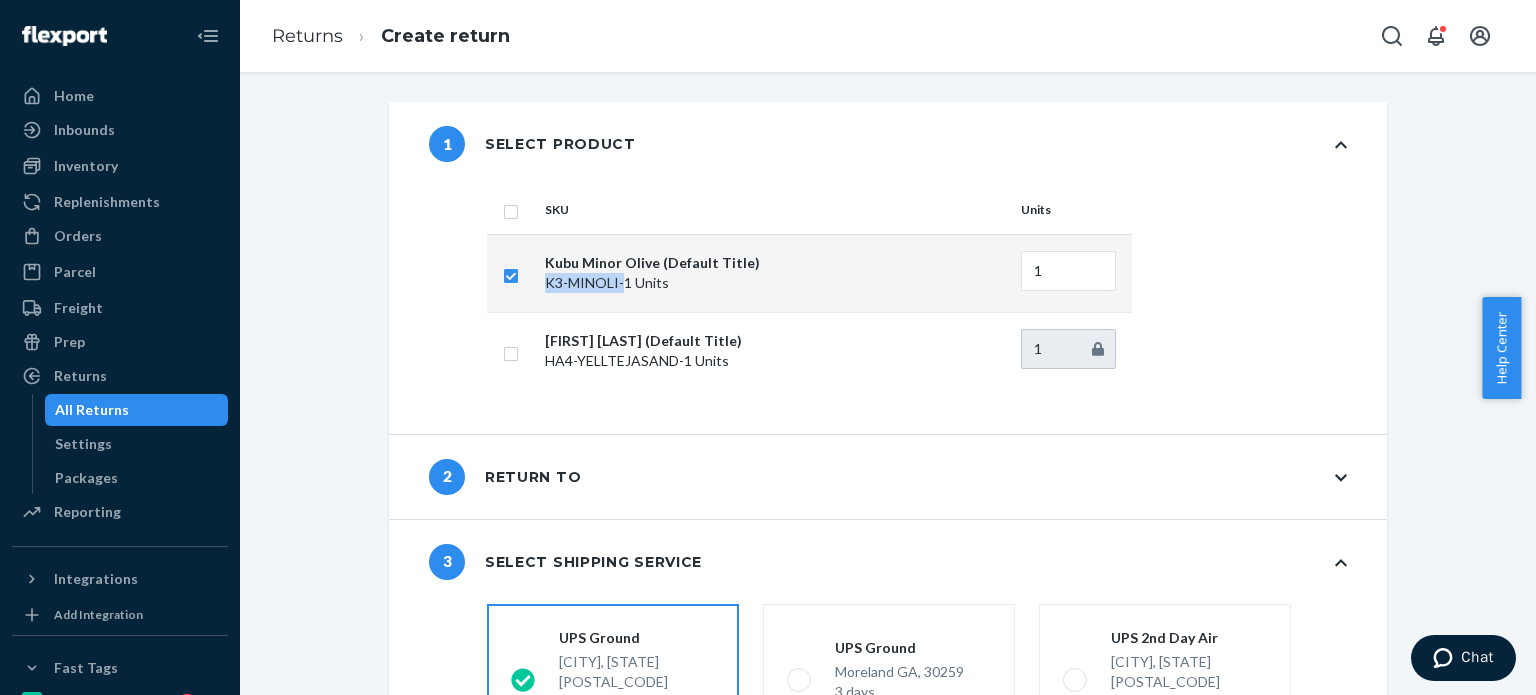 drag, startPoint x: 609, startPoint y: 290, endPoint x: 534, endPoint y: 283, distance: 75.32596 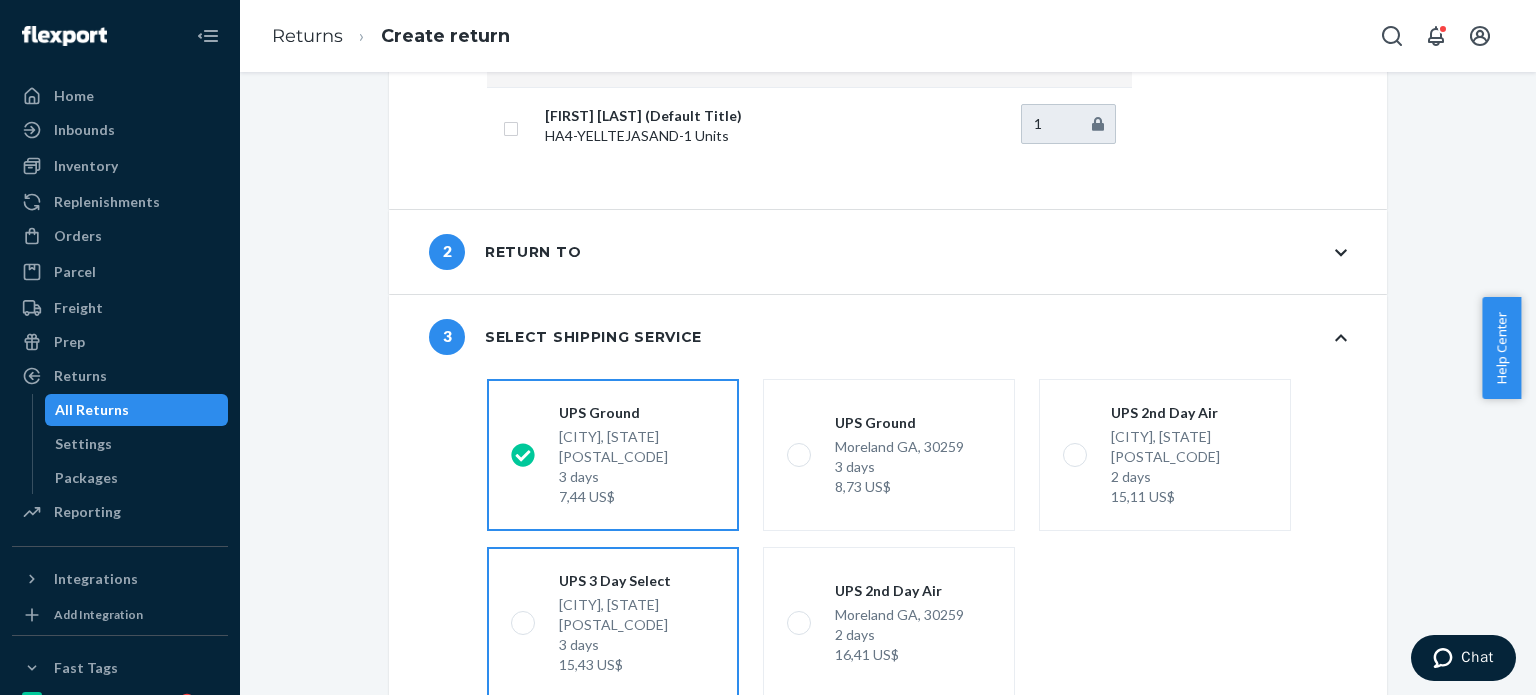scroll, scrollTop: 352, scrollLeft: 0, axis: vertical 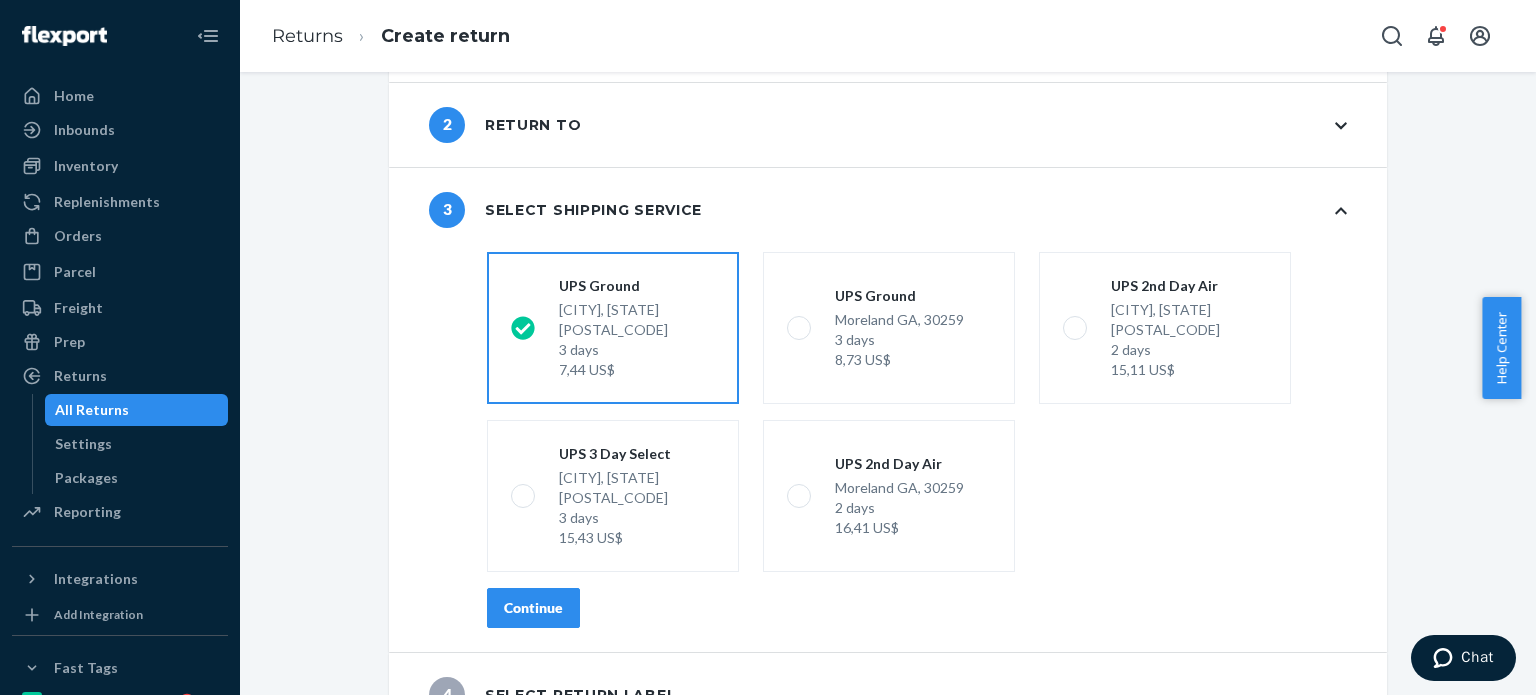 click on "Continue" at bounding box center (533, 608) 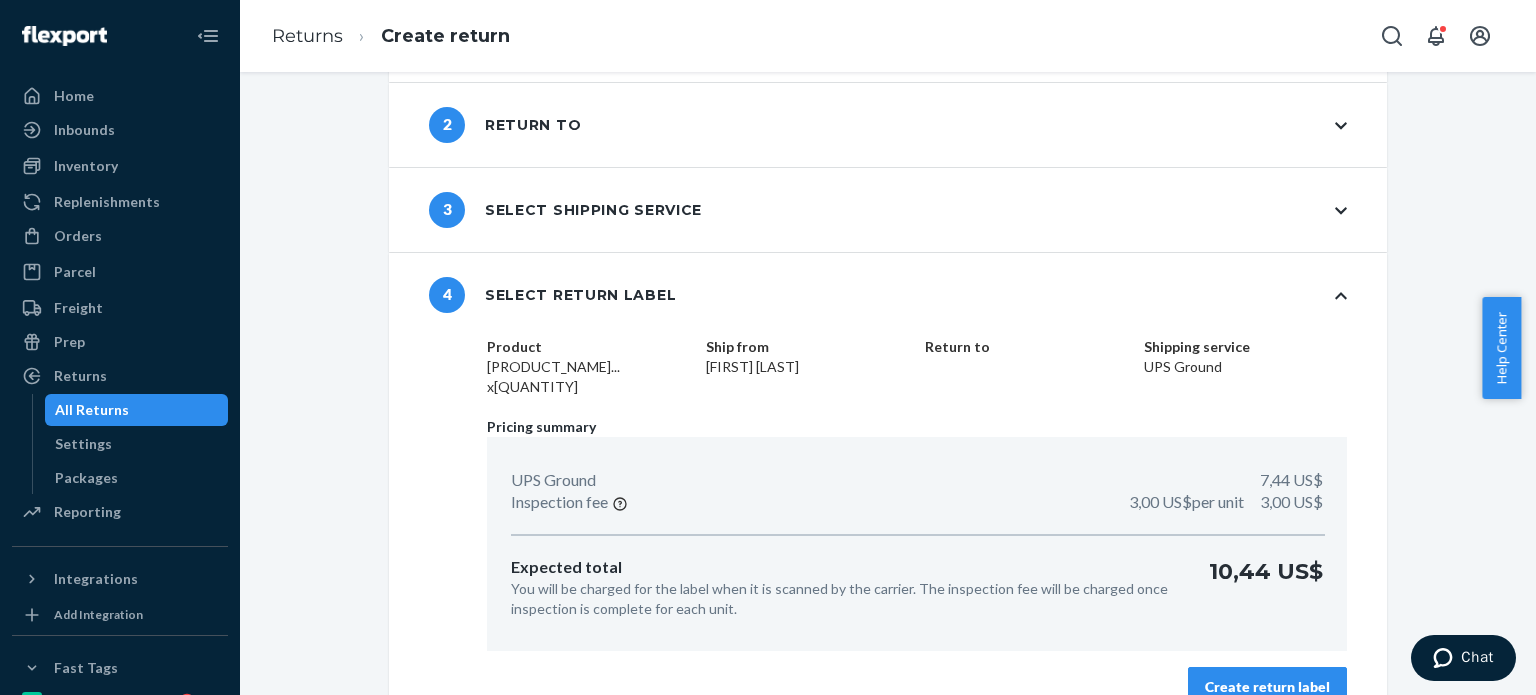 click on "Create return label" at bounding box center (1267, 687) 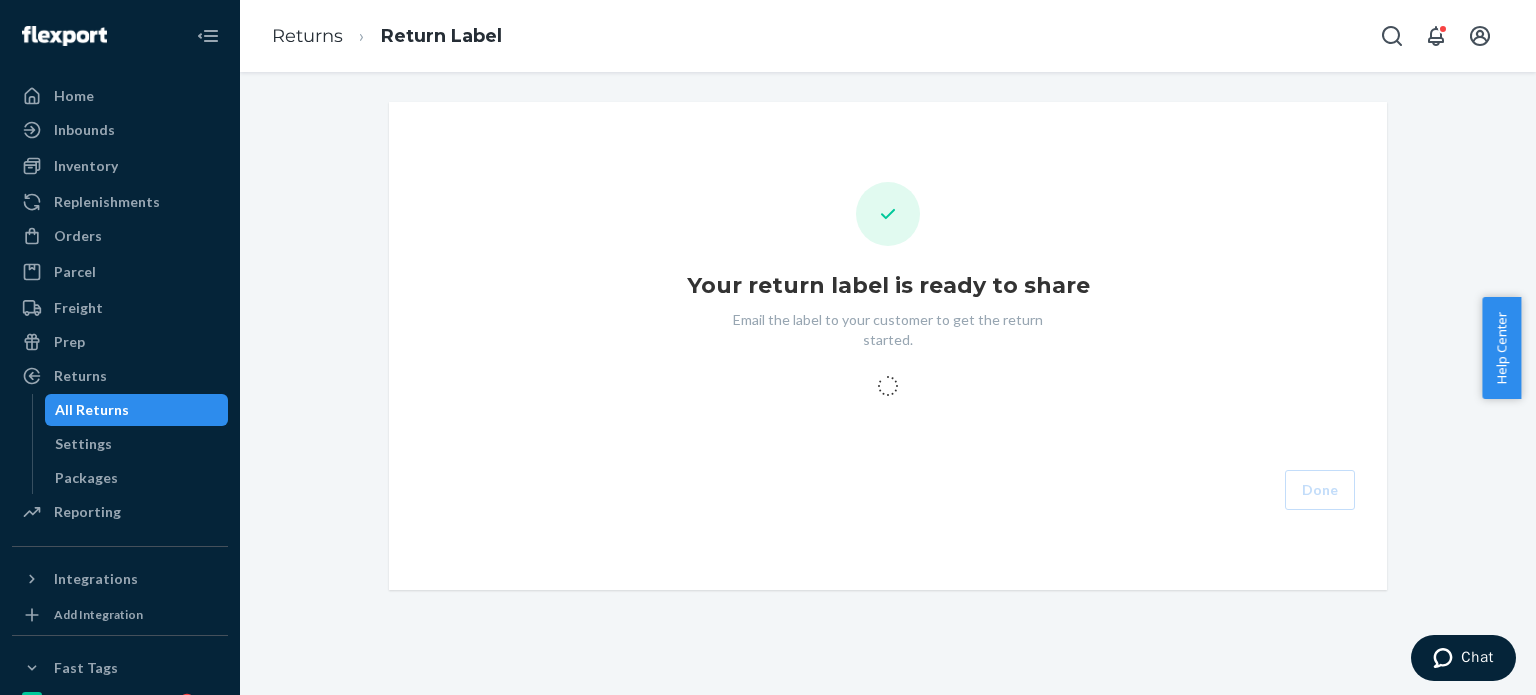 scroll, scrollTop: 0, scrollLeft: 0, axis: both 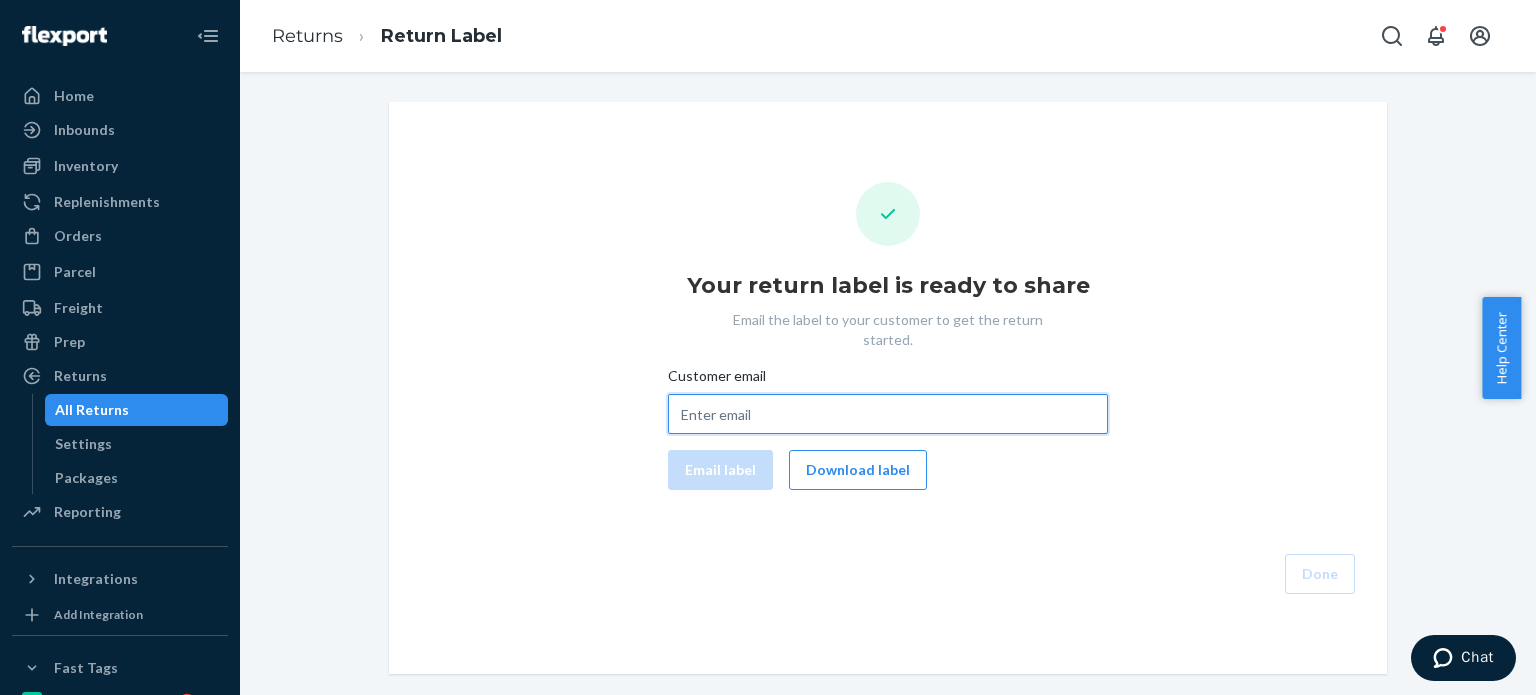 click on "Customer email" at bounding box center (888, 414) 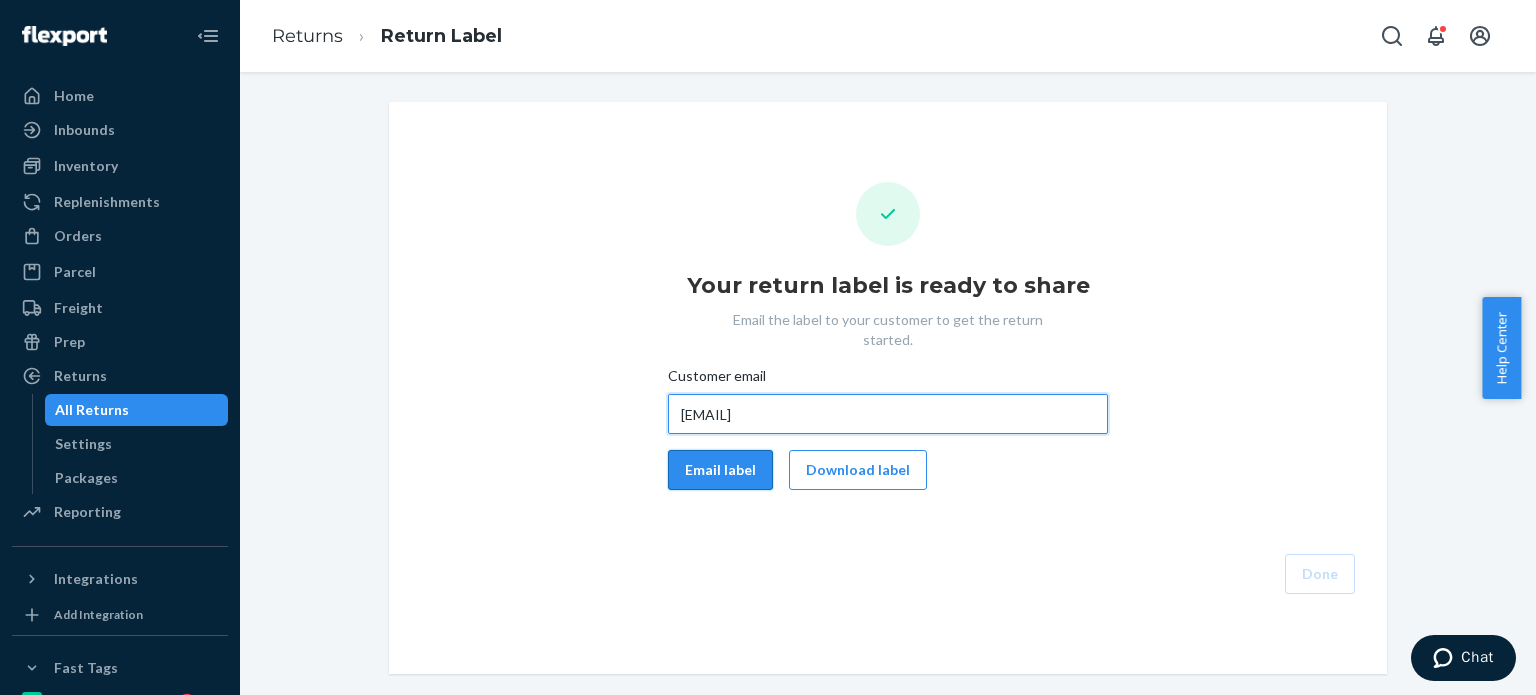 type on "agermundson@gmail.com" 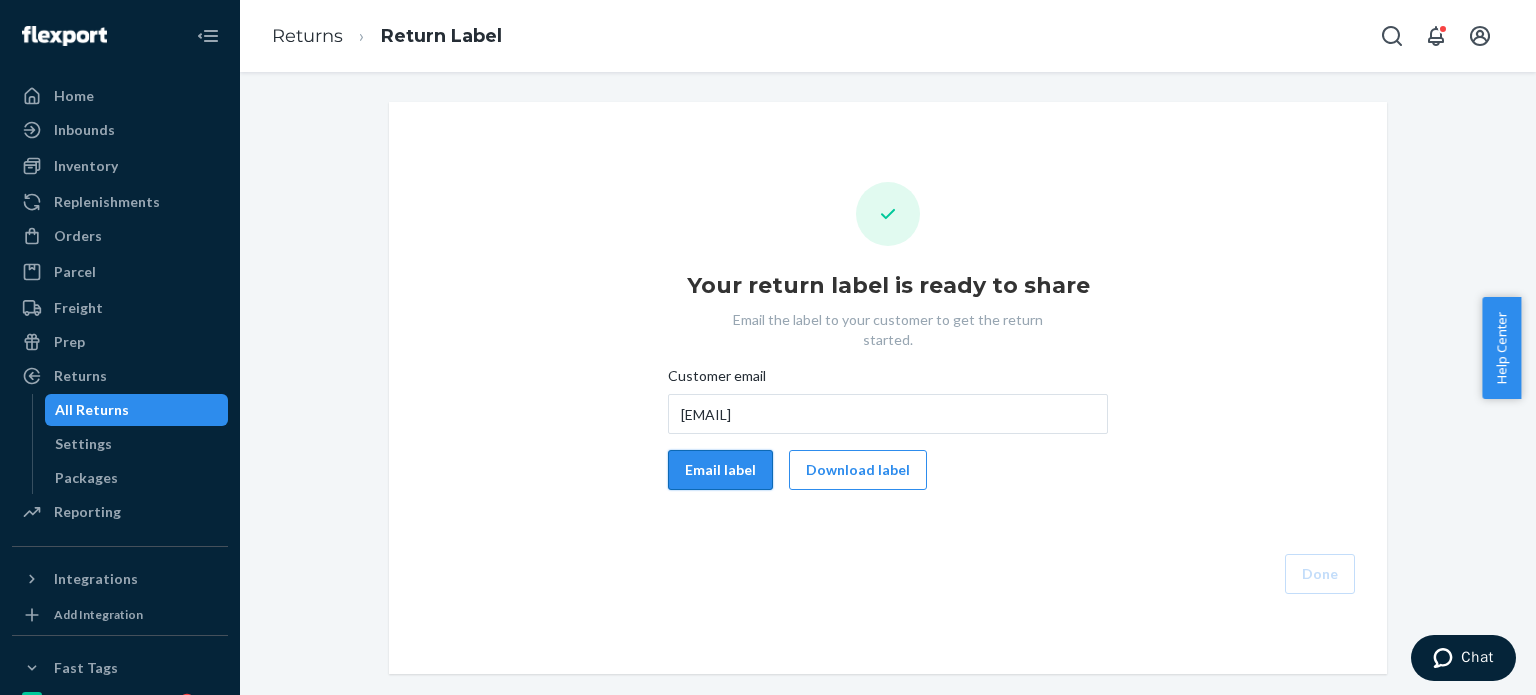 click on "Email label" at bounding box center [720, 470] 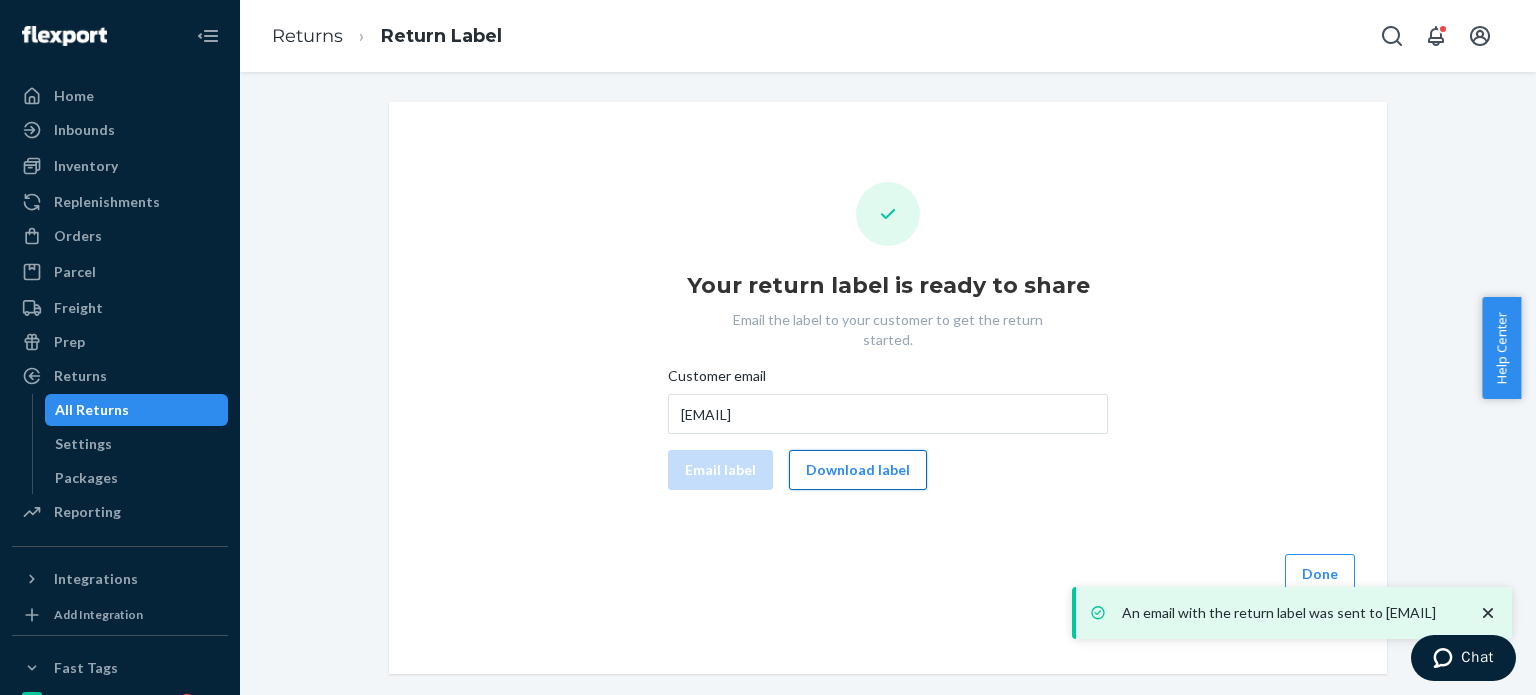 click on "Download label" at bounding box center [858, 470] 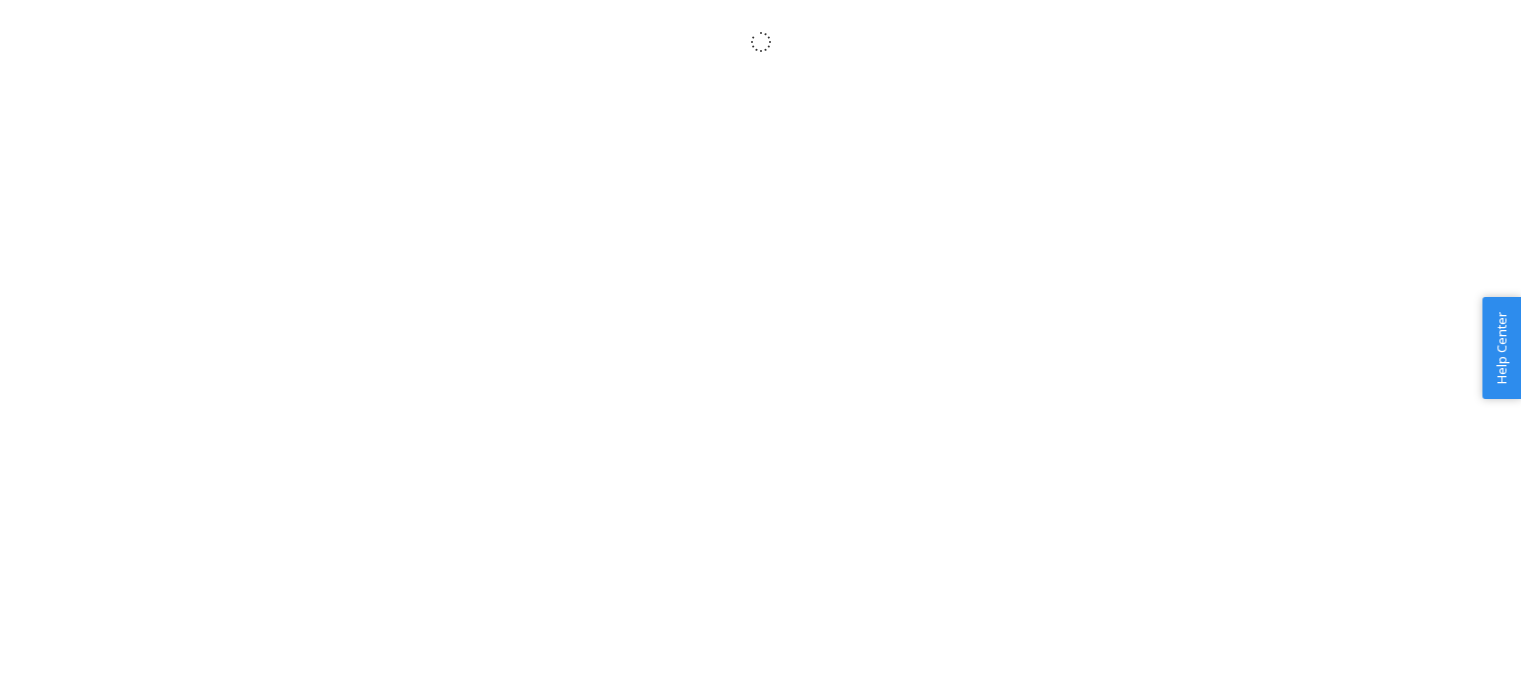 scroll, scrollTop: 0, scrollLeft: 0, axis: both 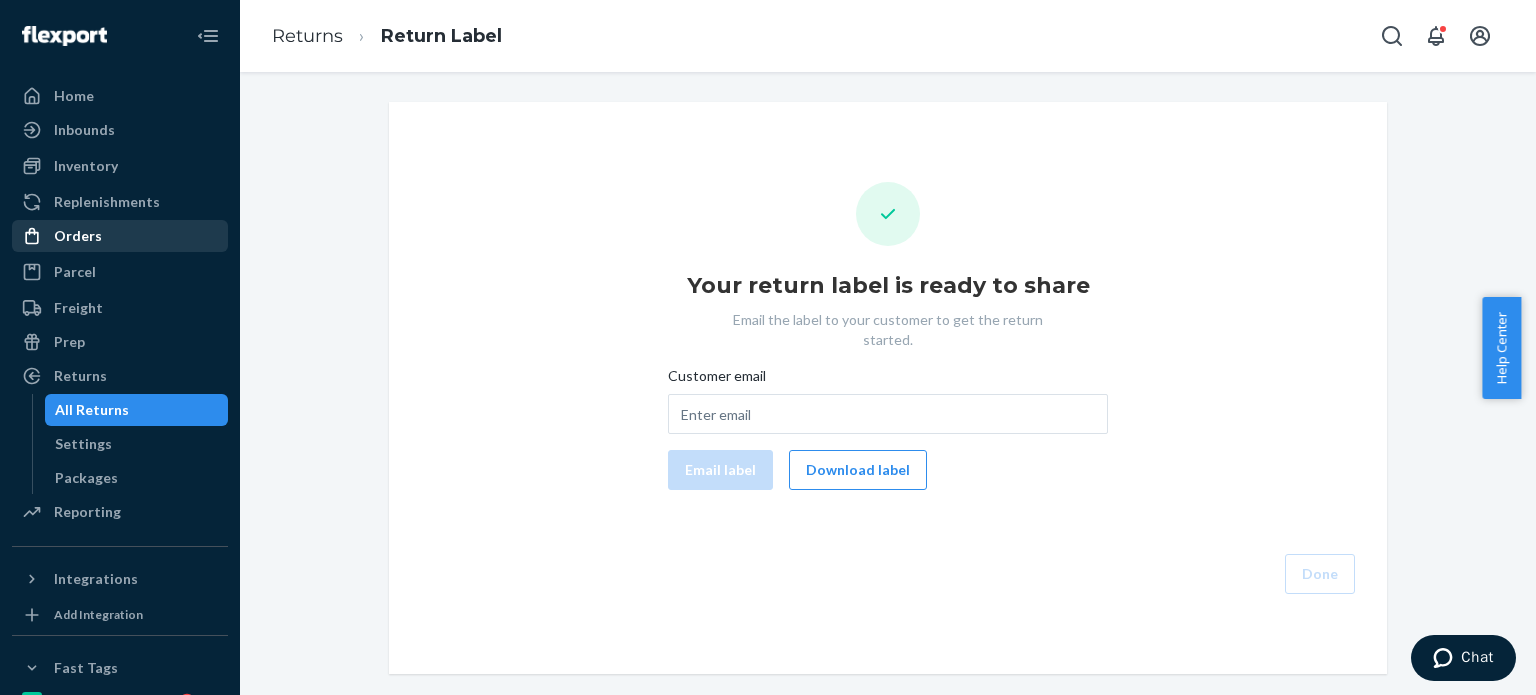 click on "Orders" at bounding box center [78, 236] 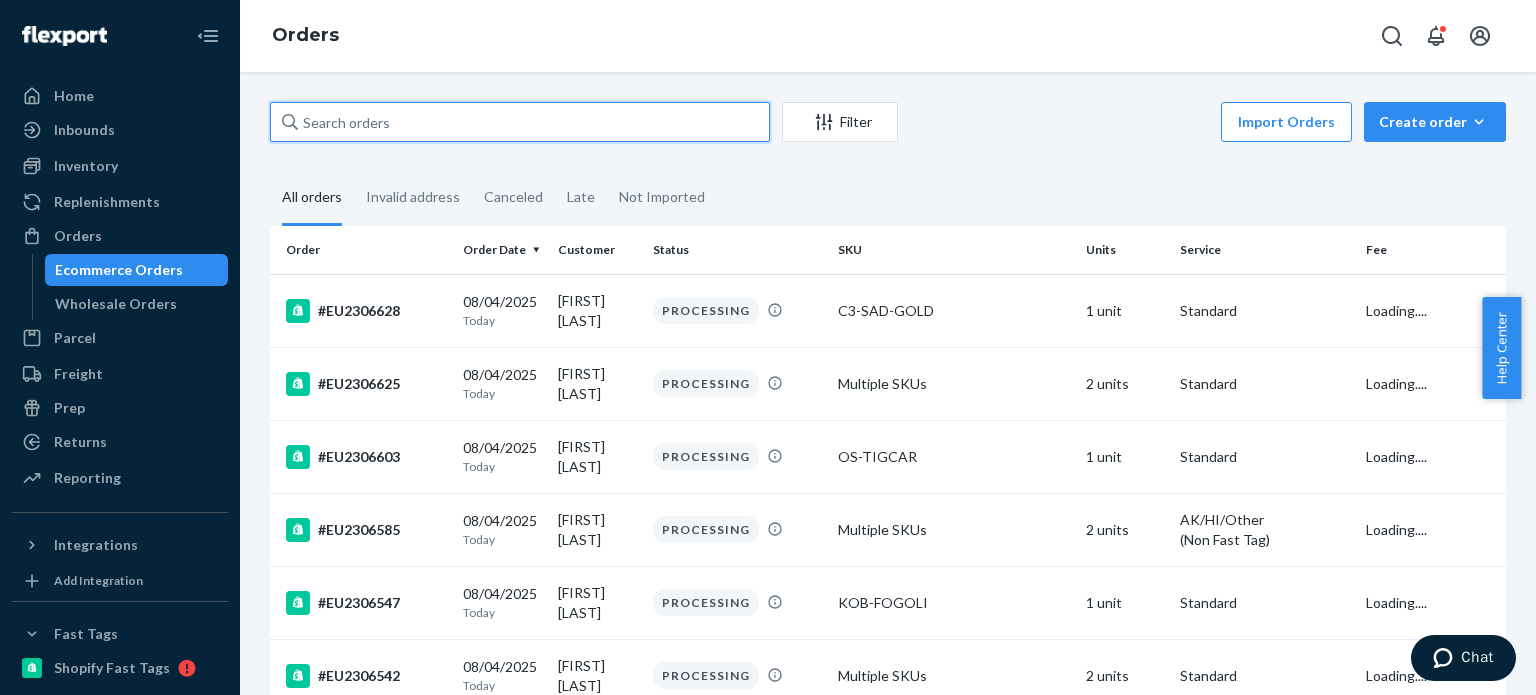 click at bounding box center [520, 122] 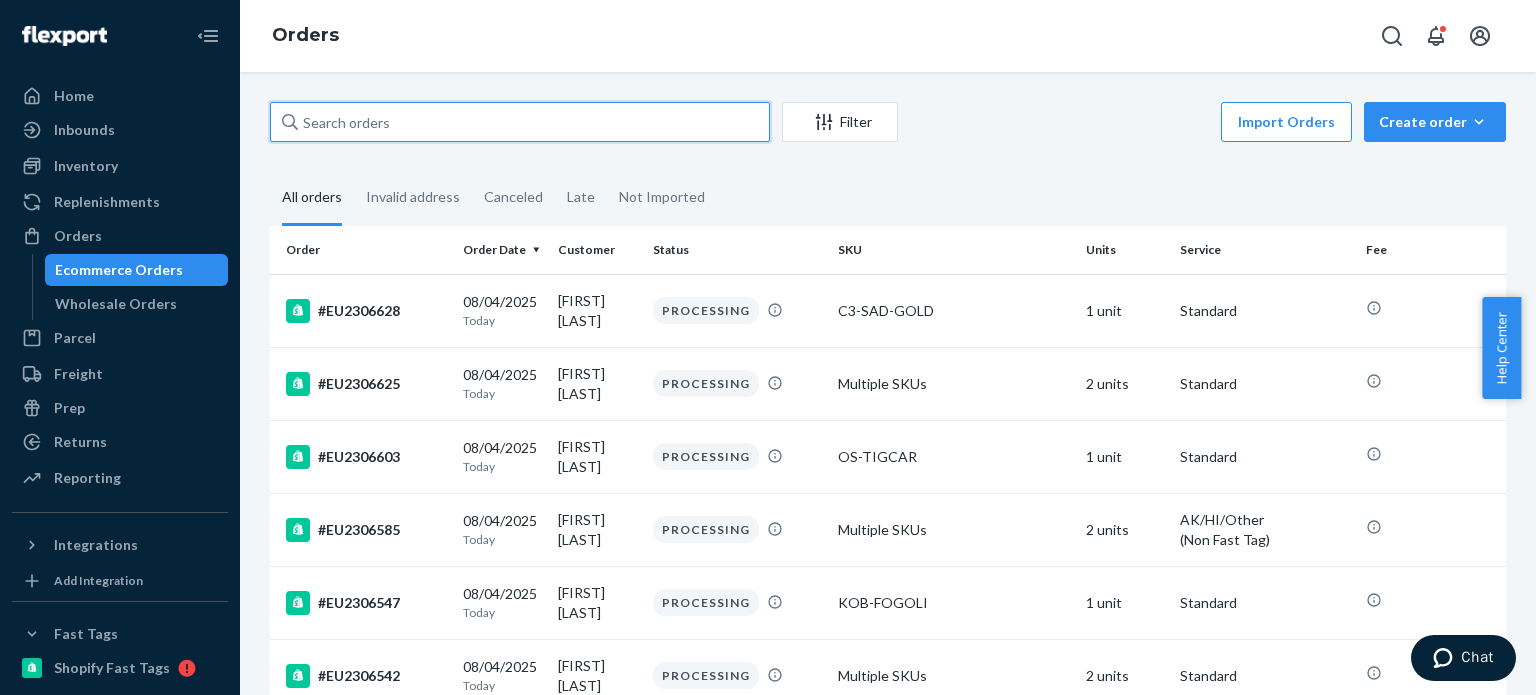 paste on "[ID]" 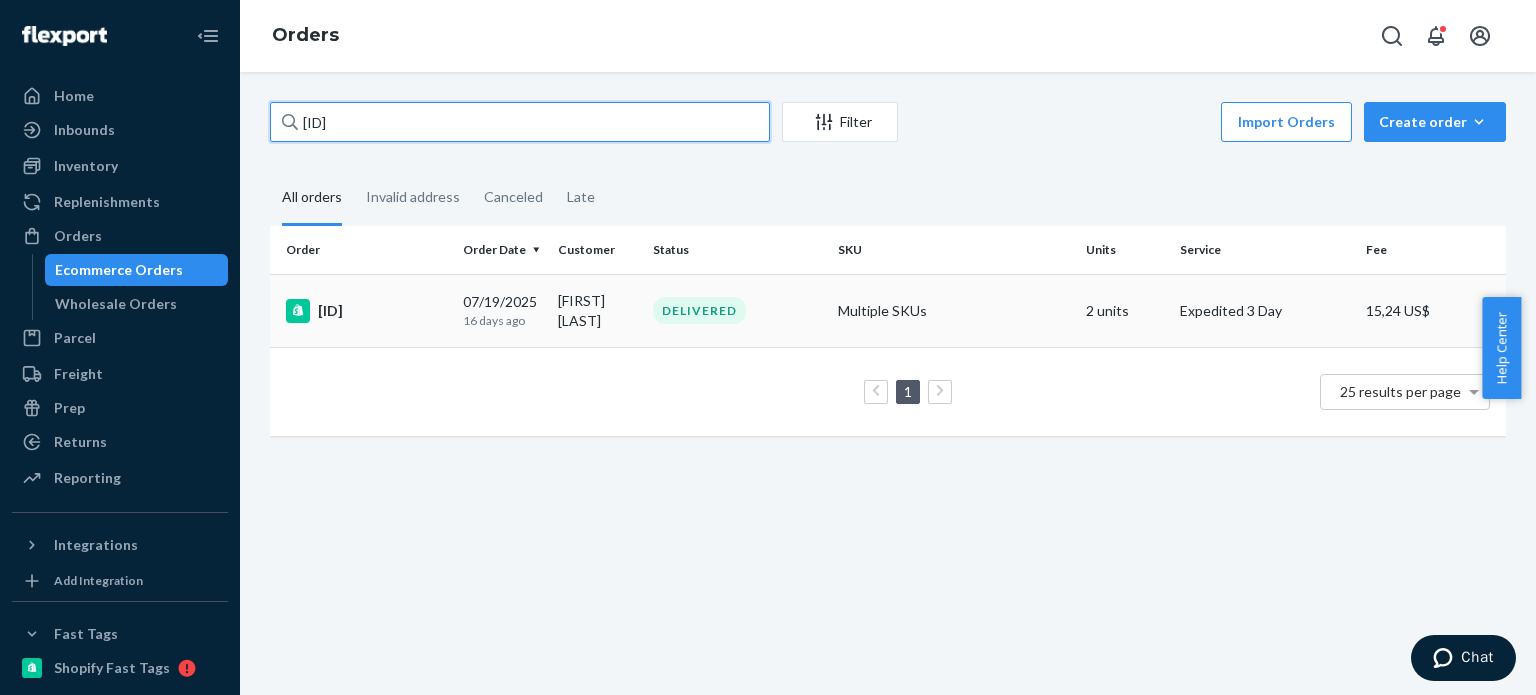 type on "[ID]" 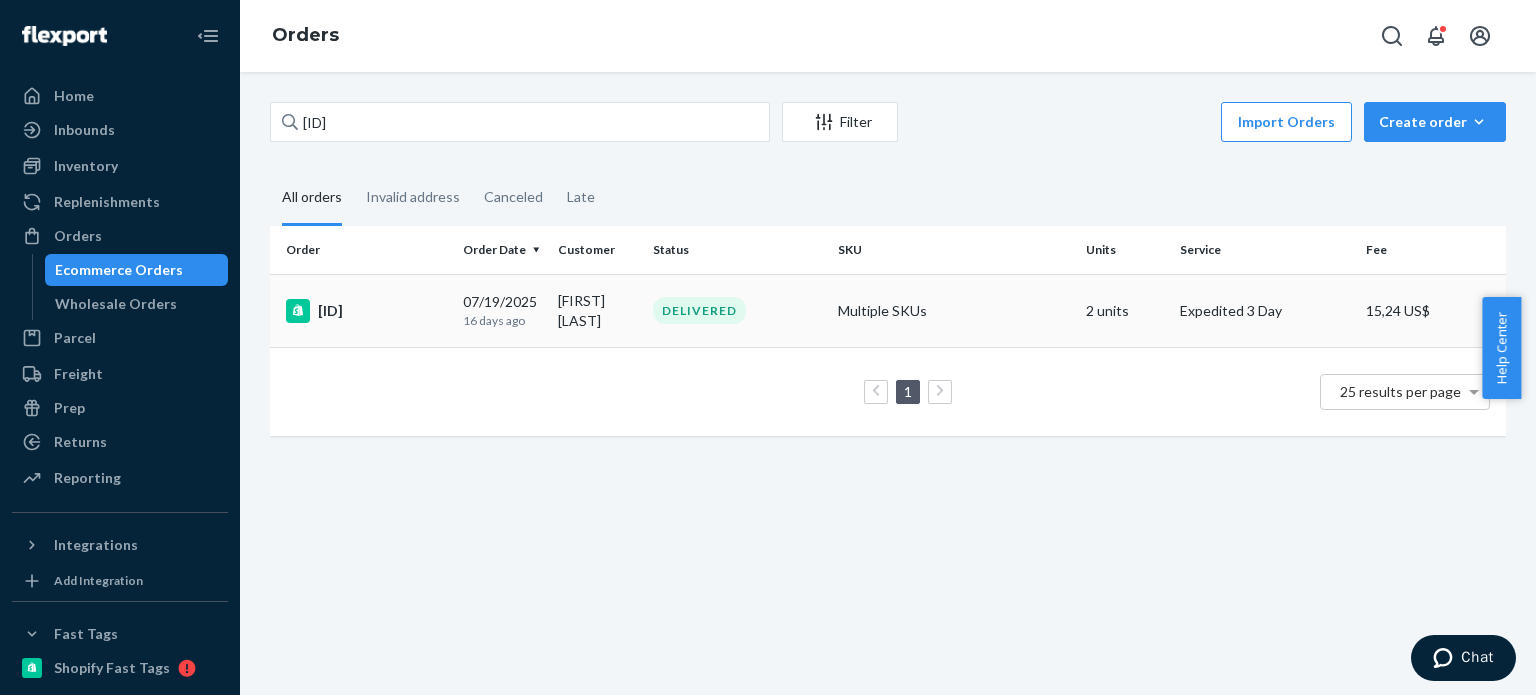 click on "DELIVERED" at bounding box center (737, 310) 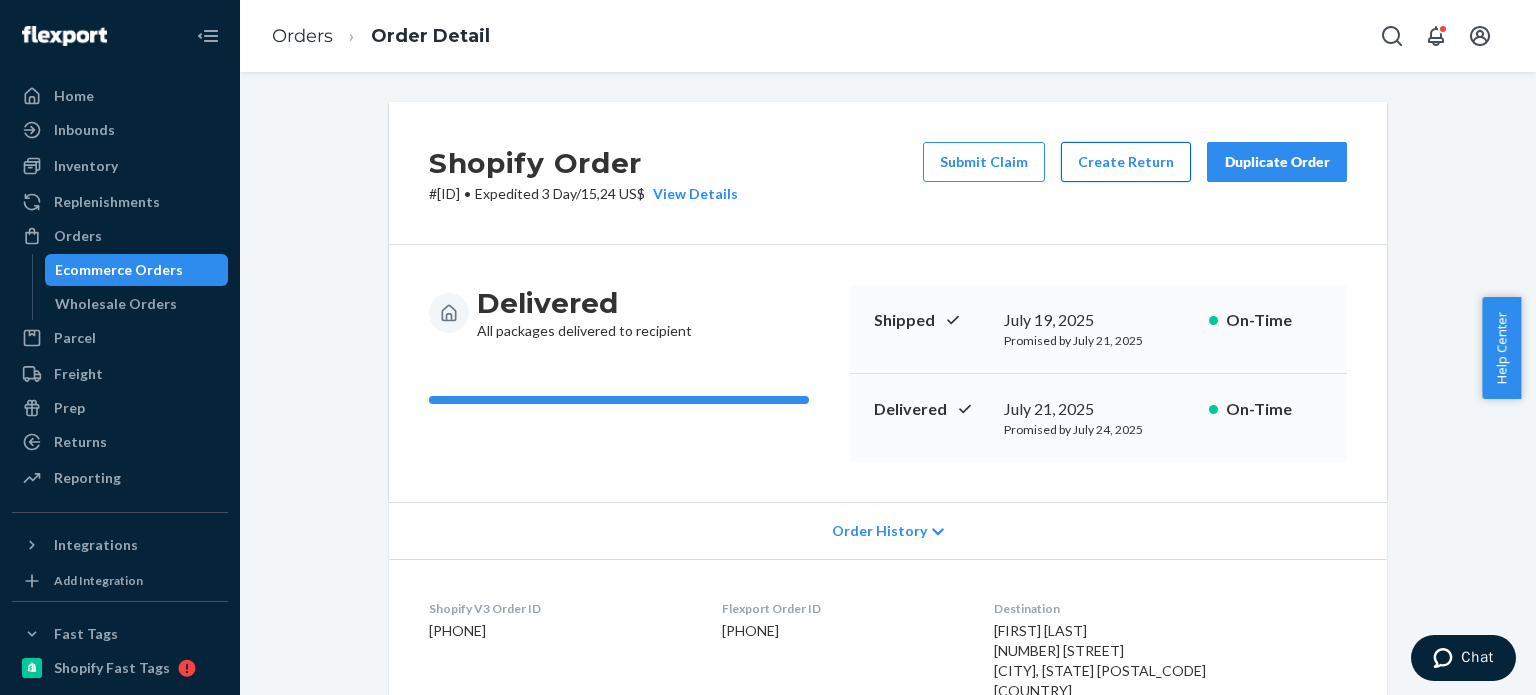click on "Create Return" at bounding box center (1126, 162) 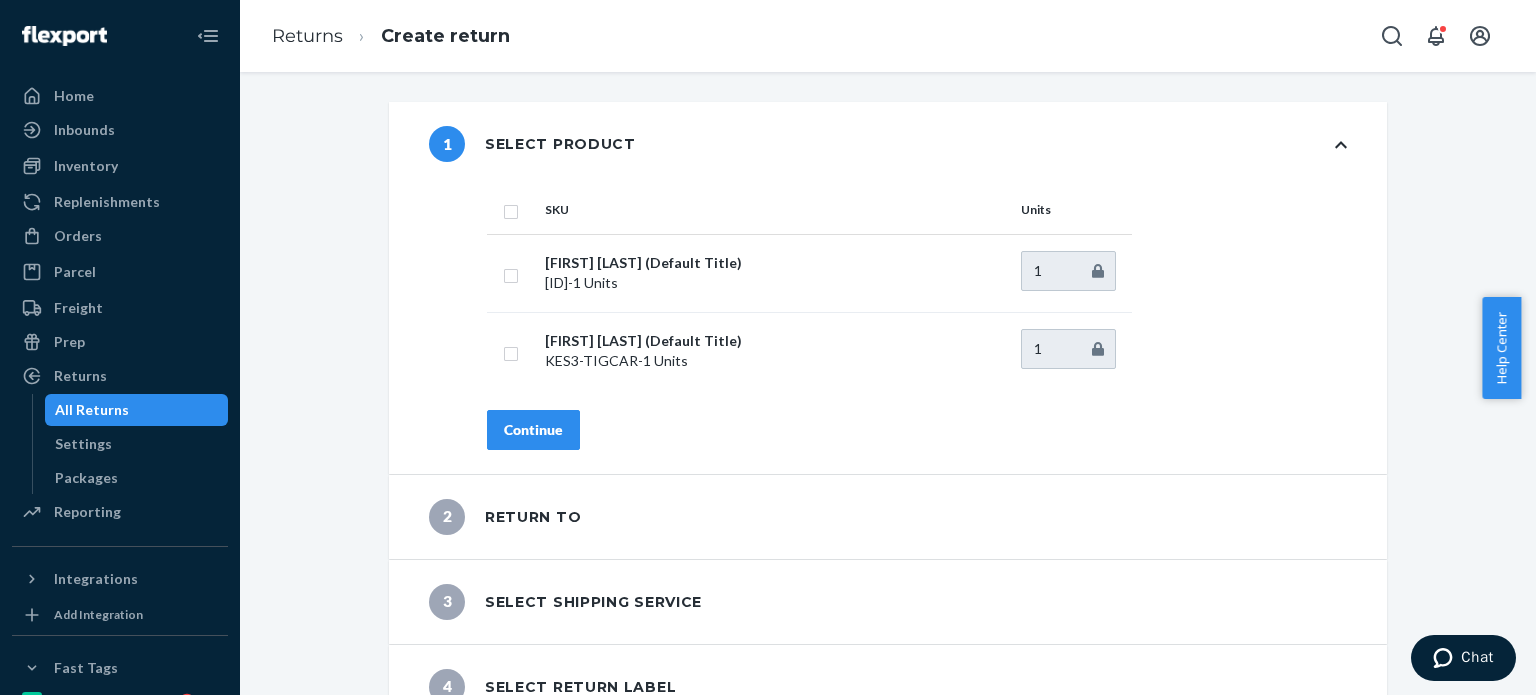 click at bounding box center [512, 210] 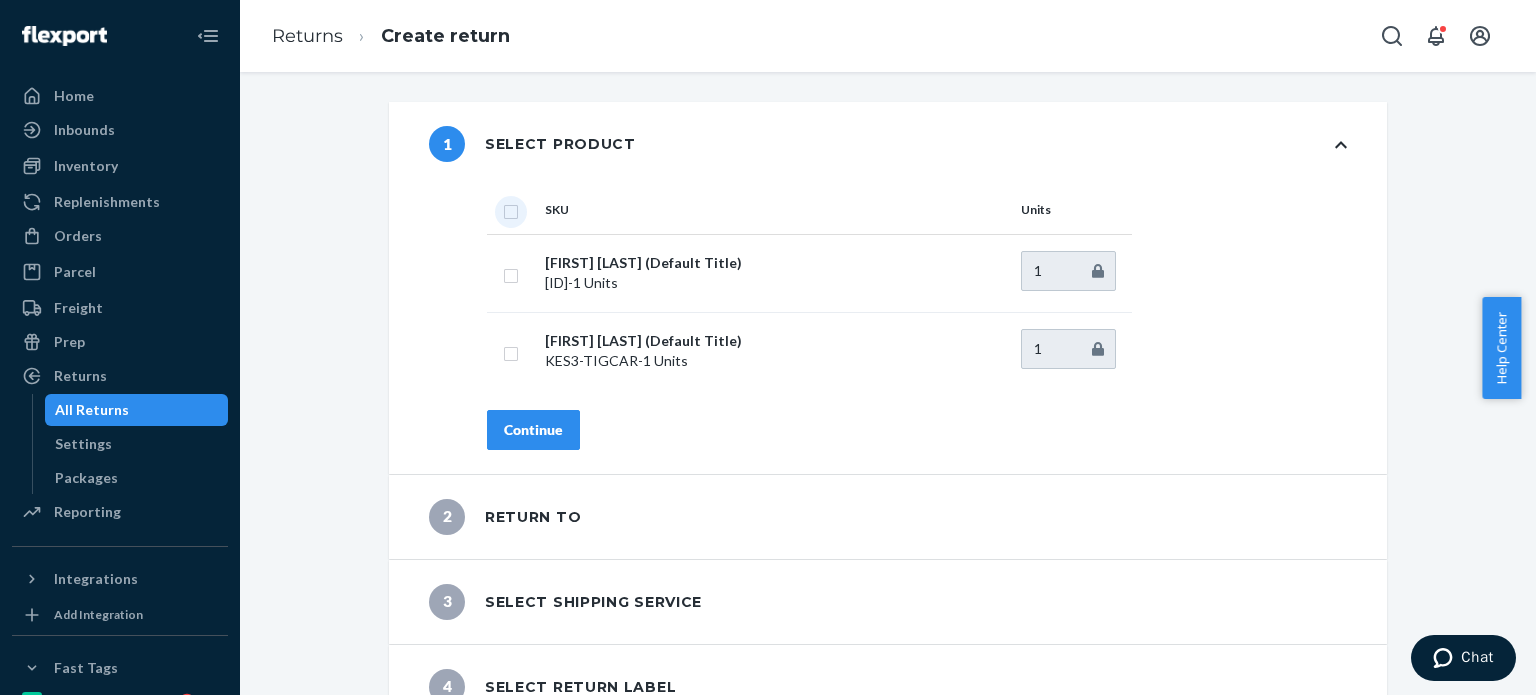 click at bounding box center [511, 209] 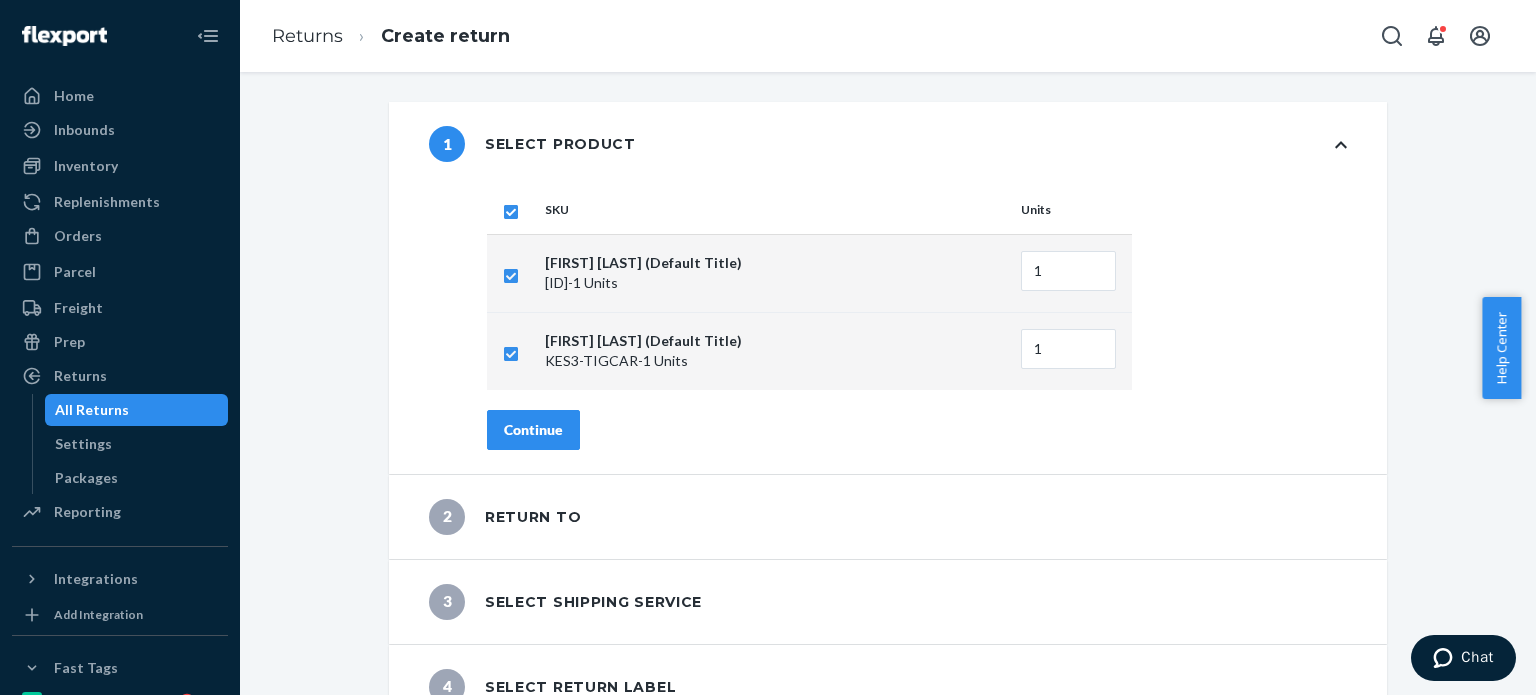 click on "Continue" at bounding box center [533, 430] 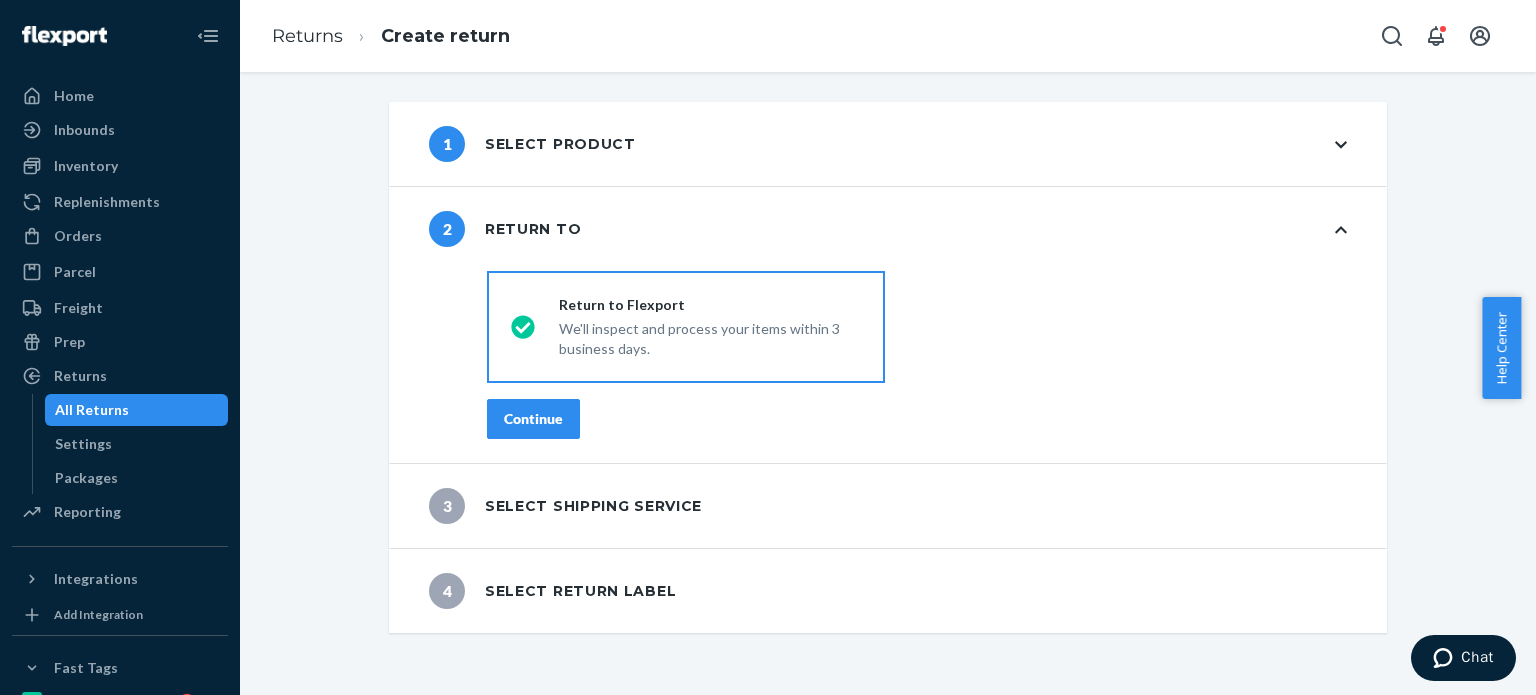 click on "Continue" at bounding box center [533, 419] 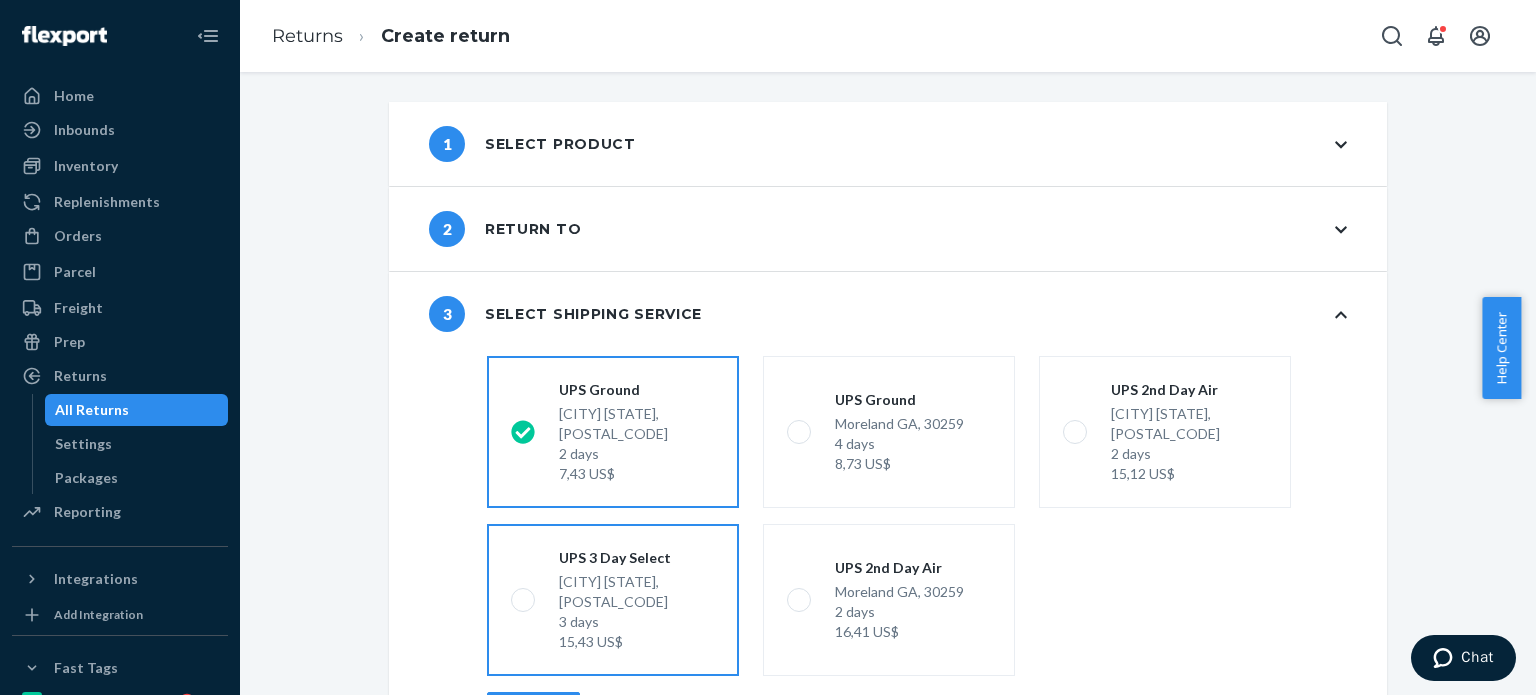 scroll, scrollTop: 104, scrollLeft: 0, axis: vertical 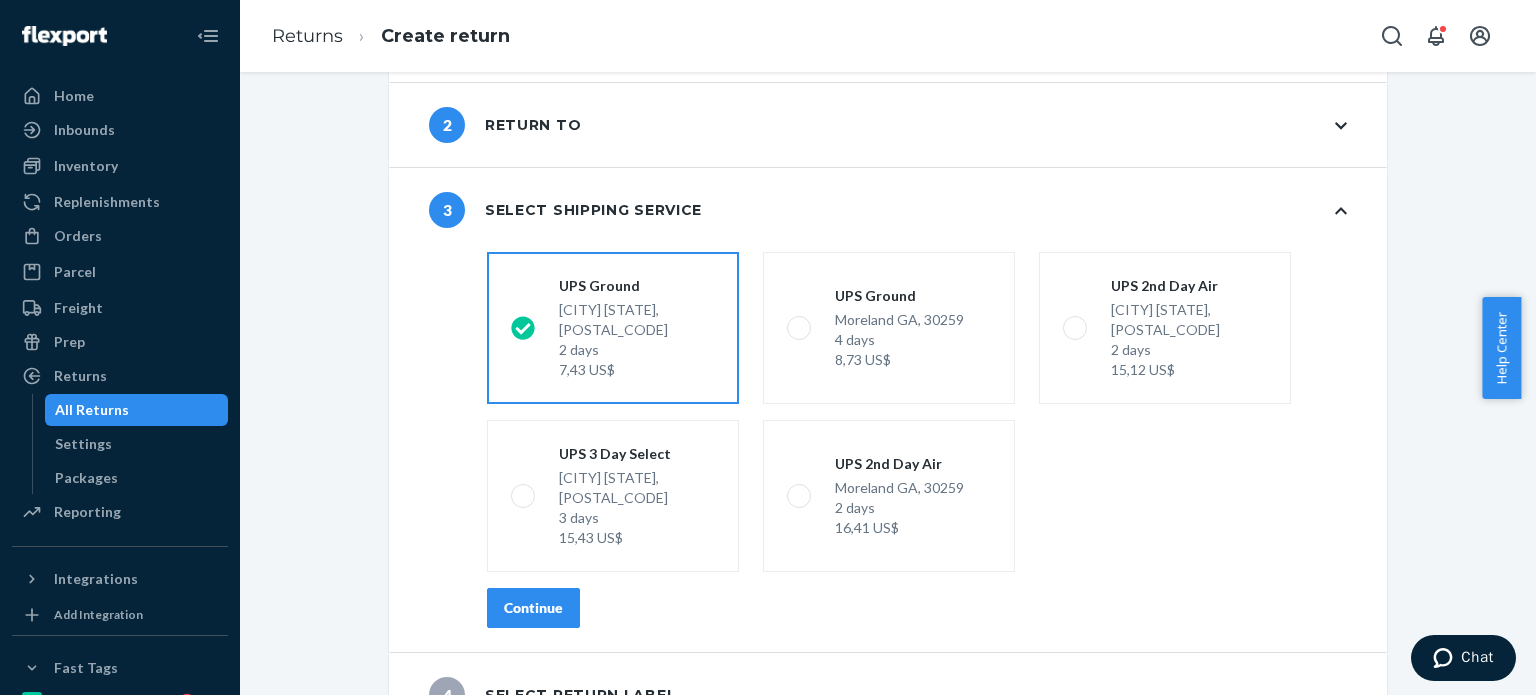 click on "Continue" at bounding box center (533, 608) 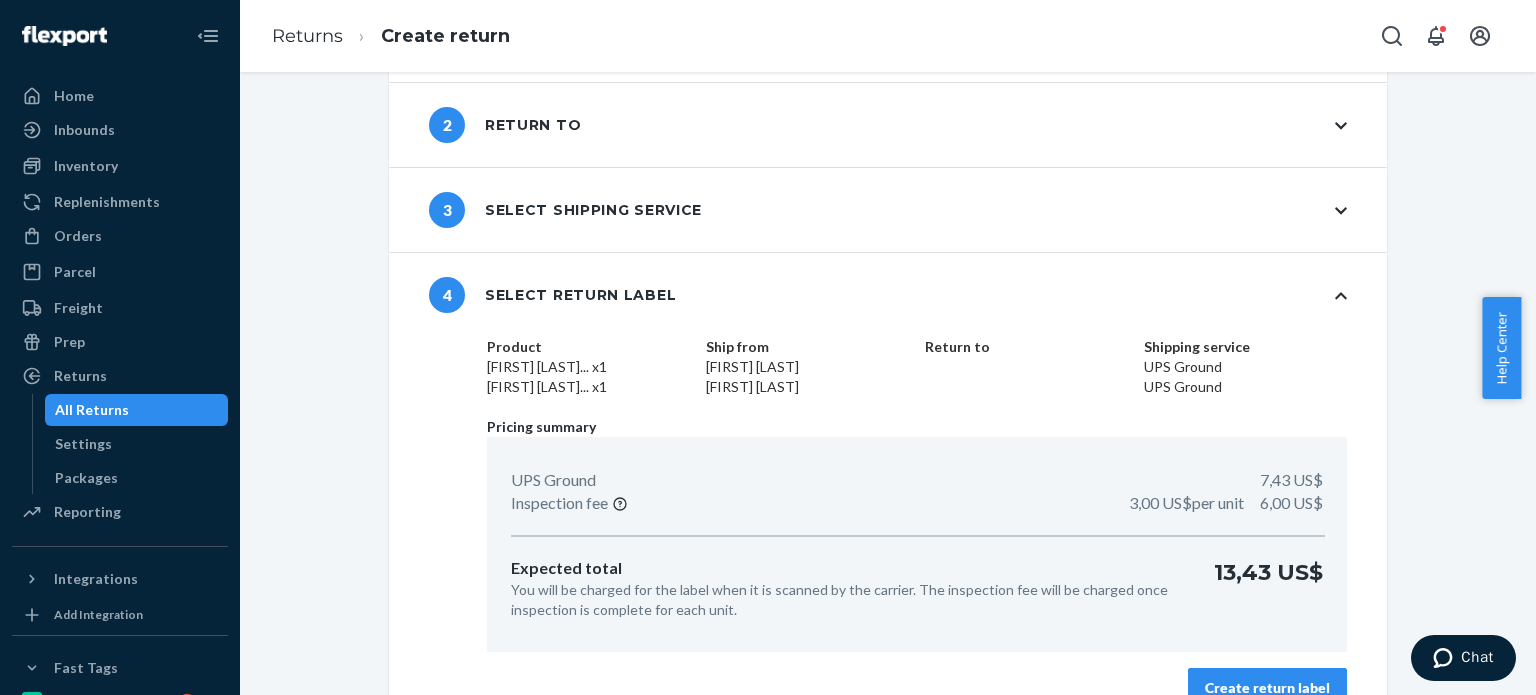 click on "Create return label" at bounding box center [1267, 688] 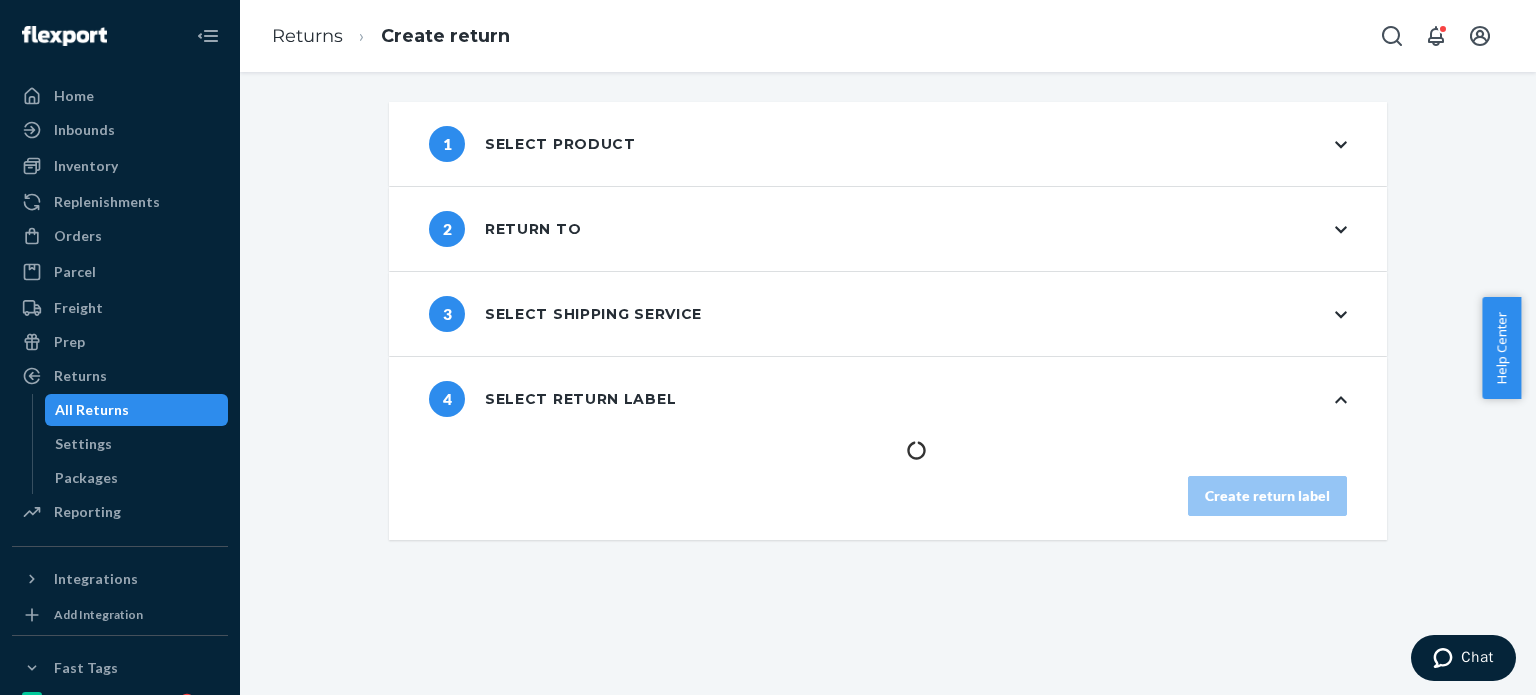 scroll, scrollTop: 0, scrollLeft: 0, axis: both 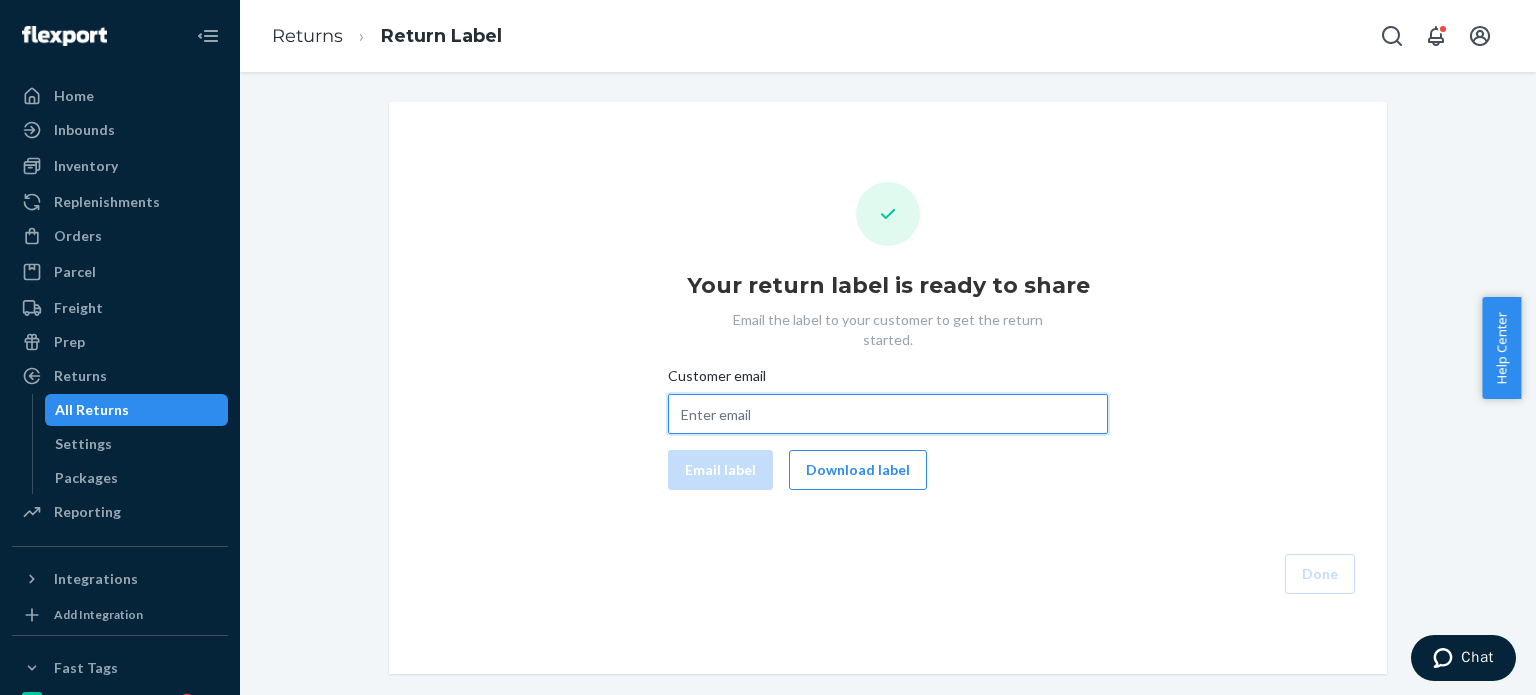 click on "Customer email" at bounding box center [888, 414] 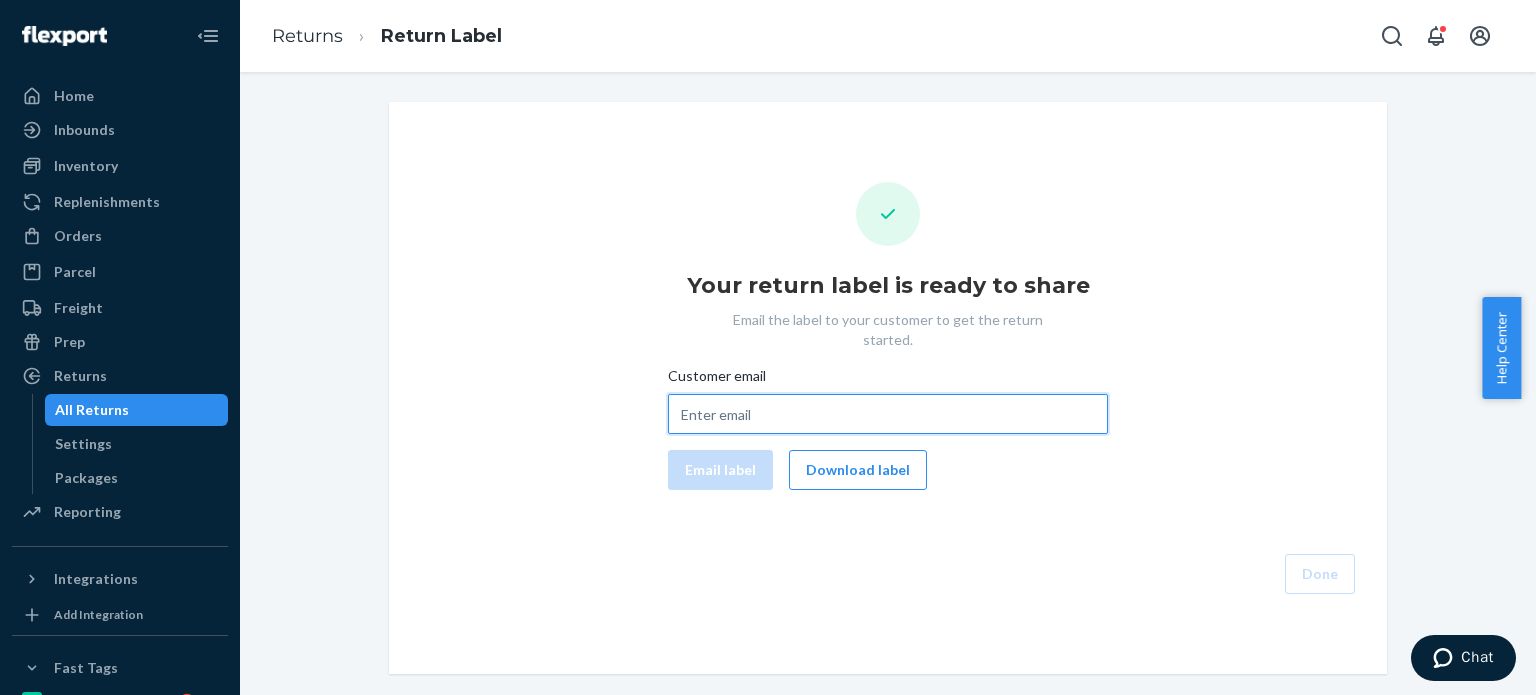 paste on "[EMAIL]" 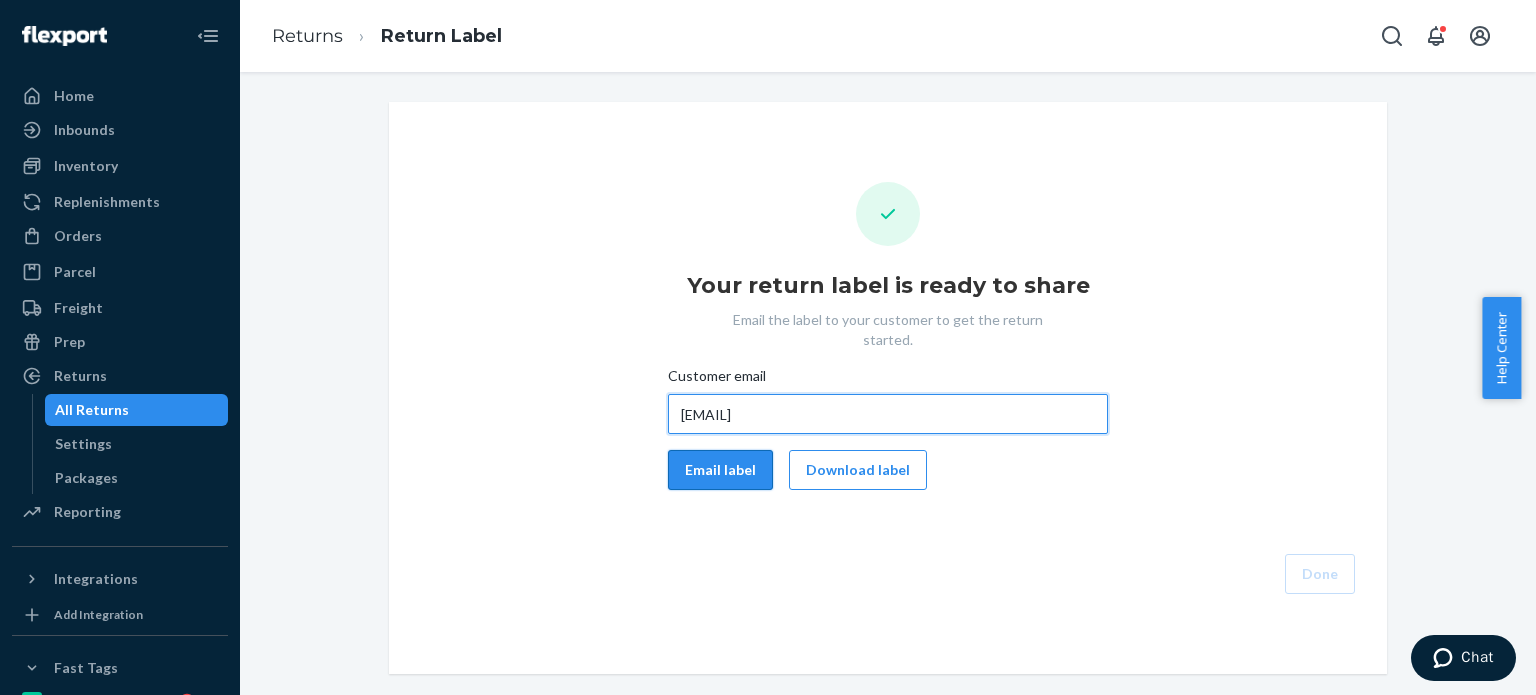 type on "[EMAIL]" 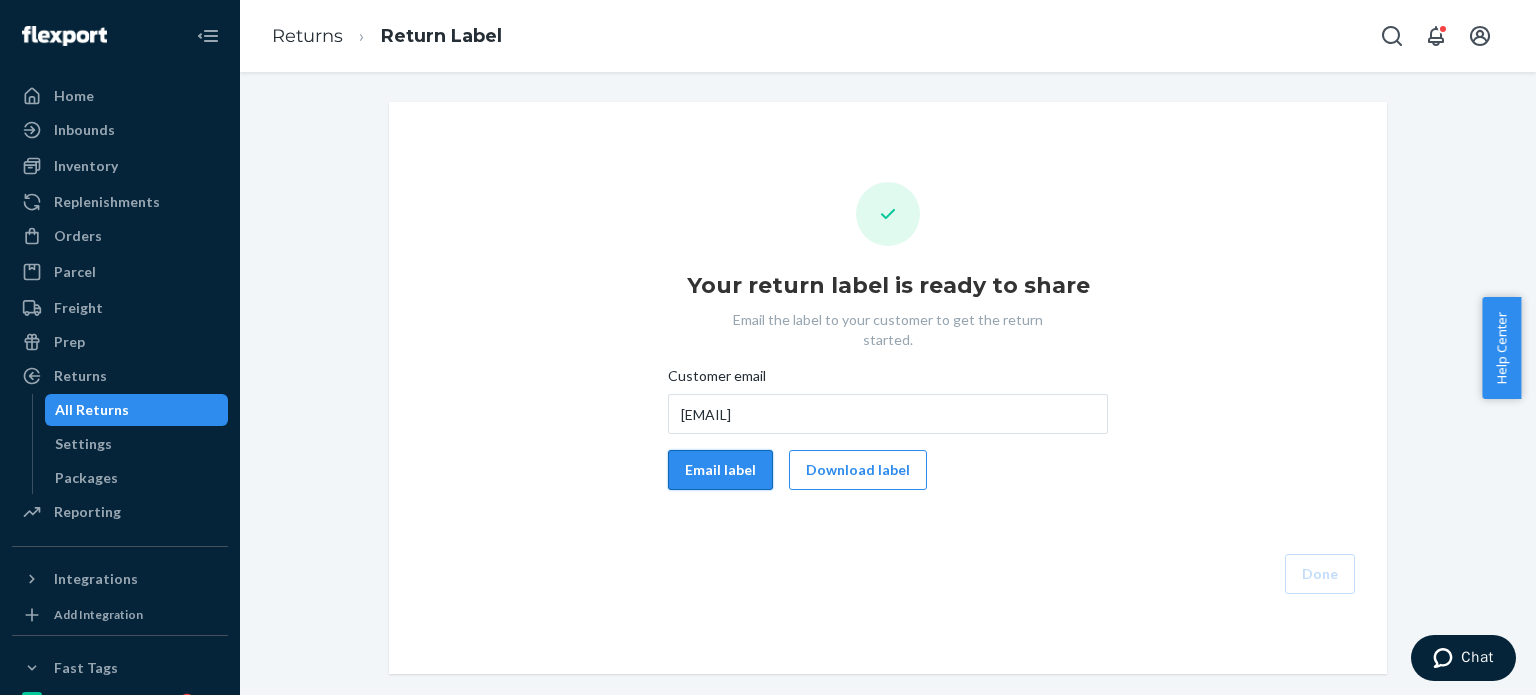 click on "Email label" at bounding box center [720, 470] 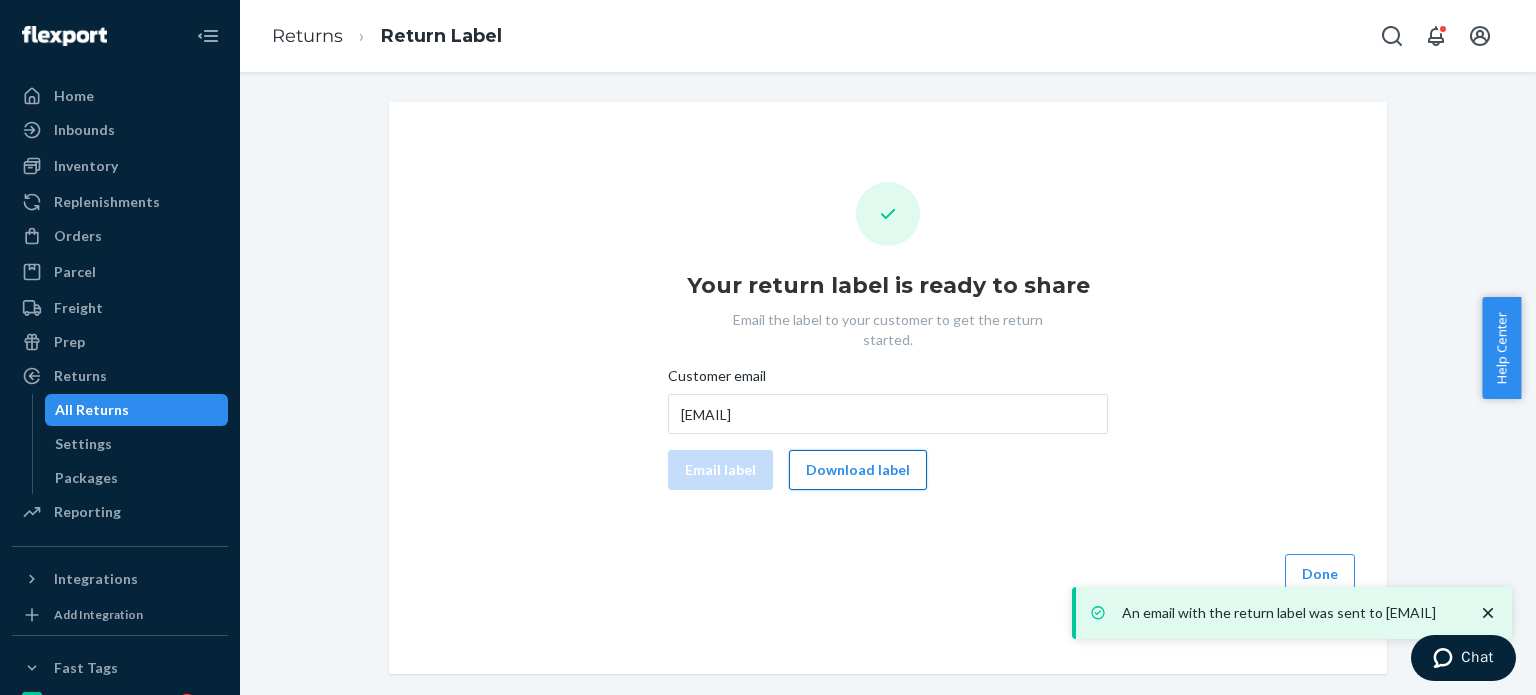 click on "Download label" at bounding box center (858, 470) 